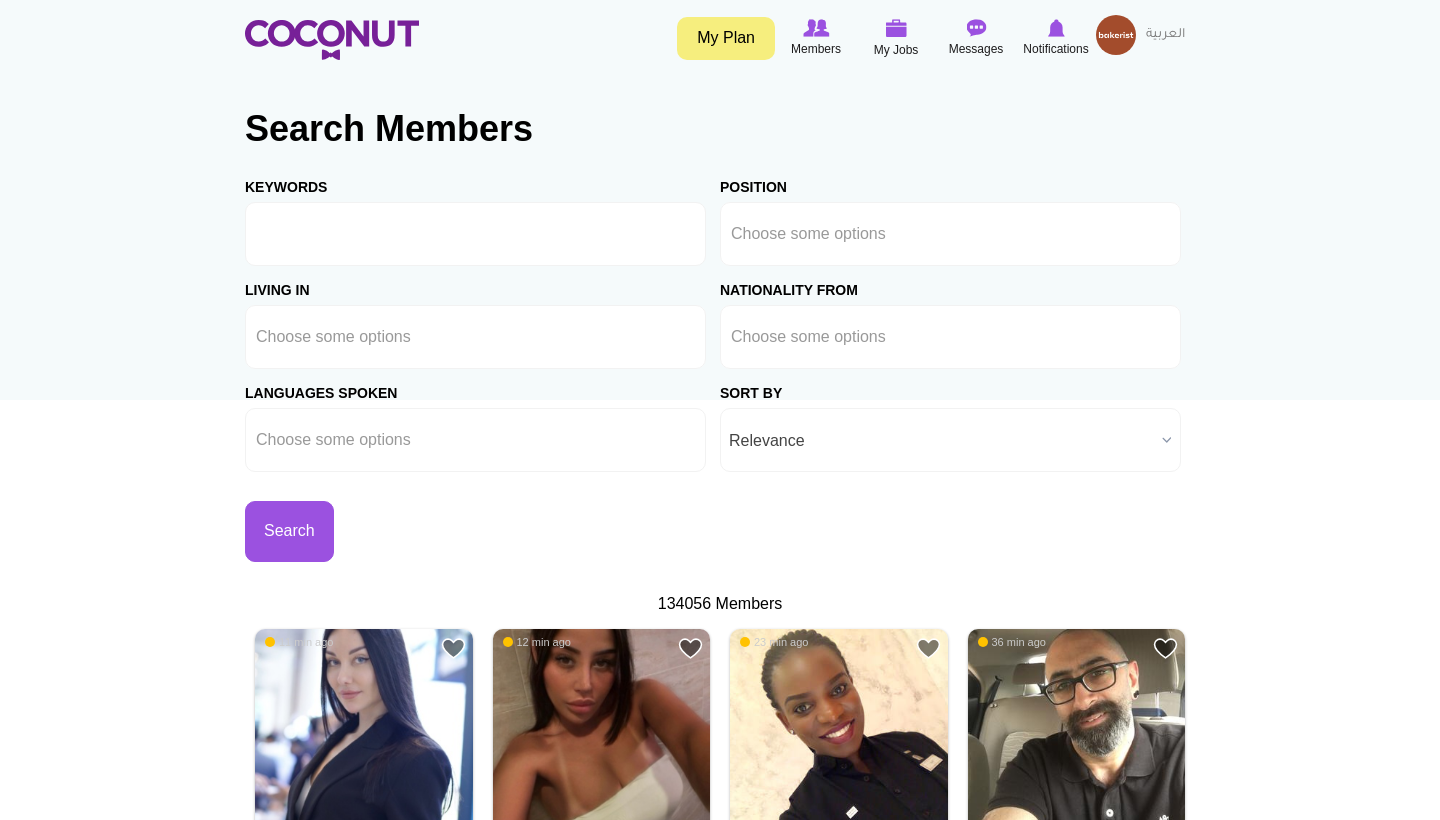scroll, scrollTop: 0, scrollLeft: 0, axis: both 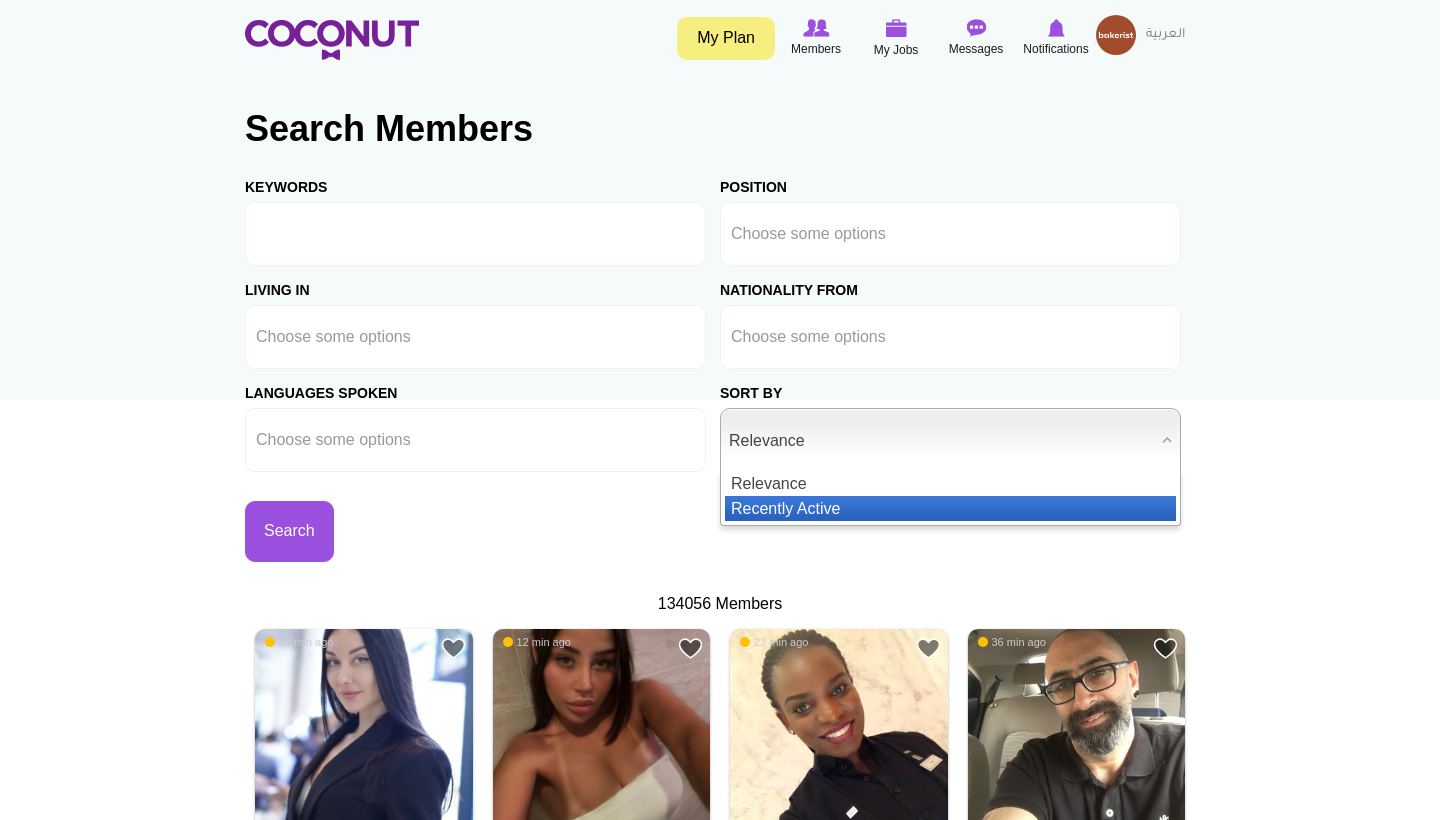click on "Recently Active" at bounding box center [950, 508] 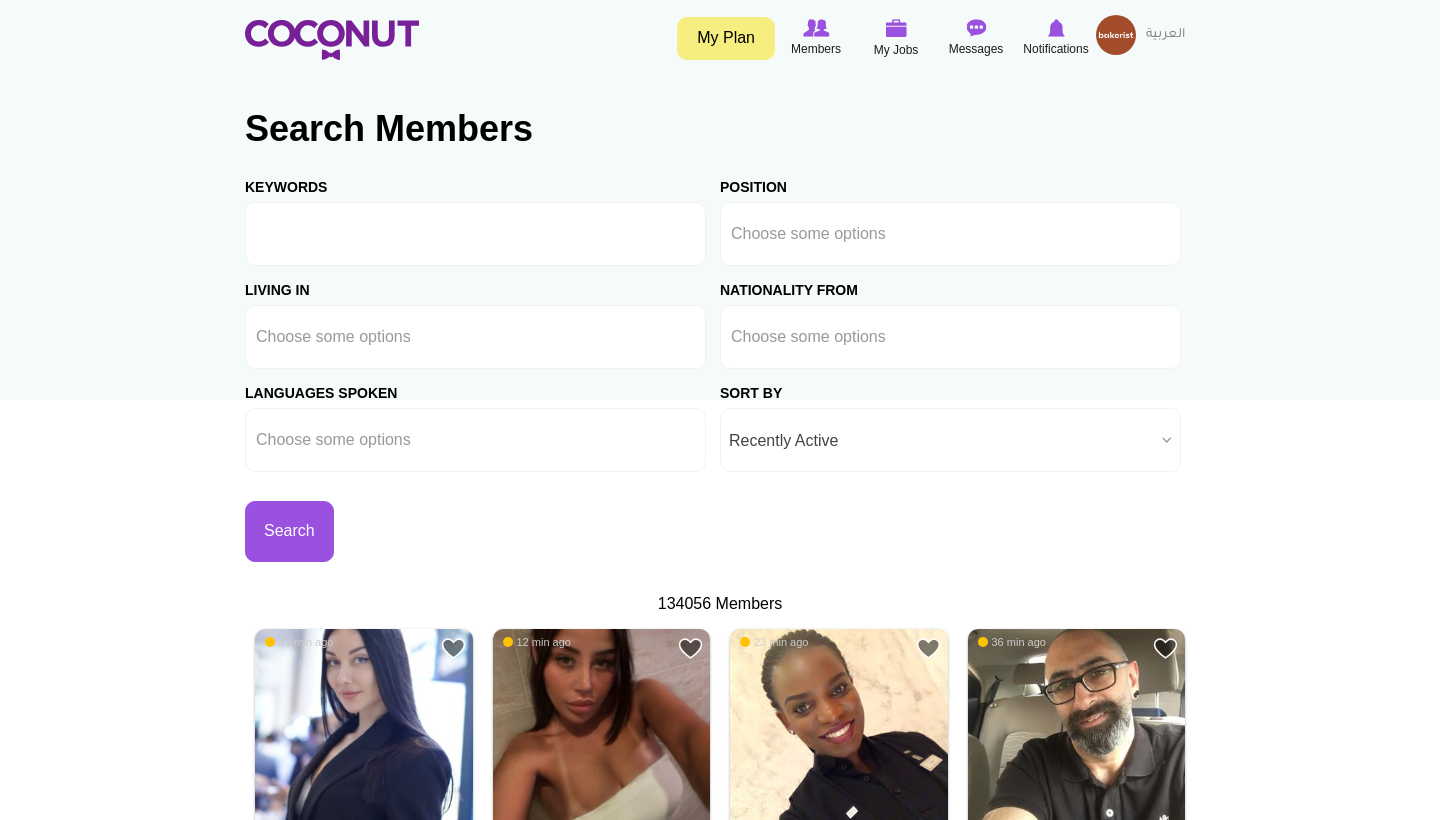 scroll, scrollTop: 0, scrollLeft: 0, axis: both 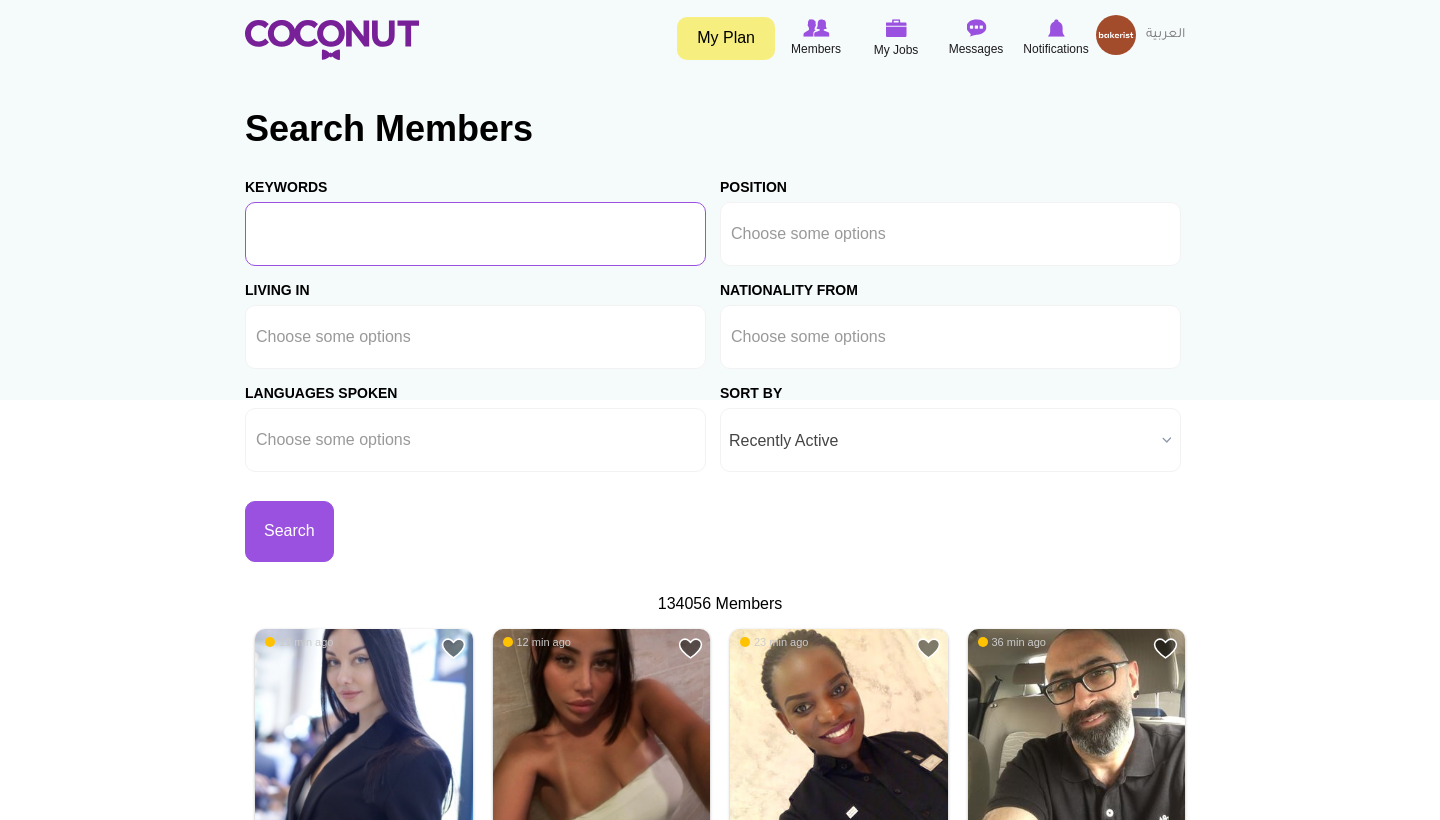 click on "Keywords" at bounding box center [475, 234] 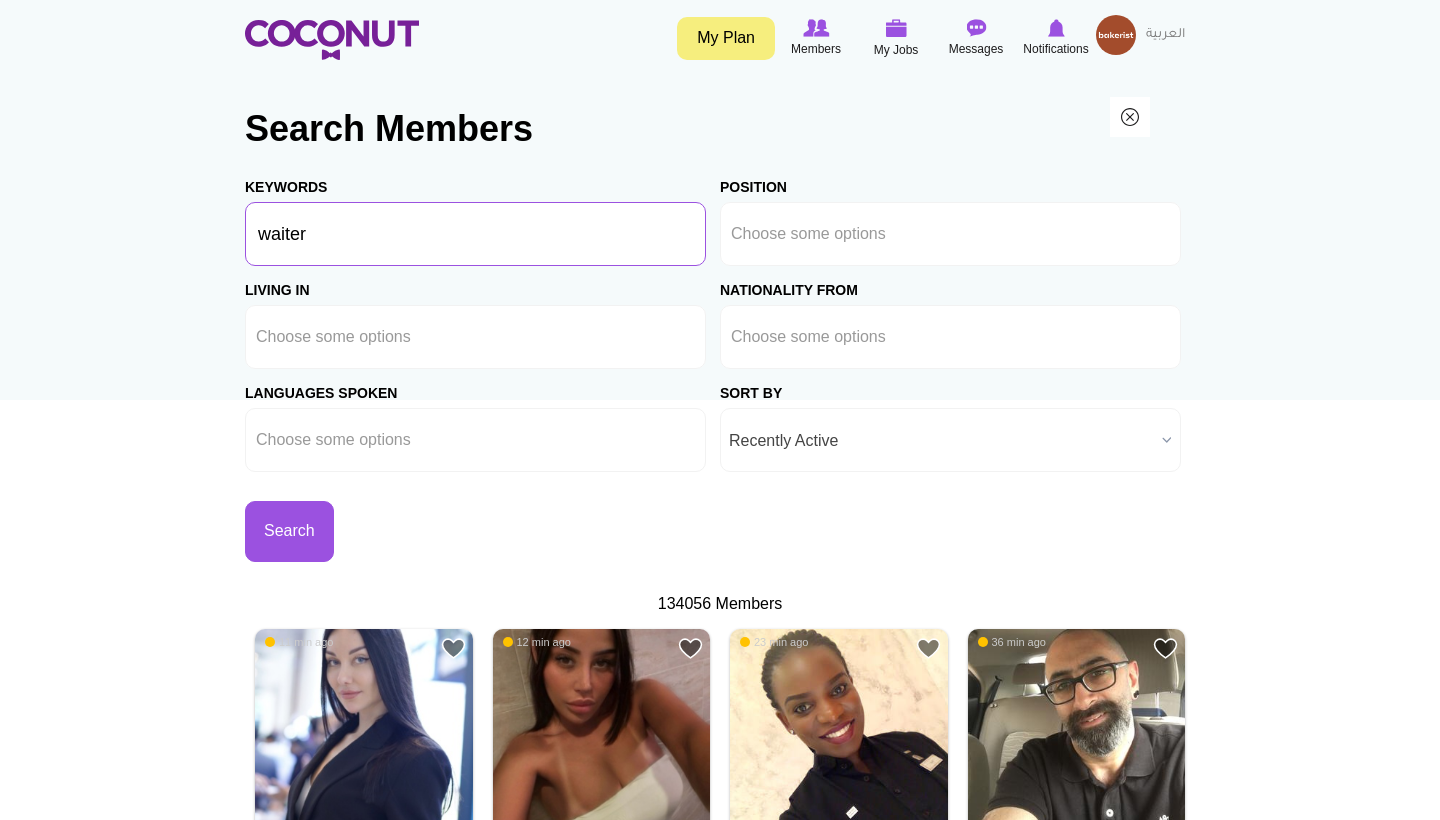 type on "waiter" 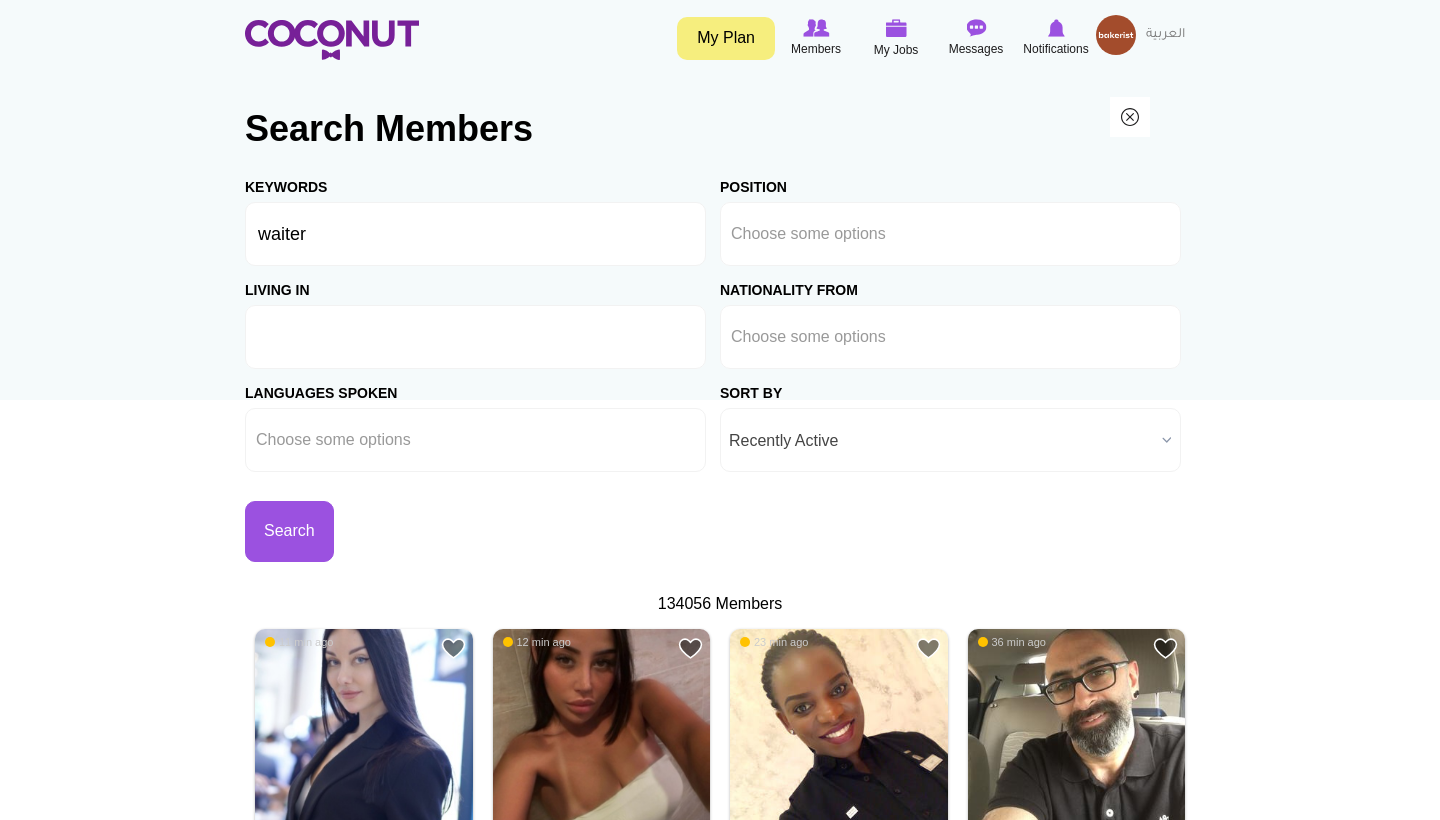 click at bounding box center (475, 337) 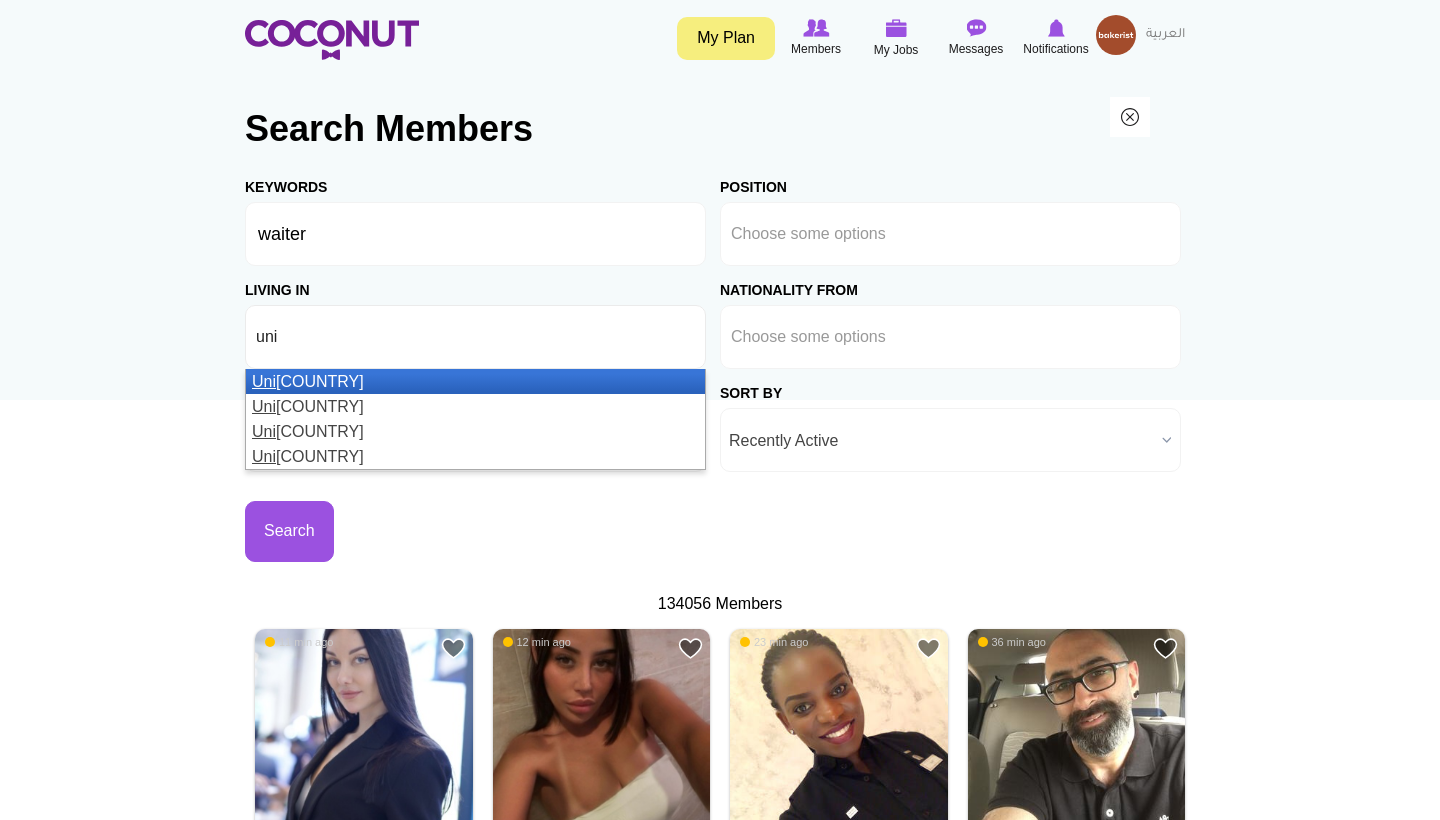 type on "uni" 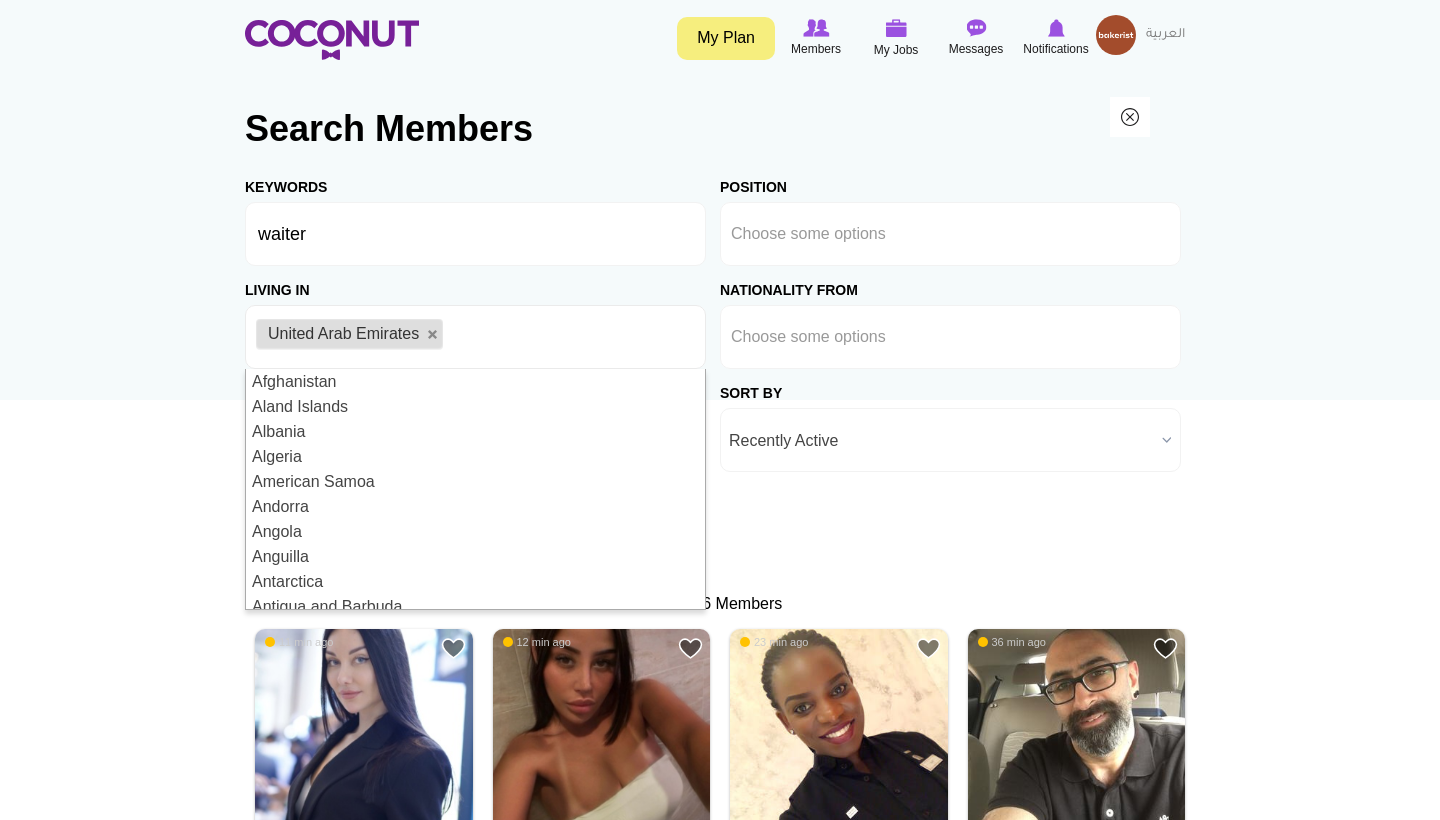 click on "Search Members
Keywords
waiter
Position
Host/Hostess Bartender/Barmaid Waiter/Waitress Personal Assistant Receptionist Chef Sales Runner/Commis Accountant Accounts Payable Administrations Assistant Club Manager Assistant Door Manager Assistant General Manager Assistant Reservation Manager Assistant Restaurant Manager Bar Back Bar Manager Bar Supervisor Barista Brand ambassador Beverage Manager Butler Cabin Crew Cashier Chef de partie Club Manager Cocktail Waiter/Waitress Concierge Customer Service Dancer Demi Chef De Partie Director of Recruitment DJ Door Manager Driver Entertainer Entertainment Director Events Coordinator Events Manager Executive Chef F & B Director F & B Manager Fitness Trainer Floor Manager Floor Supervisor Ewe" at bounding box center [720, 2113] 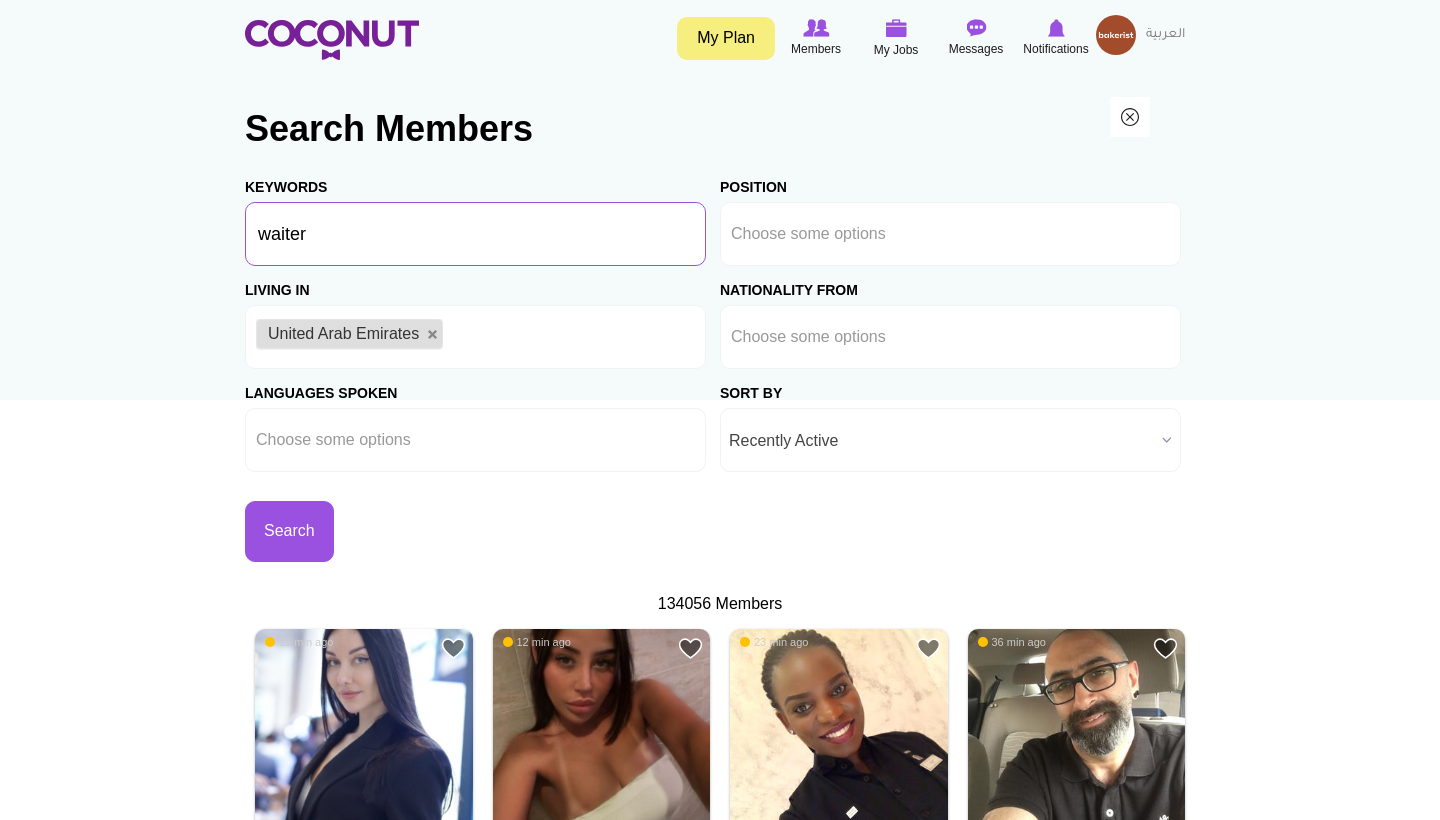 click on "waiter" at bounding box center (475, 234) 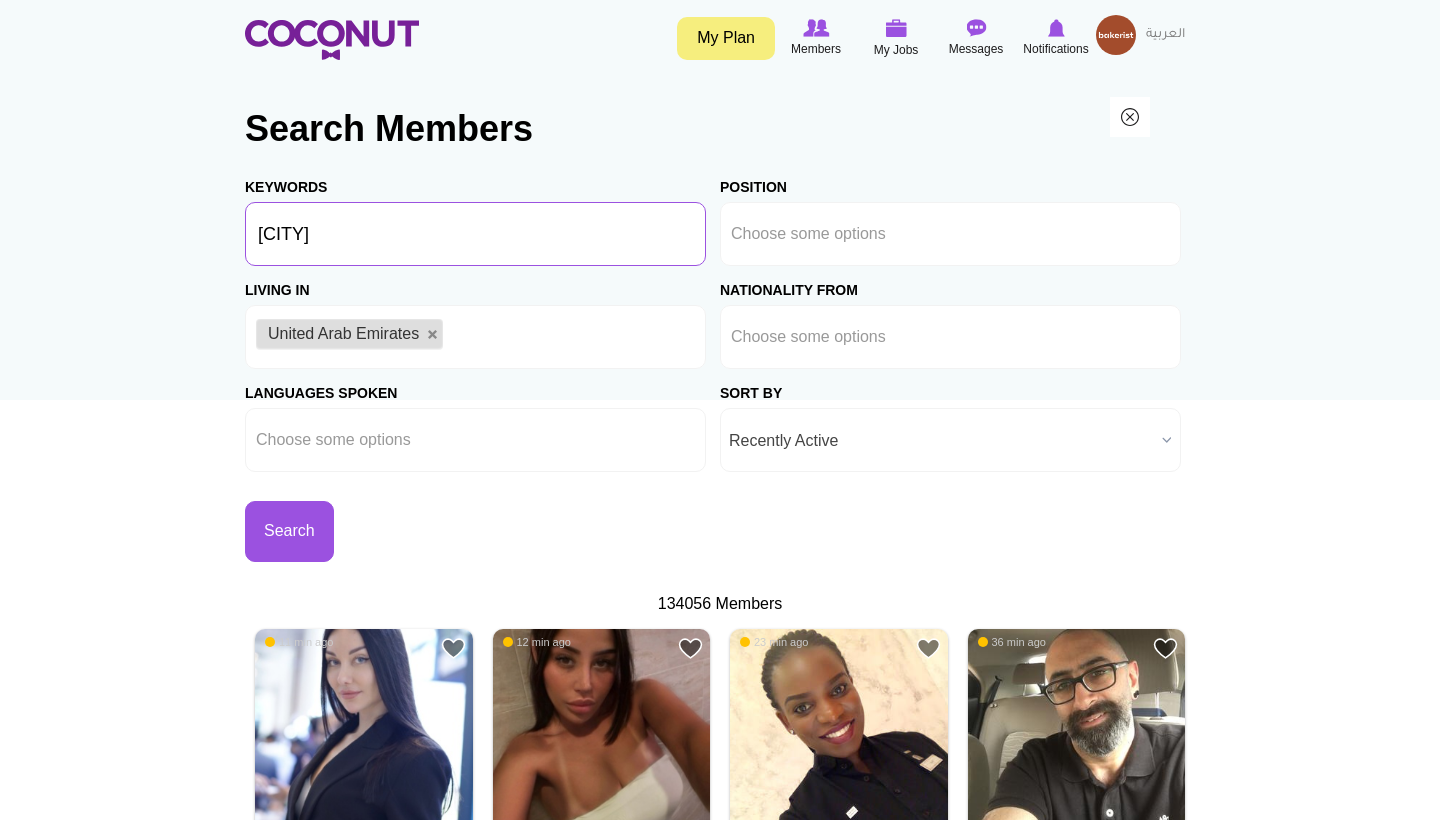 type on "Abu Dhabi" 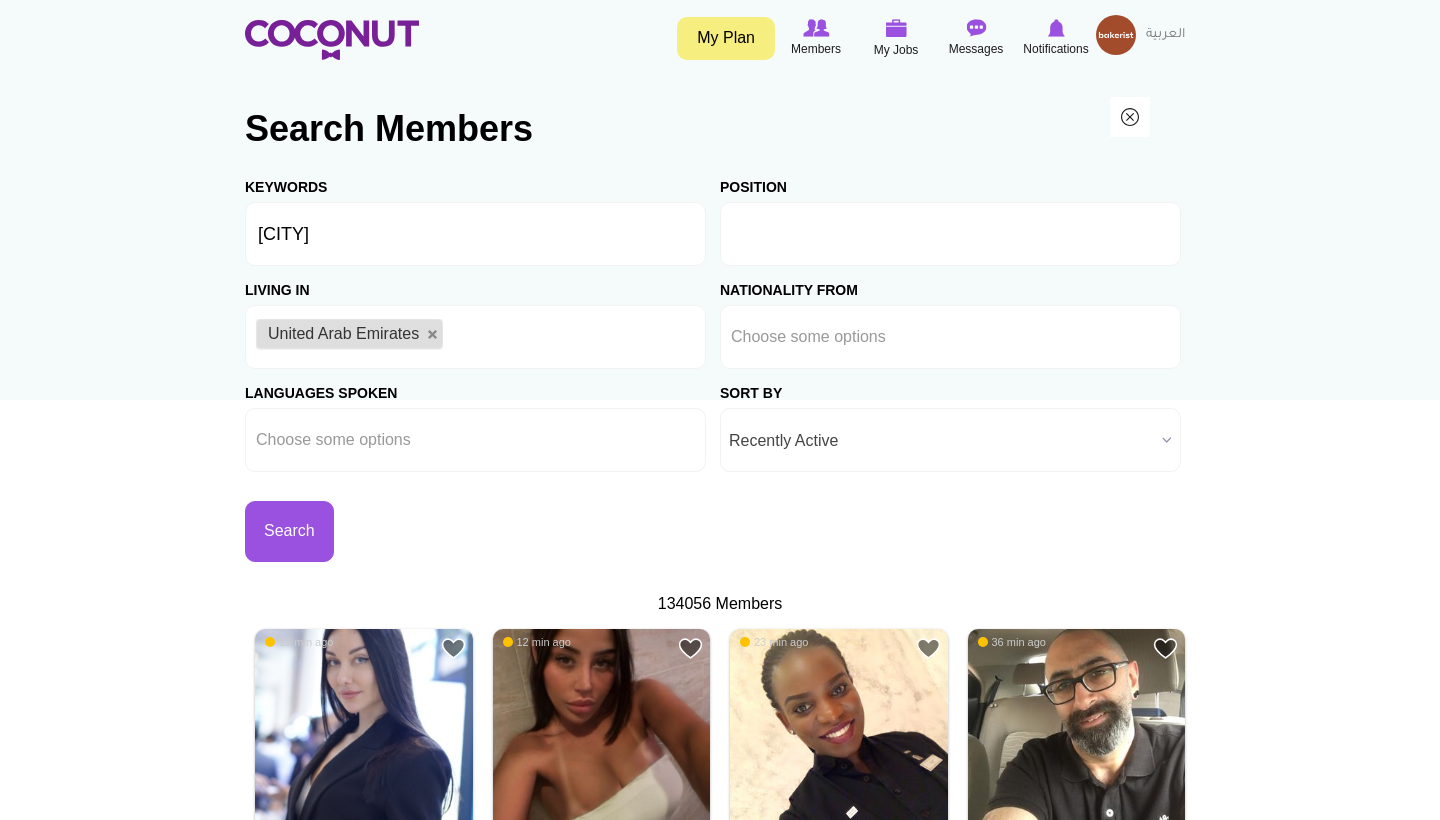 drag, startPoint x: 351, startPoint y: 236, endPoint x: 812, endPoint y: 229, distance: 461.05313 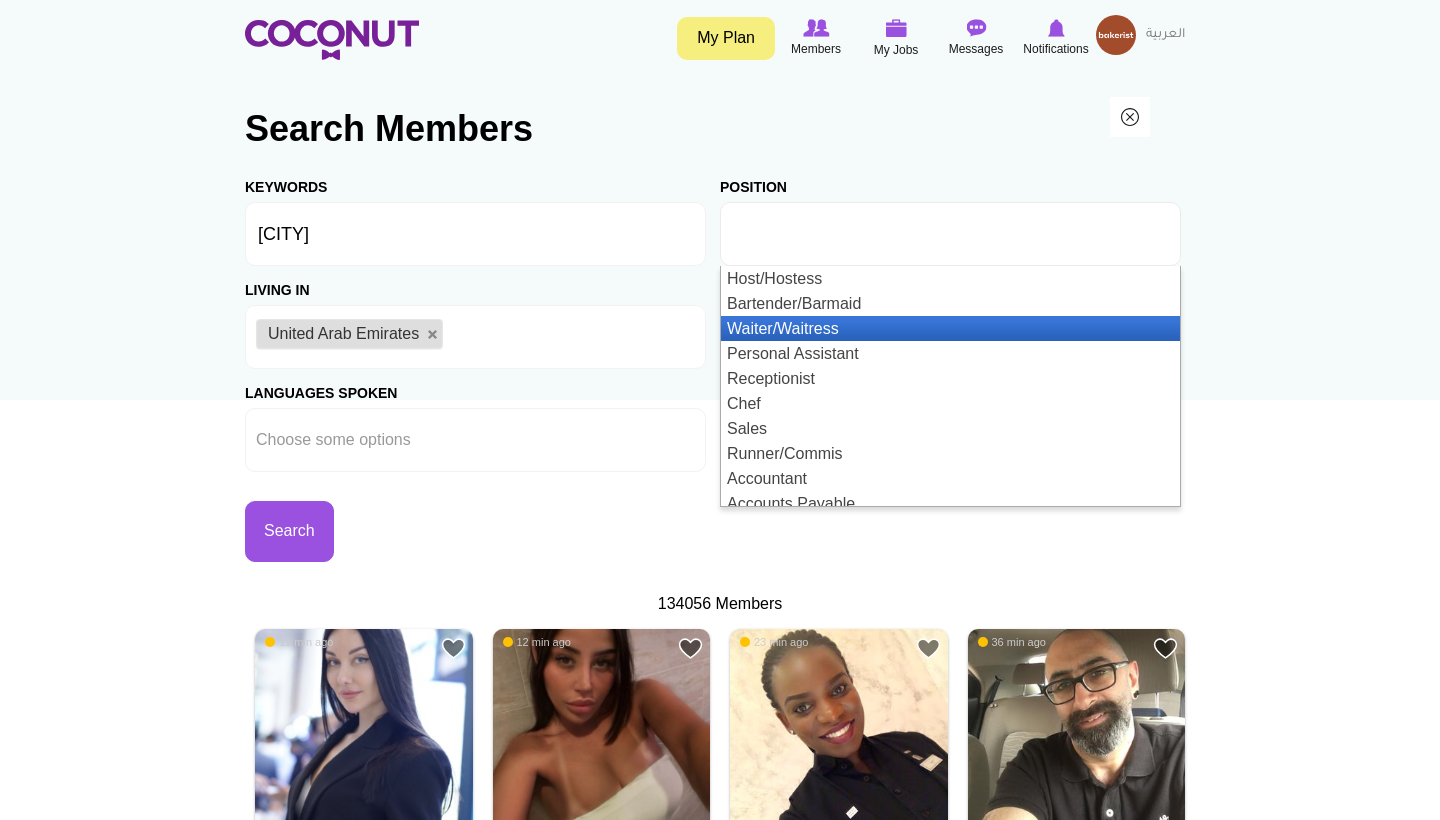 click on "Waiter/Waitress" at bounding box center (950, 328) 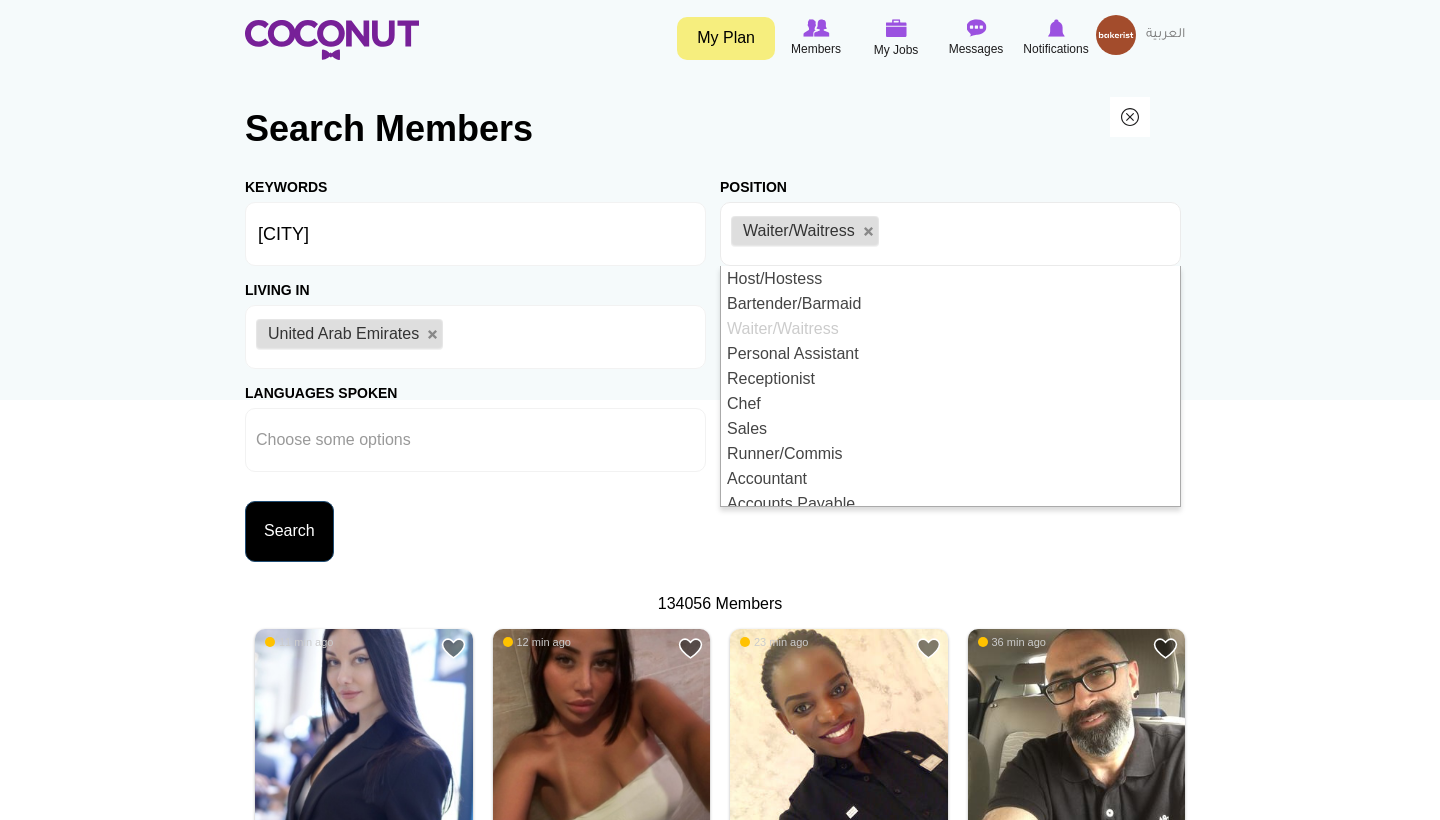 click on "Search" at bounding box center [289, 531] 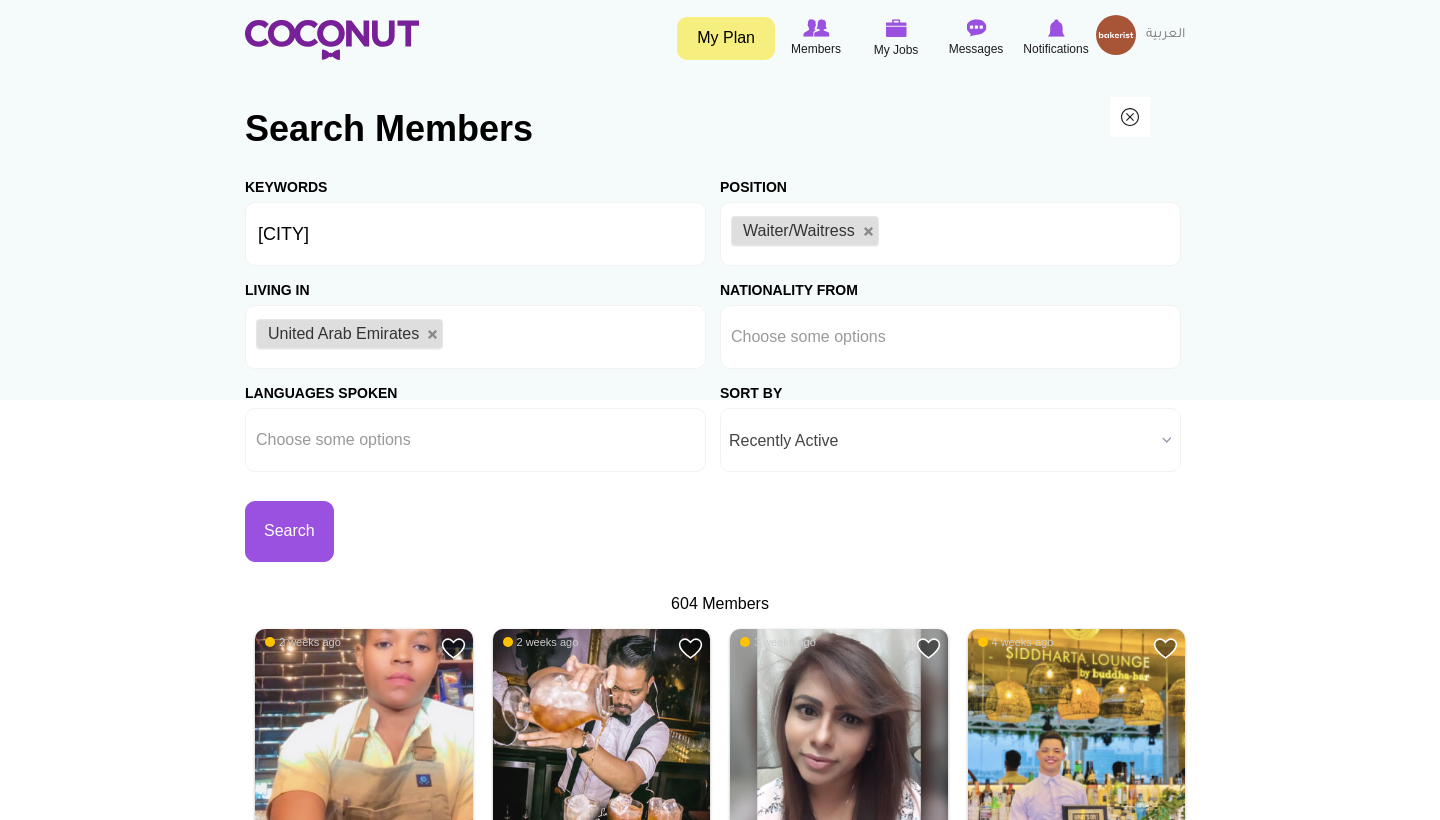 scroll, scrollTop: 0, scrollLeft: 0, axis: both 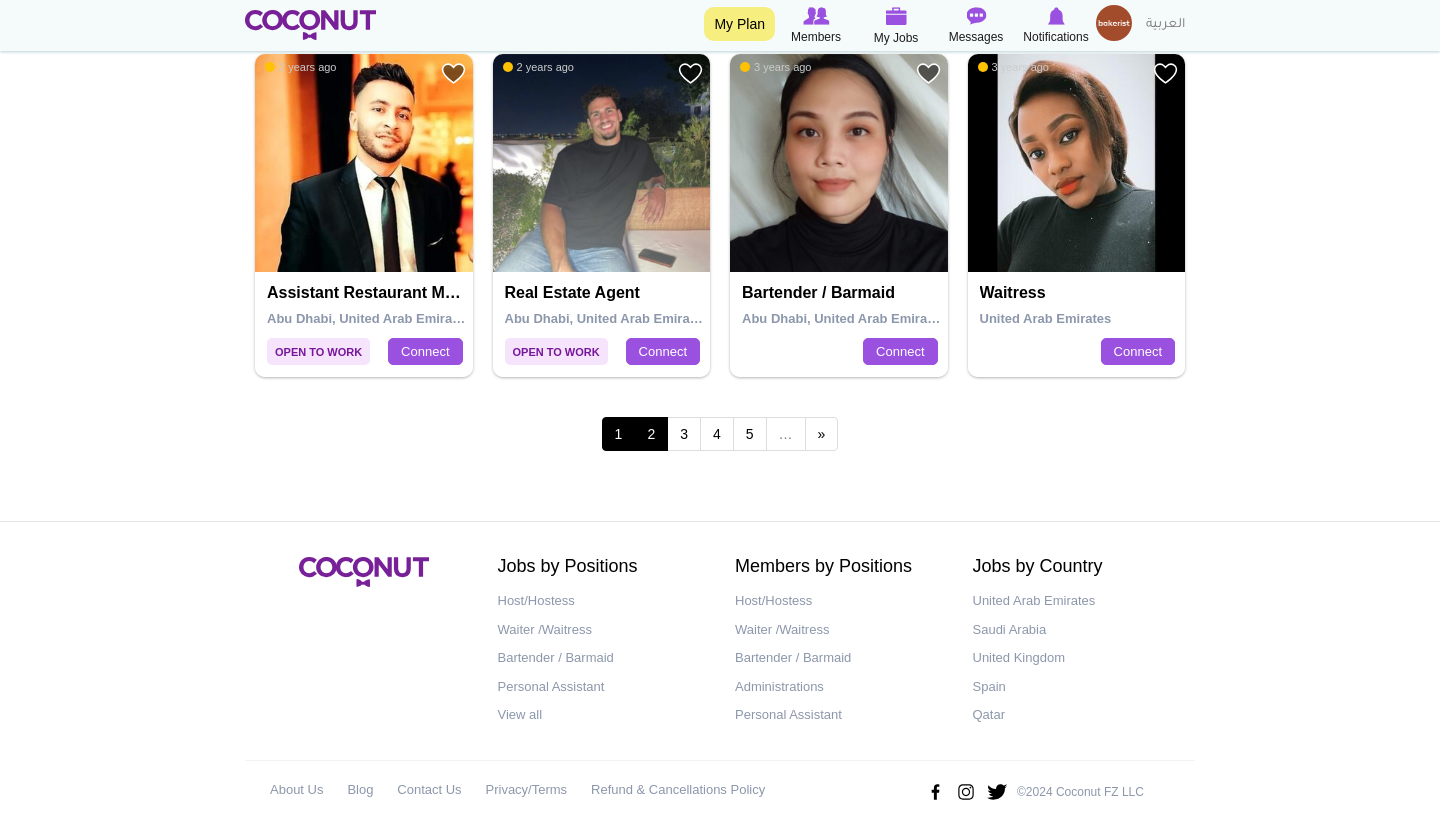 click on "2" at bounding box center (651, 434) 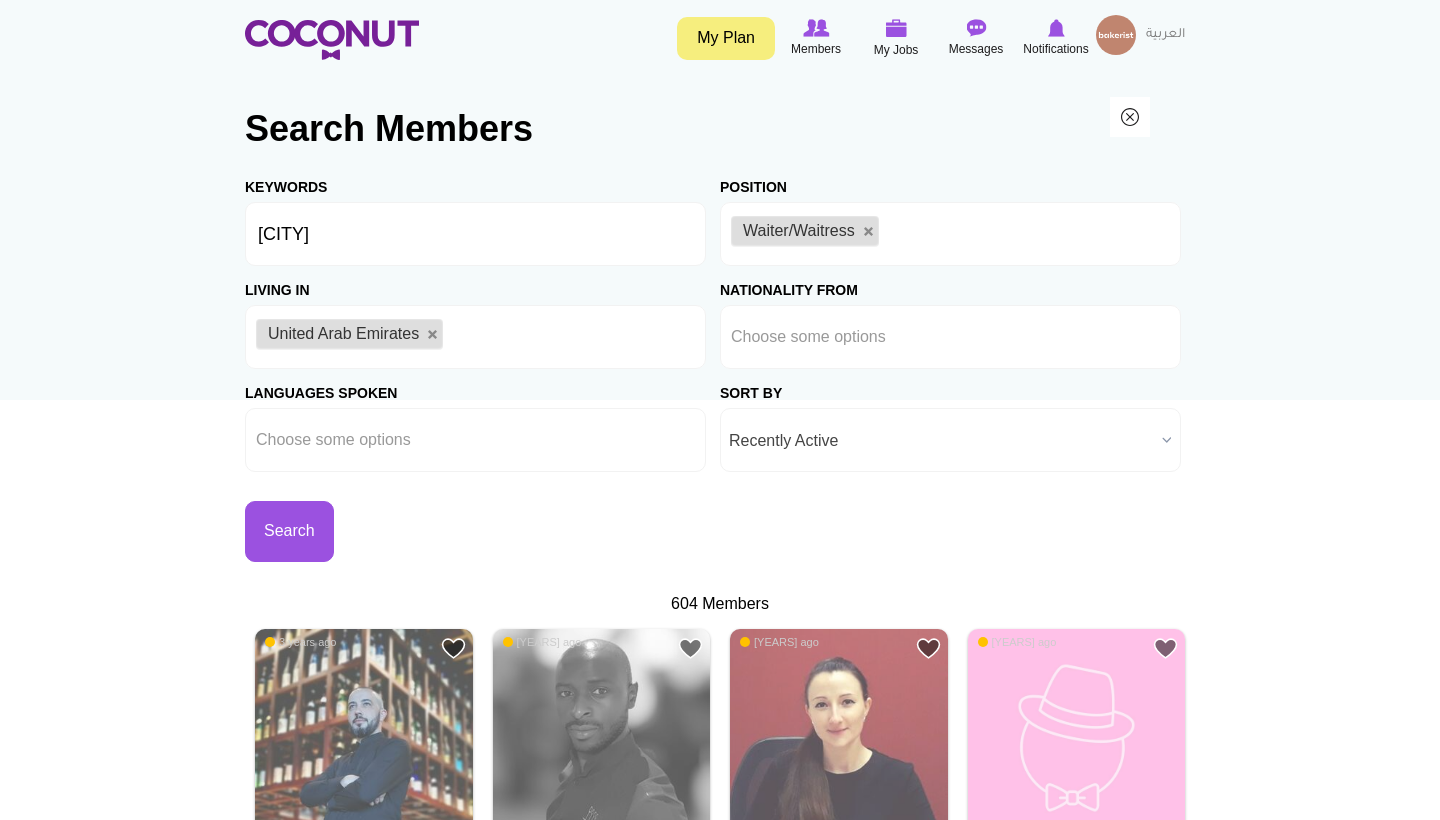 scroll, scrollTop: 0, scrollLeft: 0, axis: both 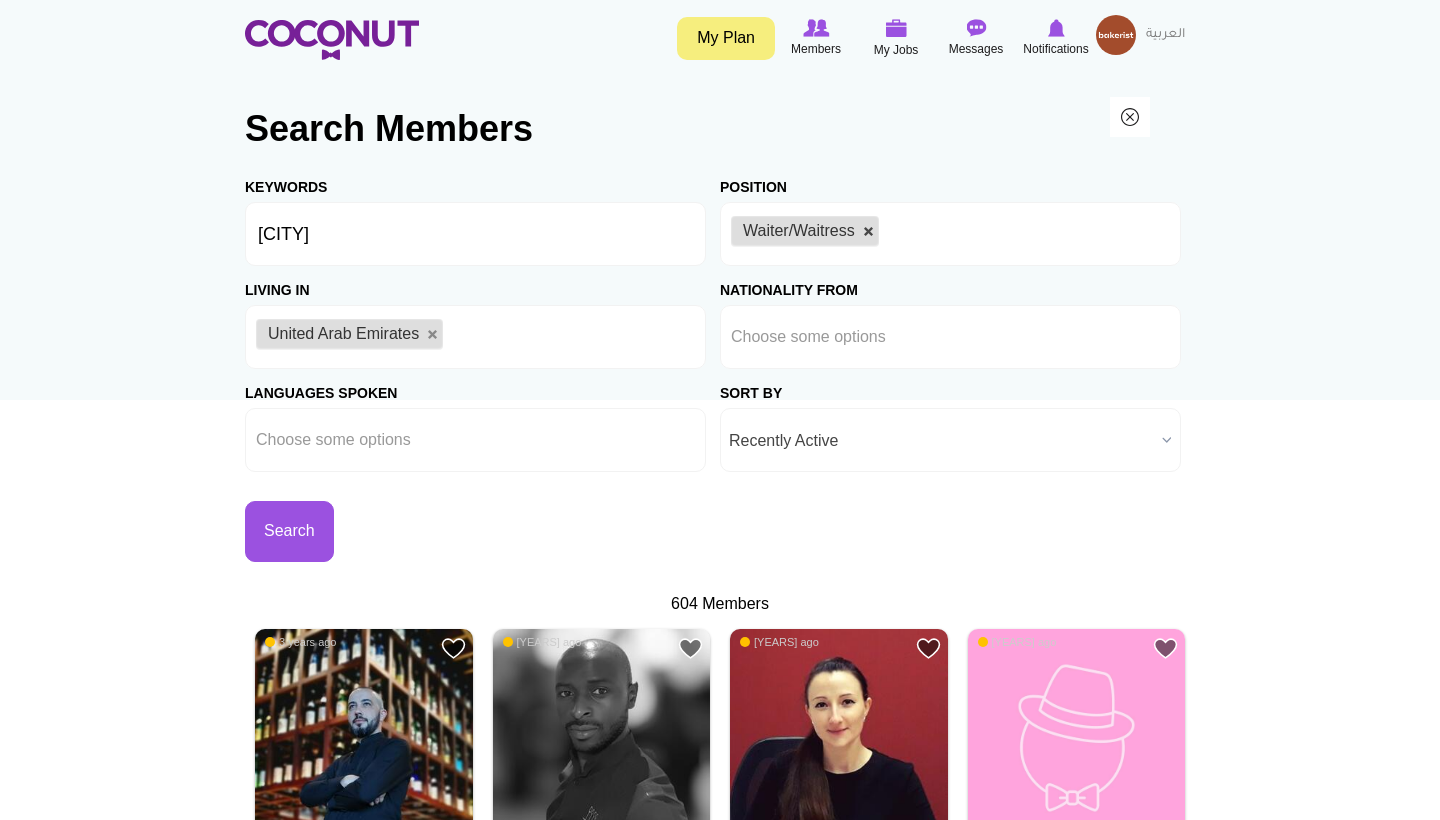 click at bounding box center [869, 232] 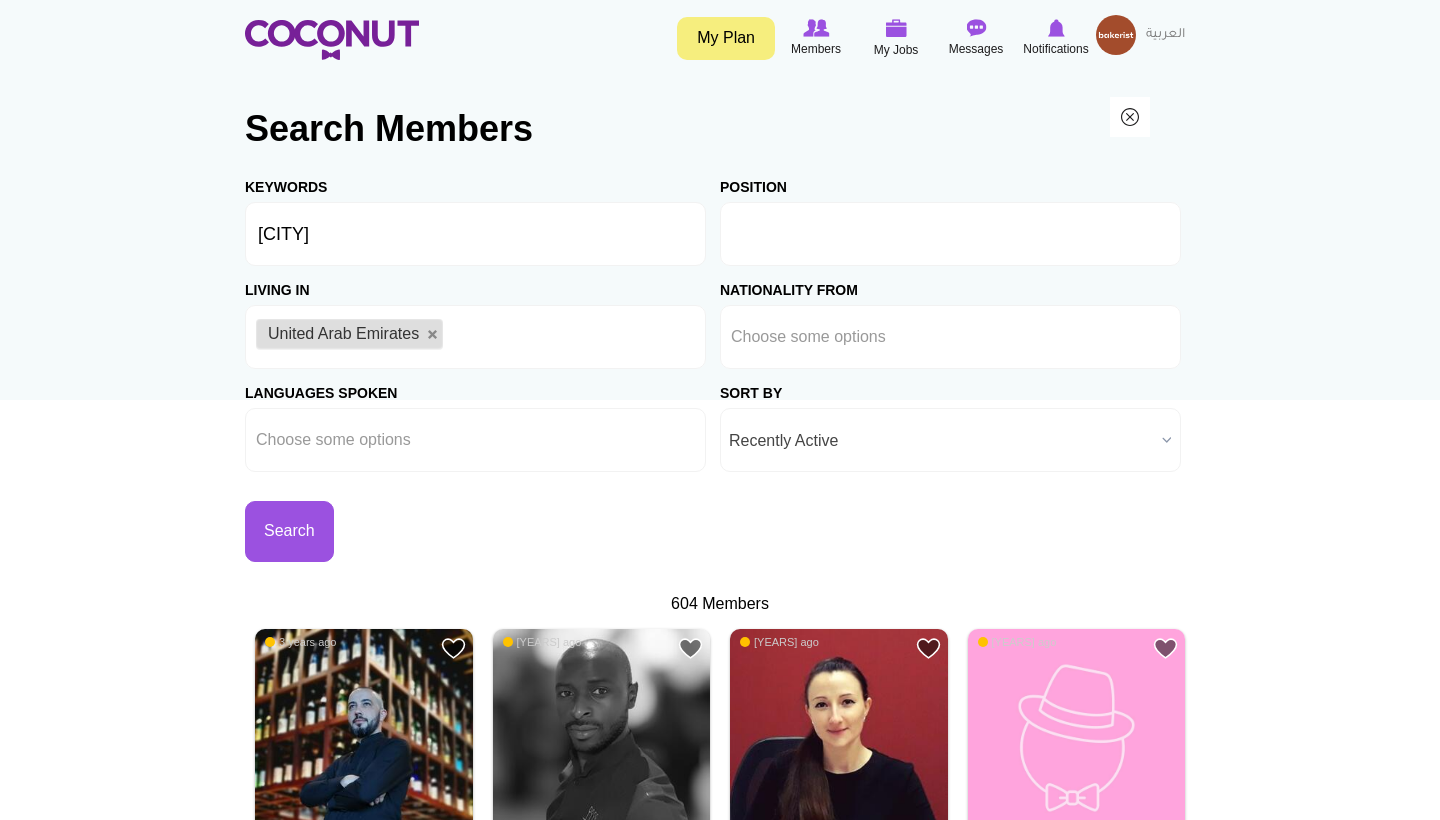 click at bounding box center (821, 234) 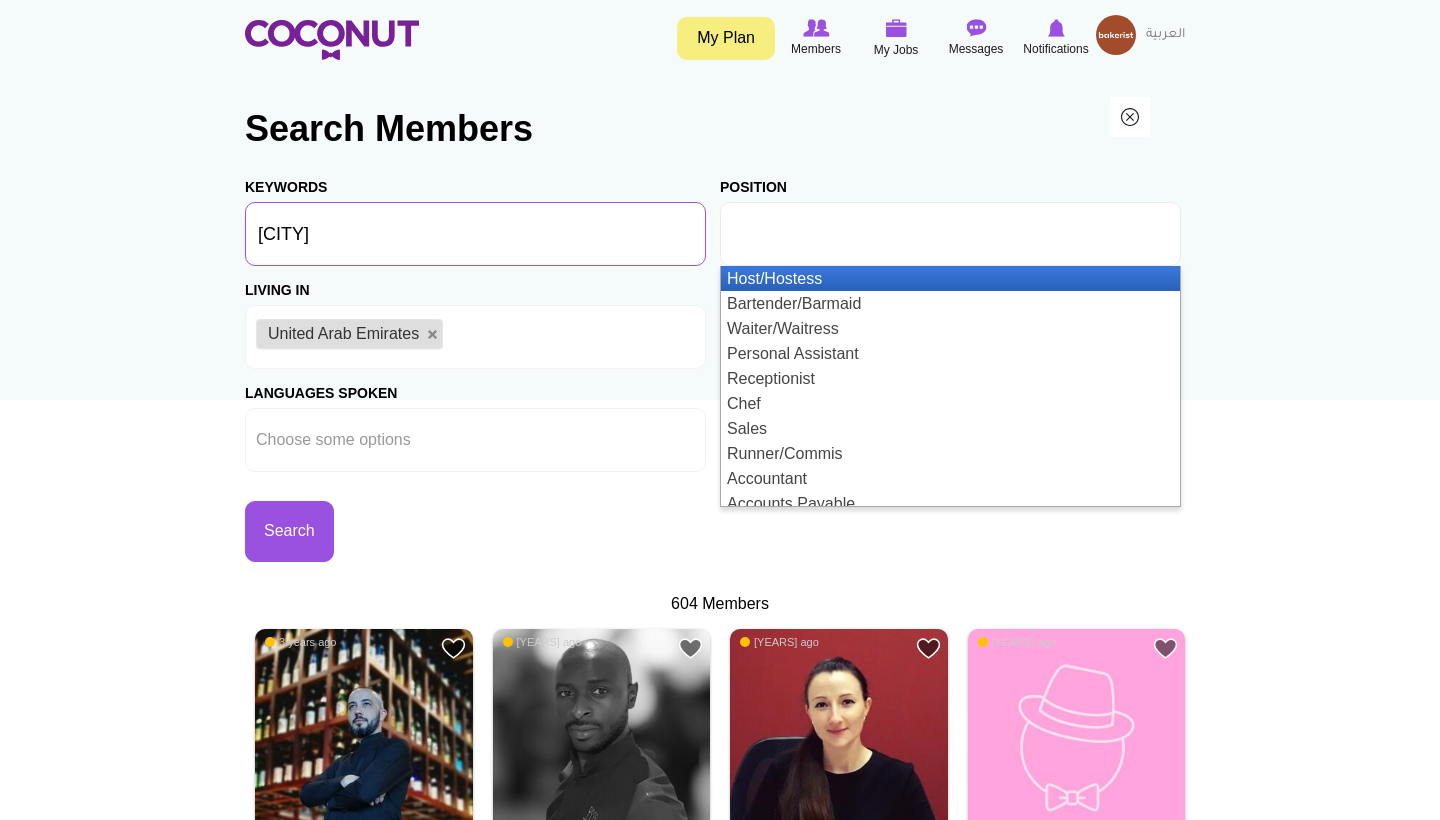 click on "[CITY]" at bounding box center (475, 234) 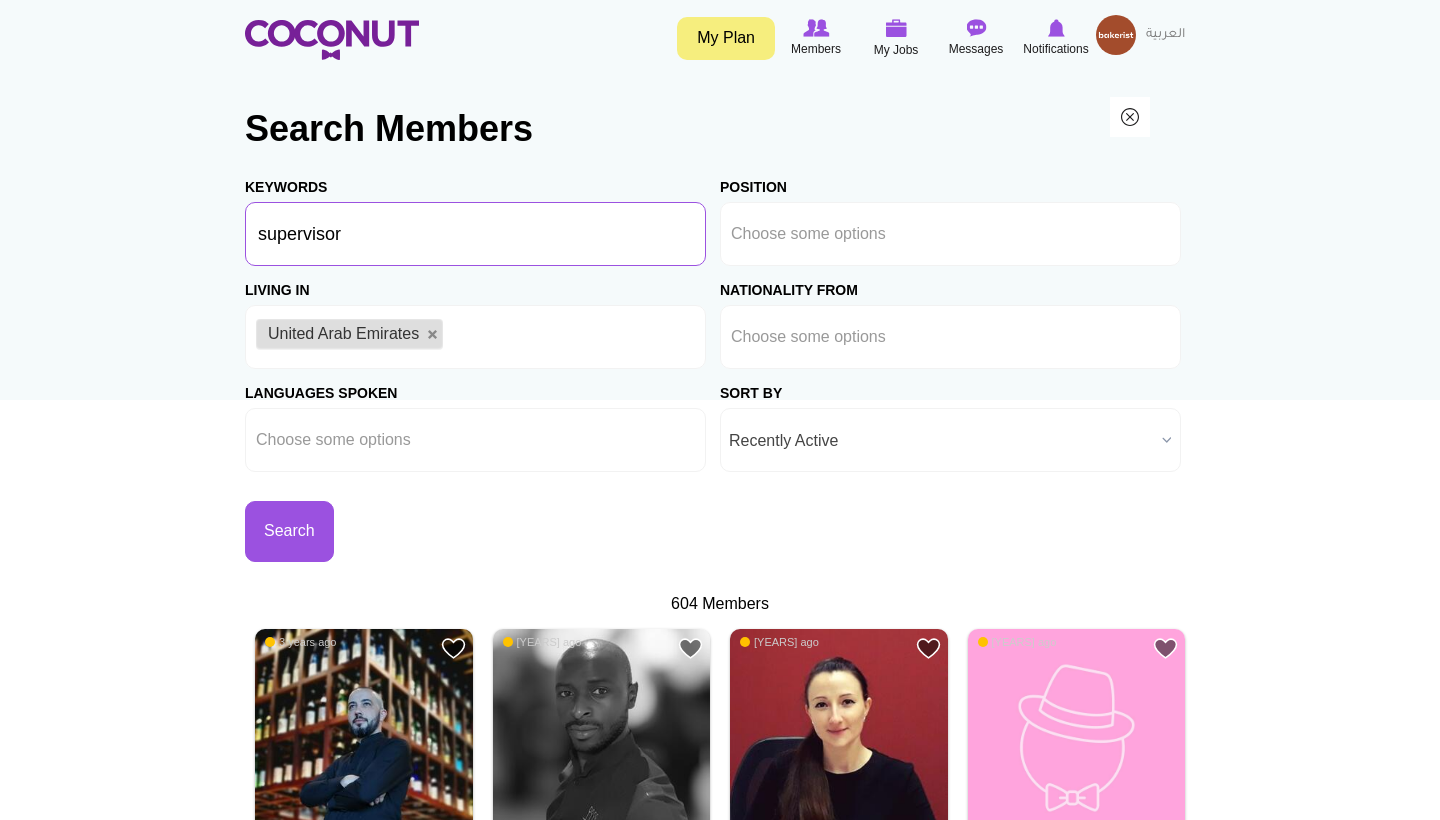 type on "[WORD]" 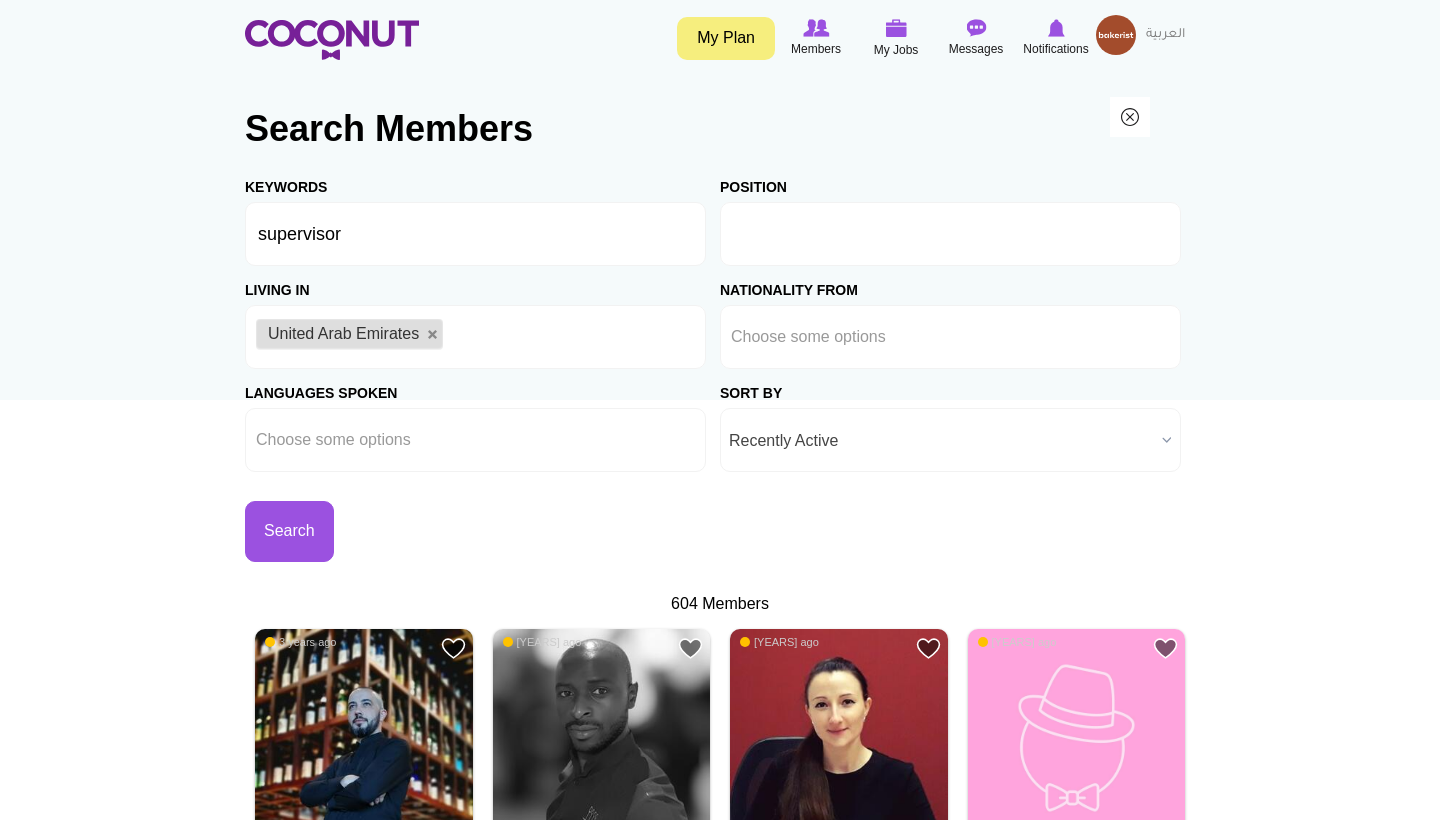 click at bounding box center (821, 234) 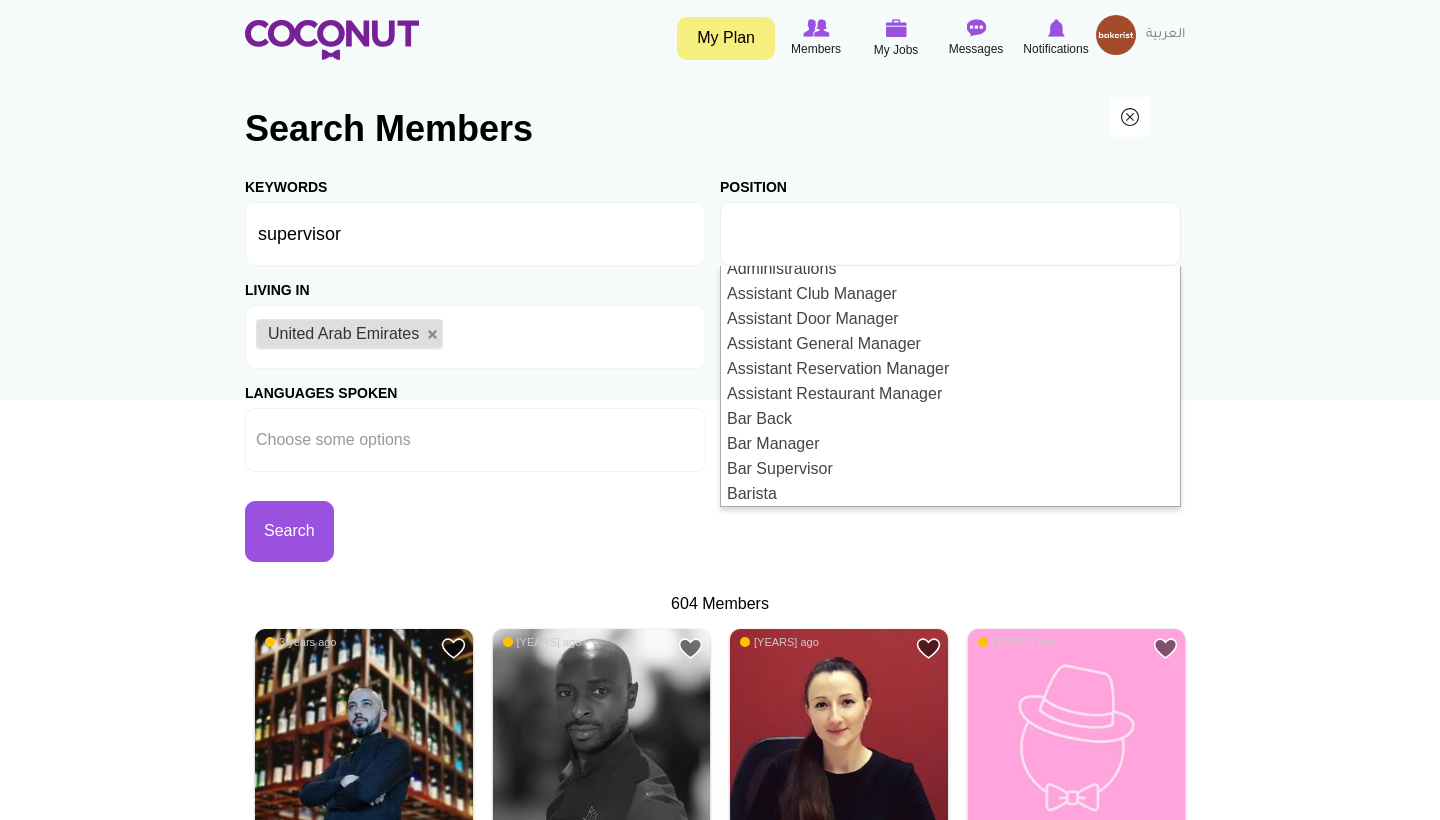 scroll, scrollTop: 259, scrollLeft: 0, axis: vertical 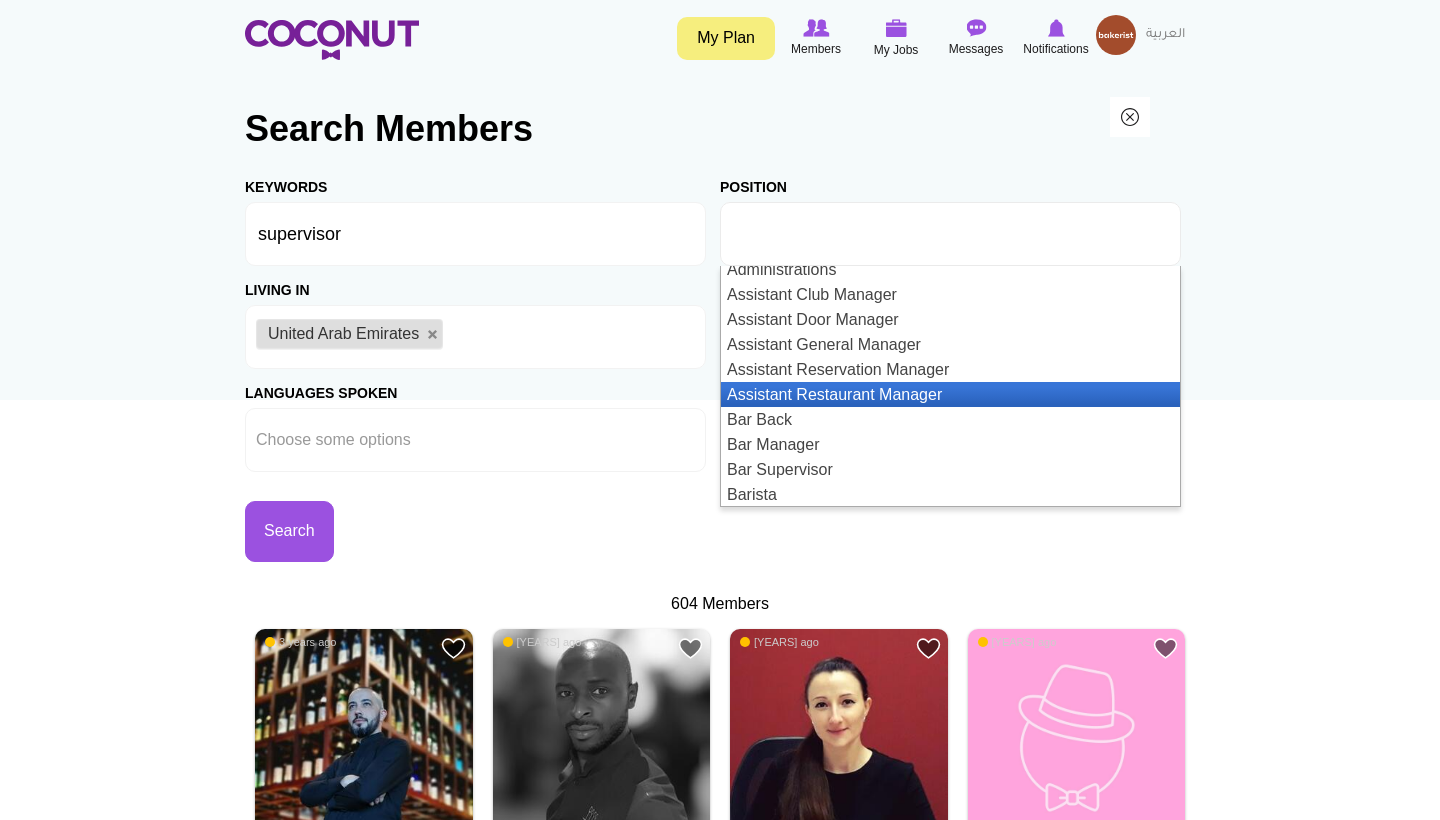 click on "Assistant Restaurant Manager" at bounding box center [950, 394] 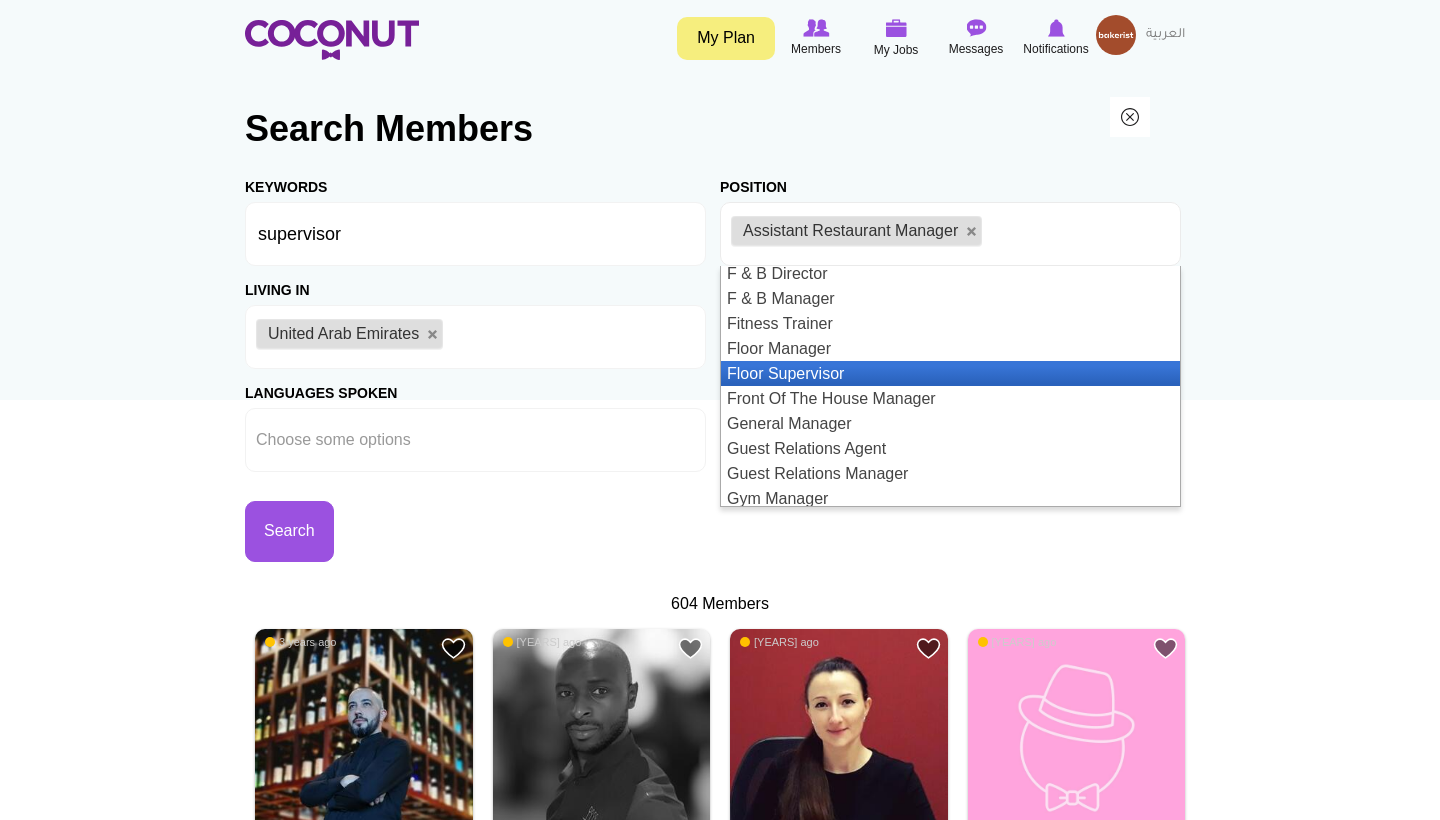 scroll, scrollTop: 1035, scrollLeft: 0, axis: vertical 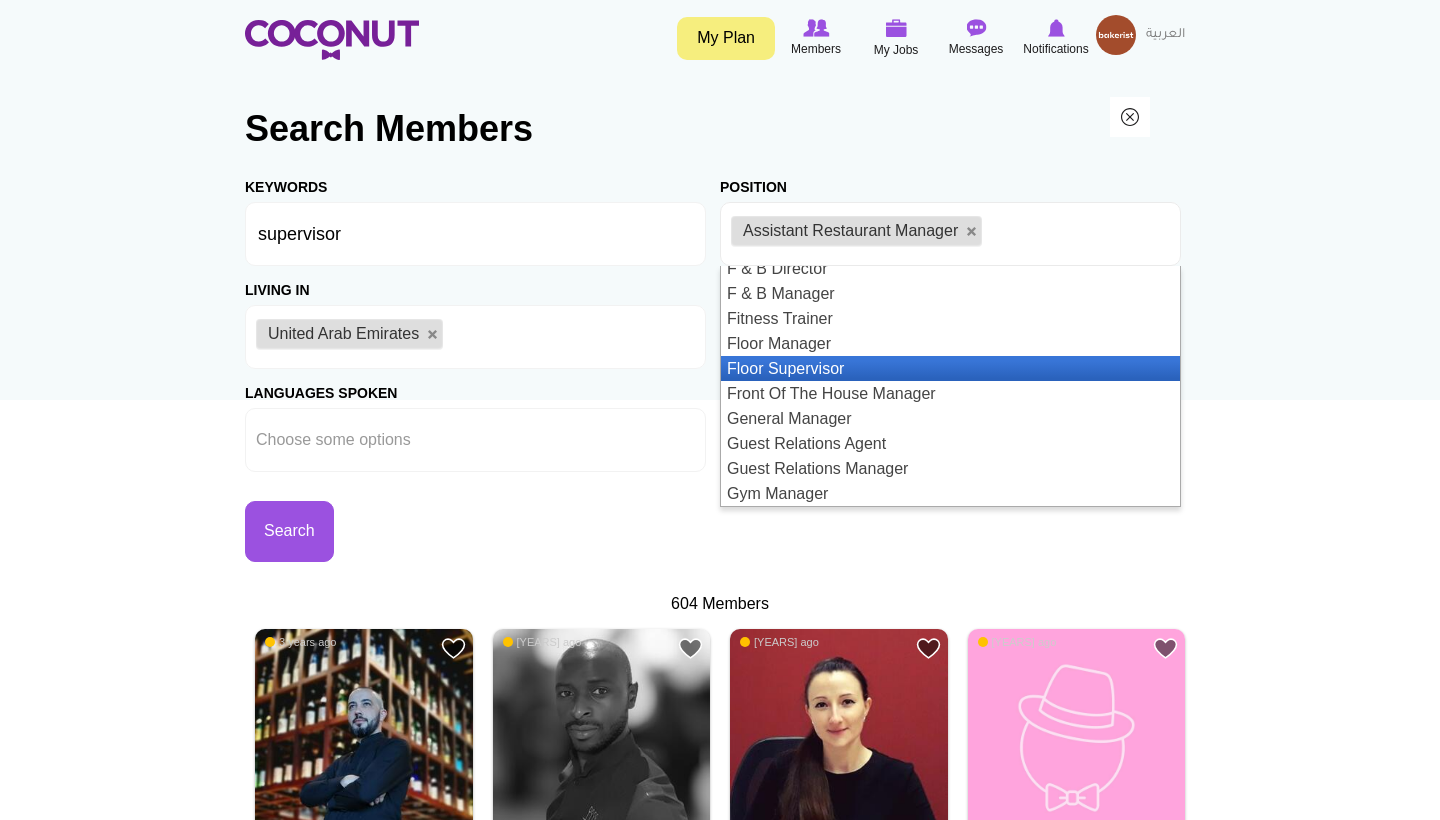 click on "Floor Supervisor" at bounding box center (950, 368) 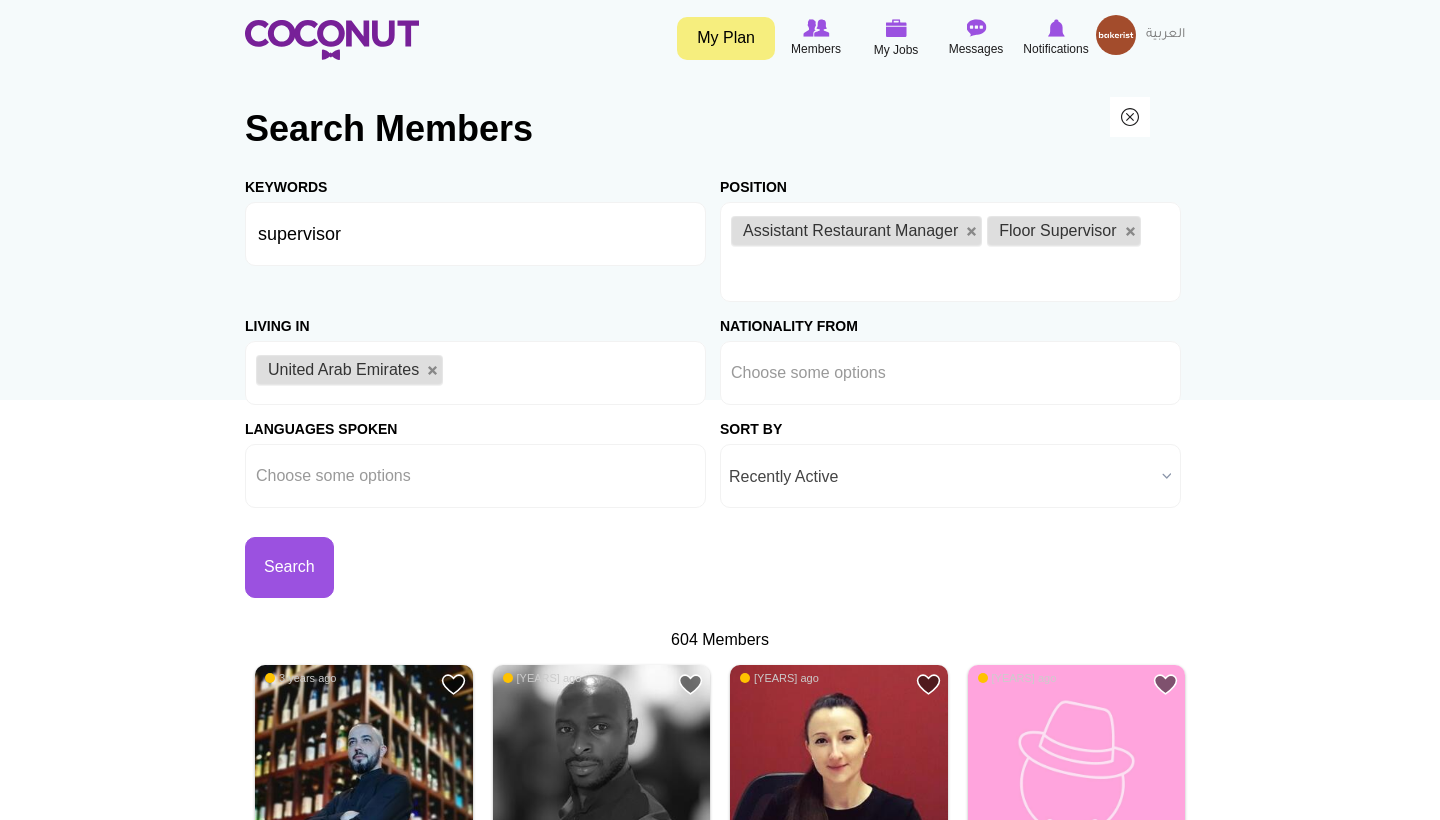 scroll, scrollTop: 0, scrollLeft: 0, axis: both 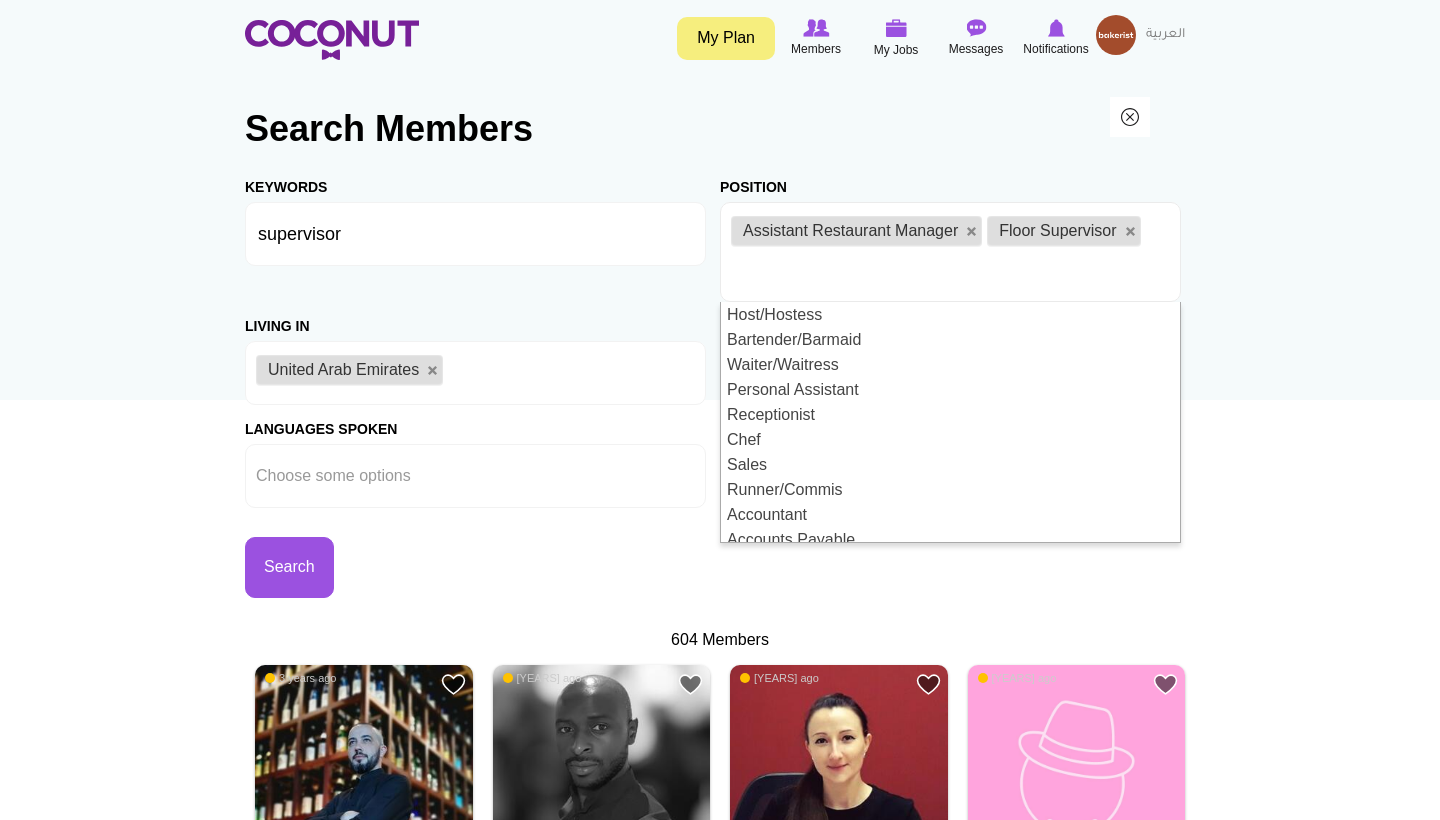 click on "Languages Spoken
Abkhazian Afar Afrikaans Akan Albanian Amharic Arabic Armenian Assamese Asturian Avar Avestan Aymara Azerbaijani Bambara Bashkir Basque Belarusian Bengali Bhutani Bihari Bislama Bosnian Breton Bulgarian Burmese Cambodian Catalan Chamorro Chechen Chichewa Chinese, Simplified Chinese, Traditional Chuvash Cornish Corsican Cree Croatian Czech Danish Dutch English Esperanto Estonian Ewe Faeroese Fiji Filipino Finnish French Frisian Fulah Galician Georgian German Greek Greenlandic Guarani Gujarati Haitian Creole Hausa Hebrew Herero Hindi Hiri Motu Hungarian Icelandic Igbo Indonesian Interlingua Interlingue Inuktitut Inupiak Irish Italian Japanese Javanese Kannada Kanuri Kashmiri Kazakh Kikuyu Kinyarwanda Kirundi Komi Kongo Korean Kurdish Kwanyama Kyrgyz Laothian Latin Latvian Lingala Lithuanian Lolspeak Luganda Luxembourgish Macedonian Malagasy Malay Malayalam Maldivian Maltese Manx Māori Marathi Marshallese Moldavian" at bounding box center (482, 456) 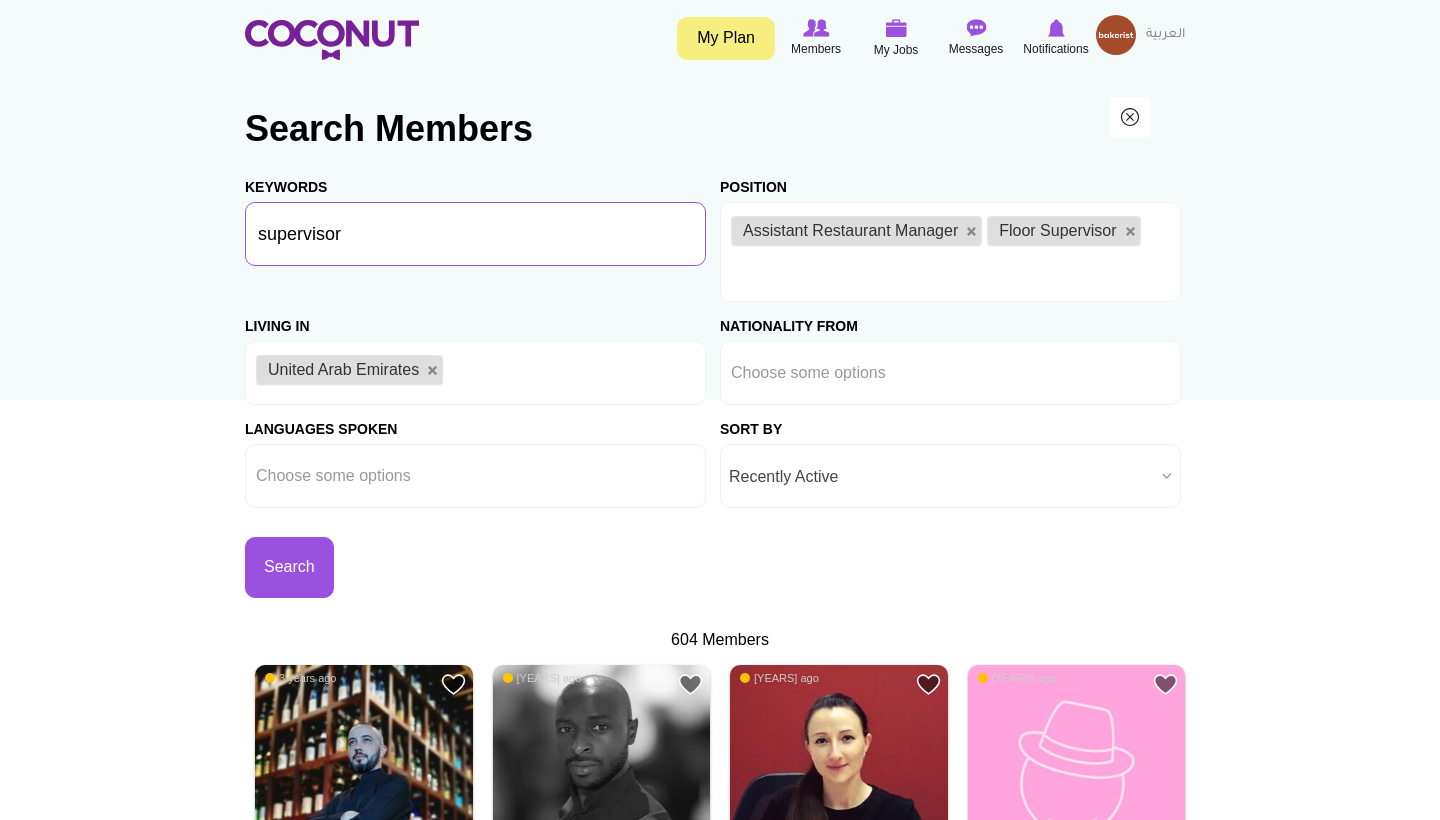 click on "supervisor" at bounding box center (475, 234) 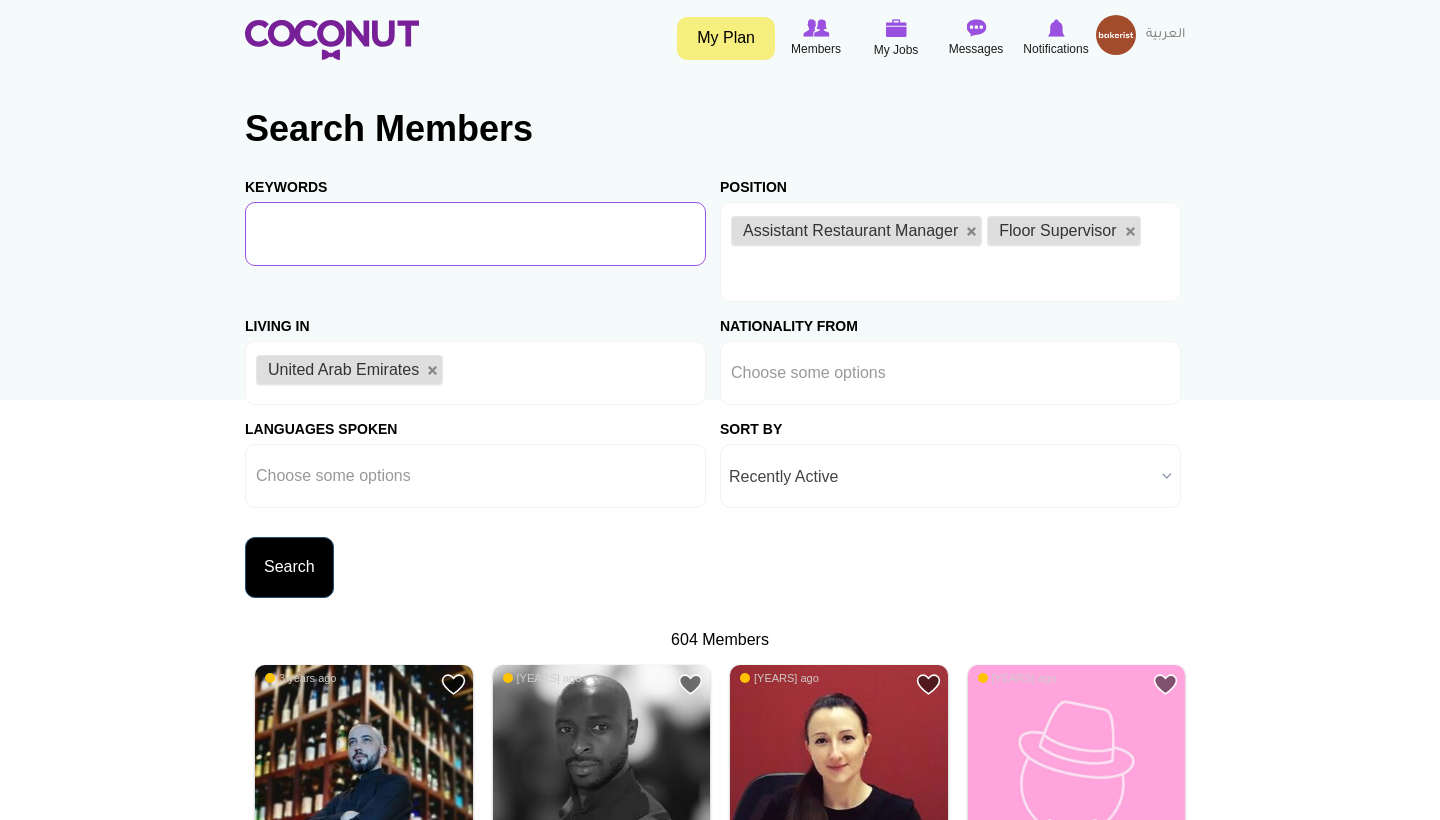 type 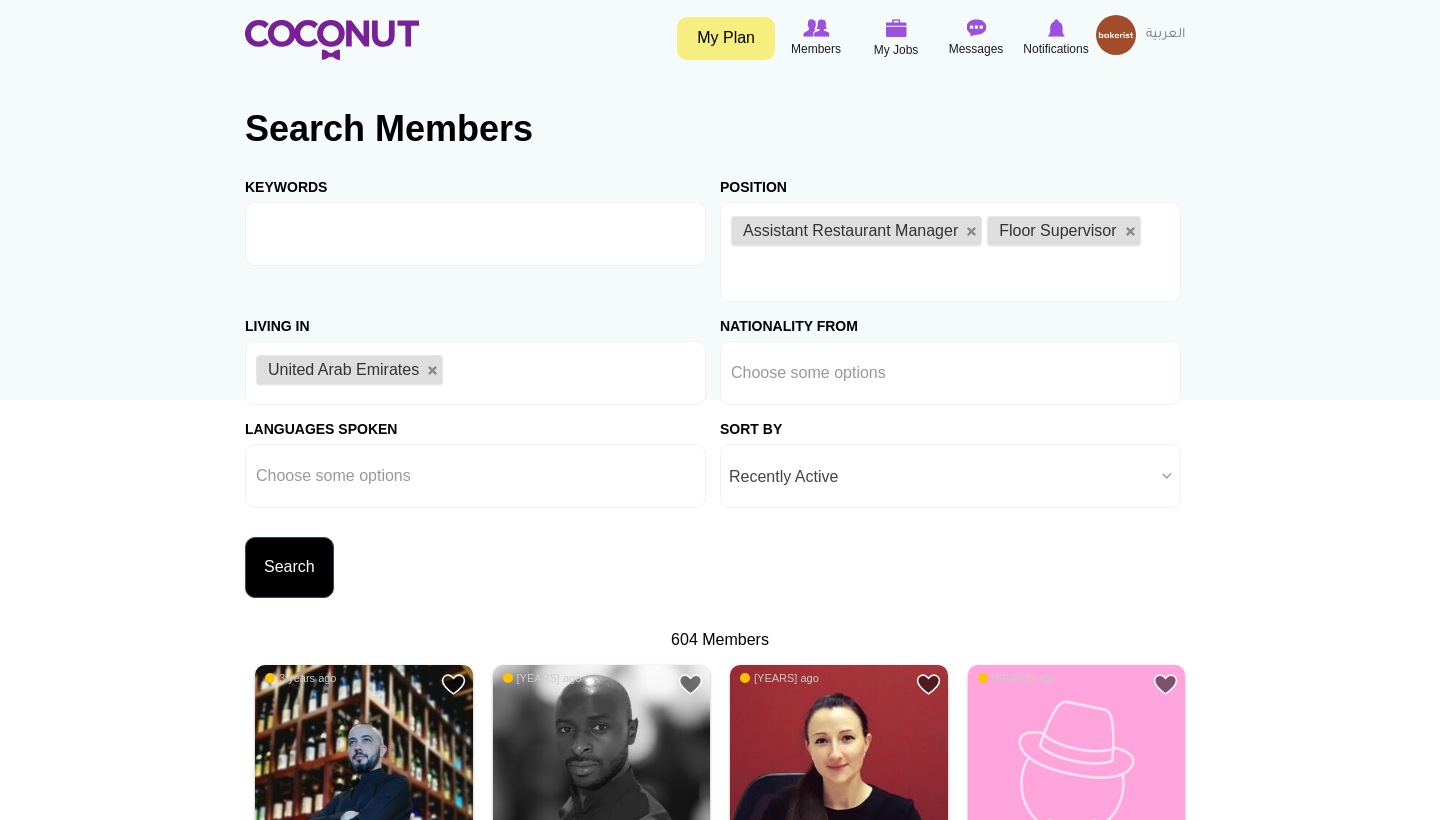 click on "Search" at bounding box center (289, 567) 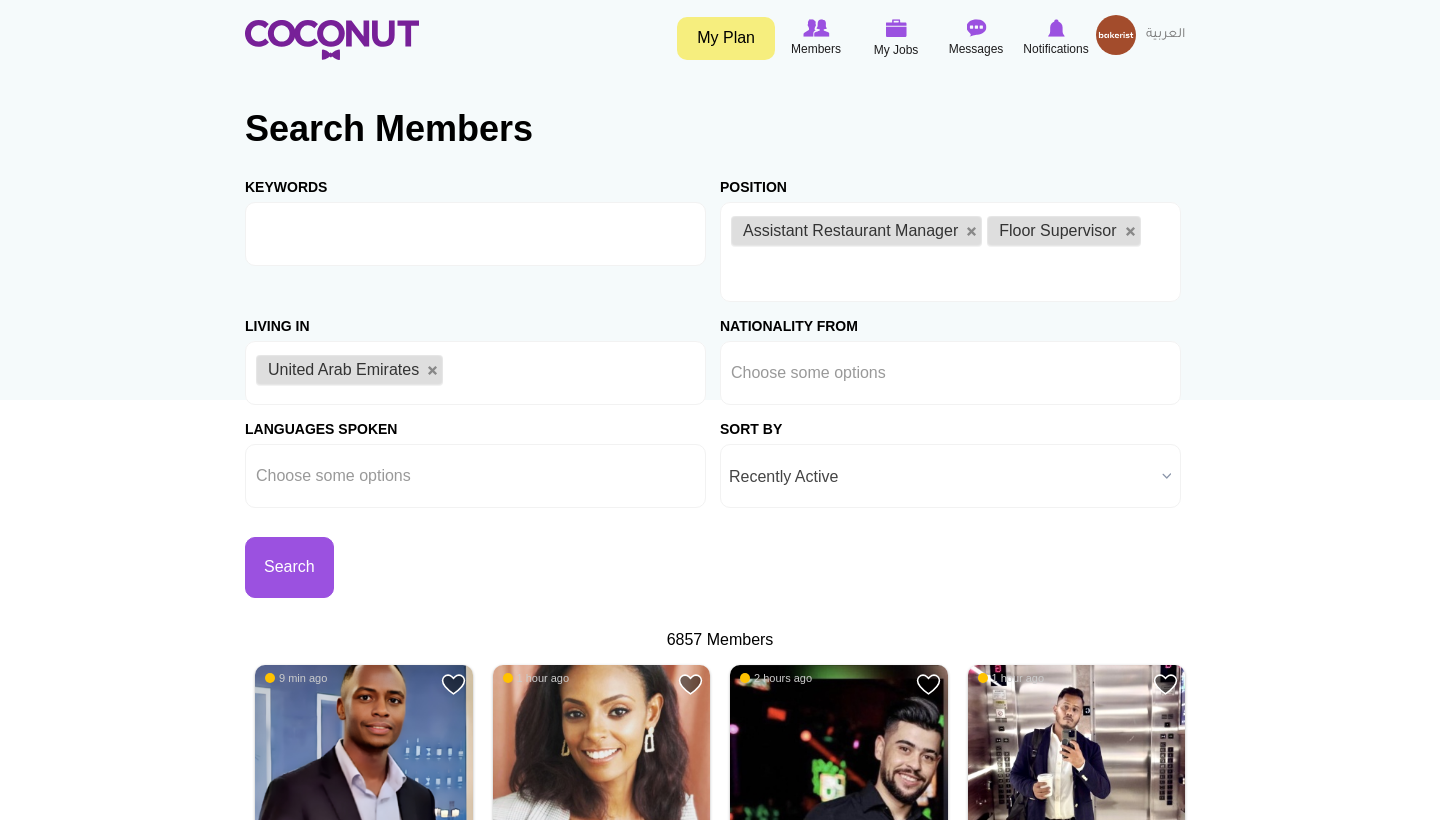 scroll, scrollTop: 245, scrollLeft: 0, axis: vertical 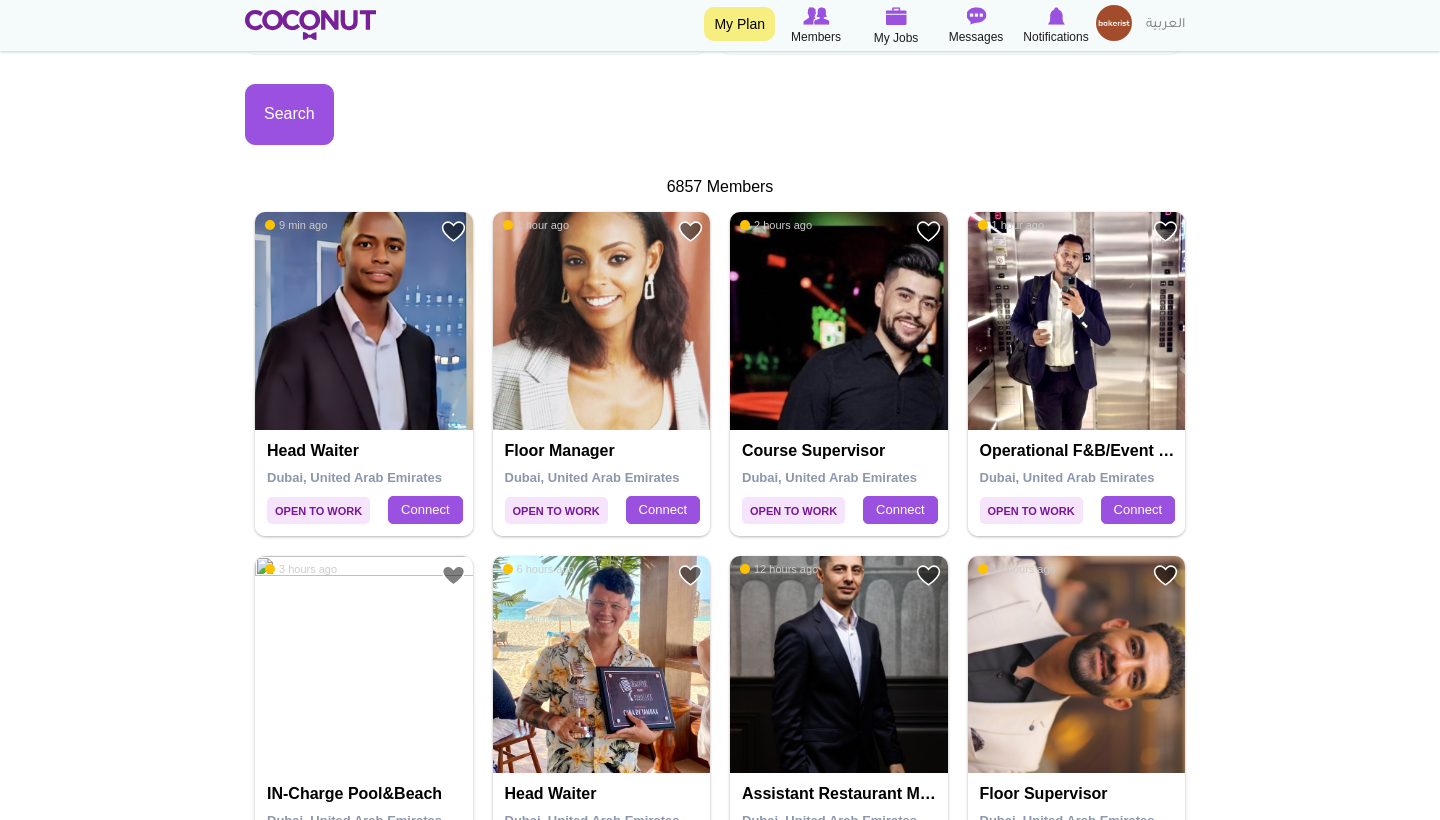 click at bounding box center [839, 321] 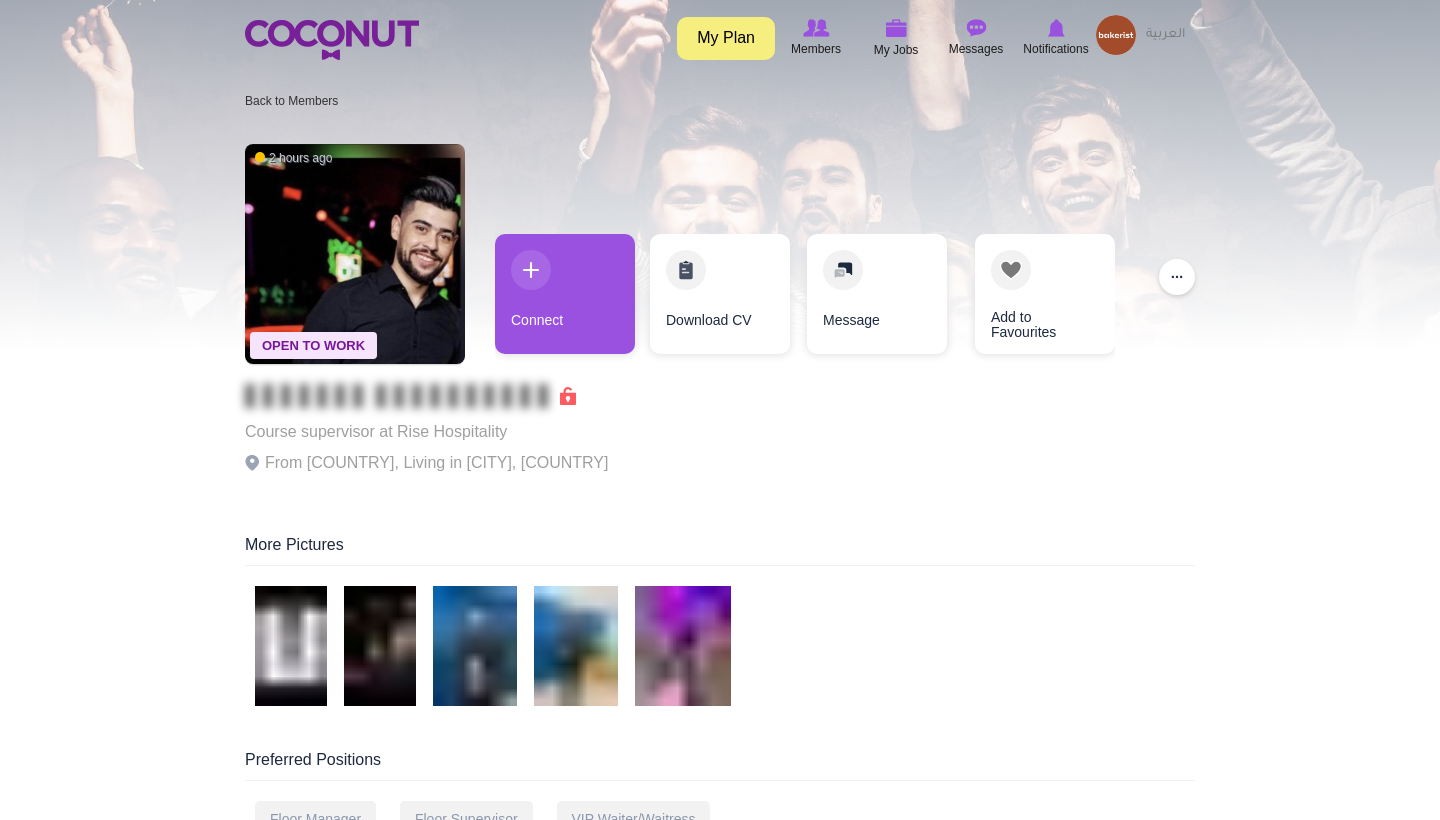 scroll, scrollTop: 0, scrollLeft: 0, axis: both 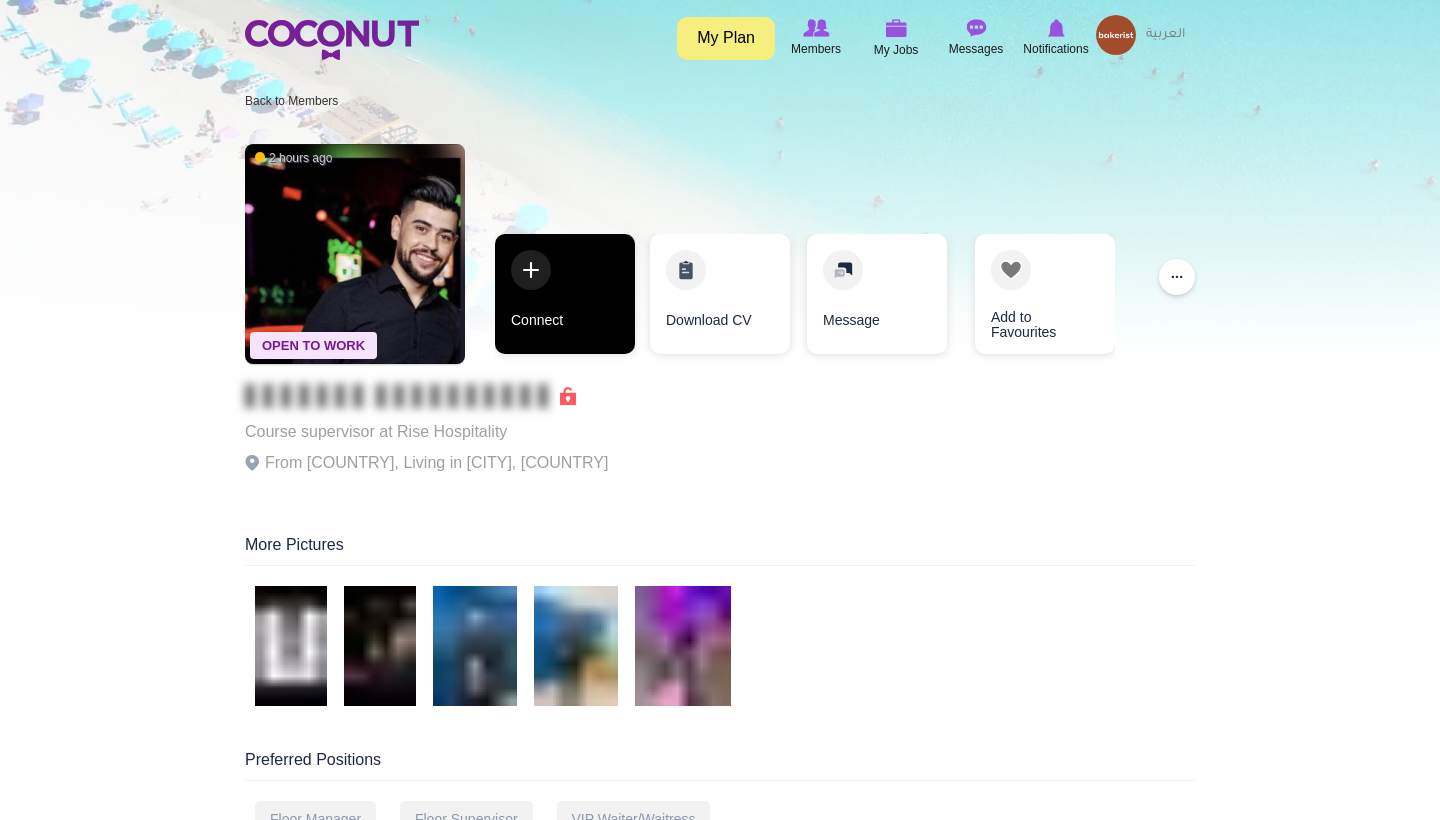 click on "Connect" at bounding box center [565, 294] 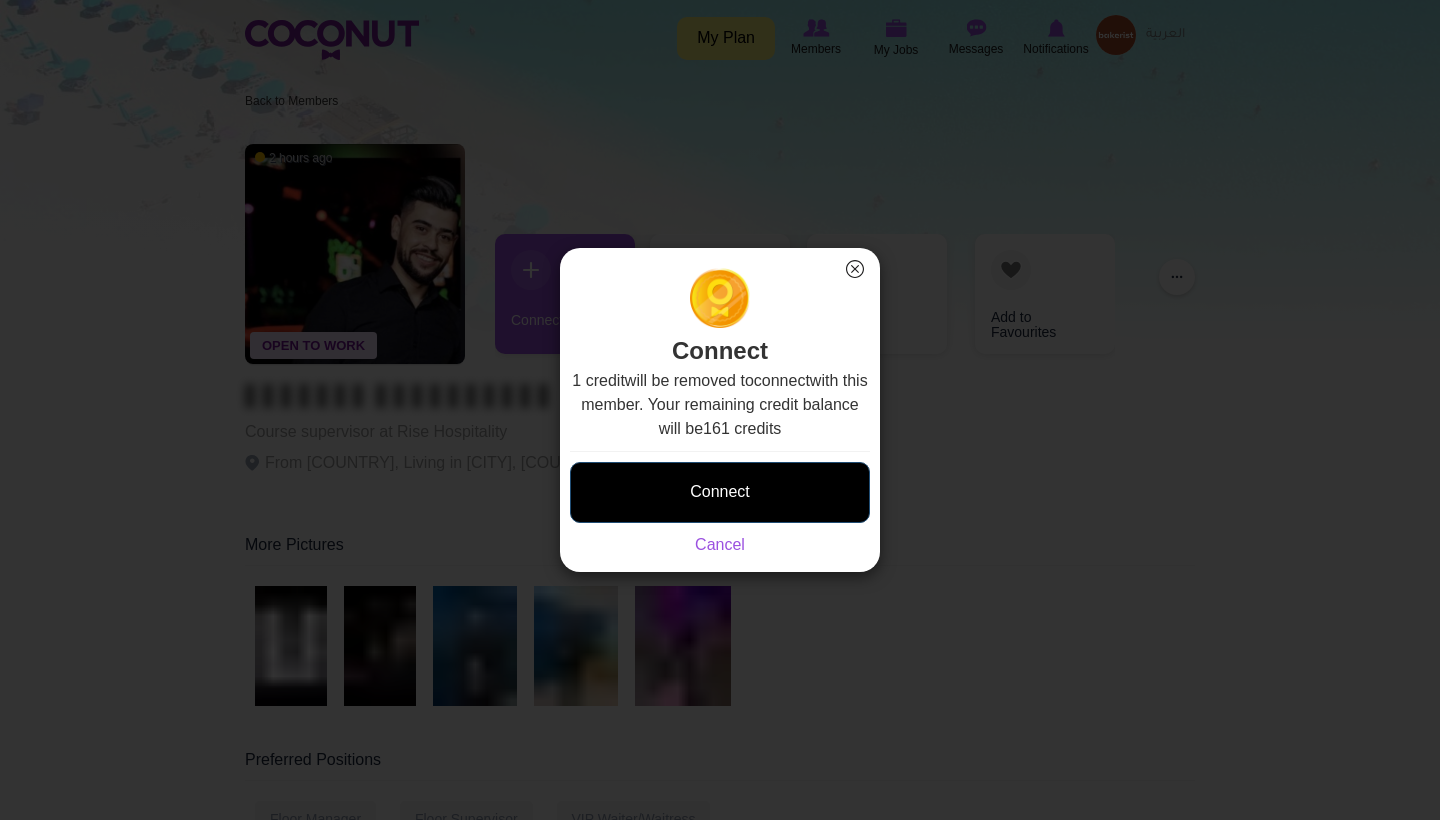 click on "Connect" at bounding box center (720, 504) 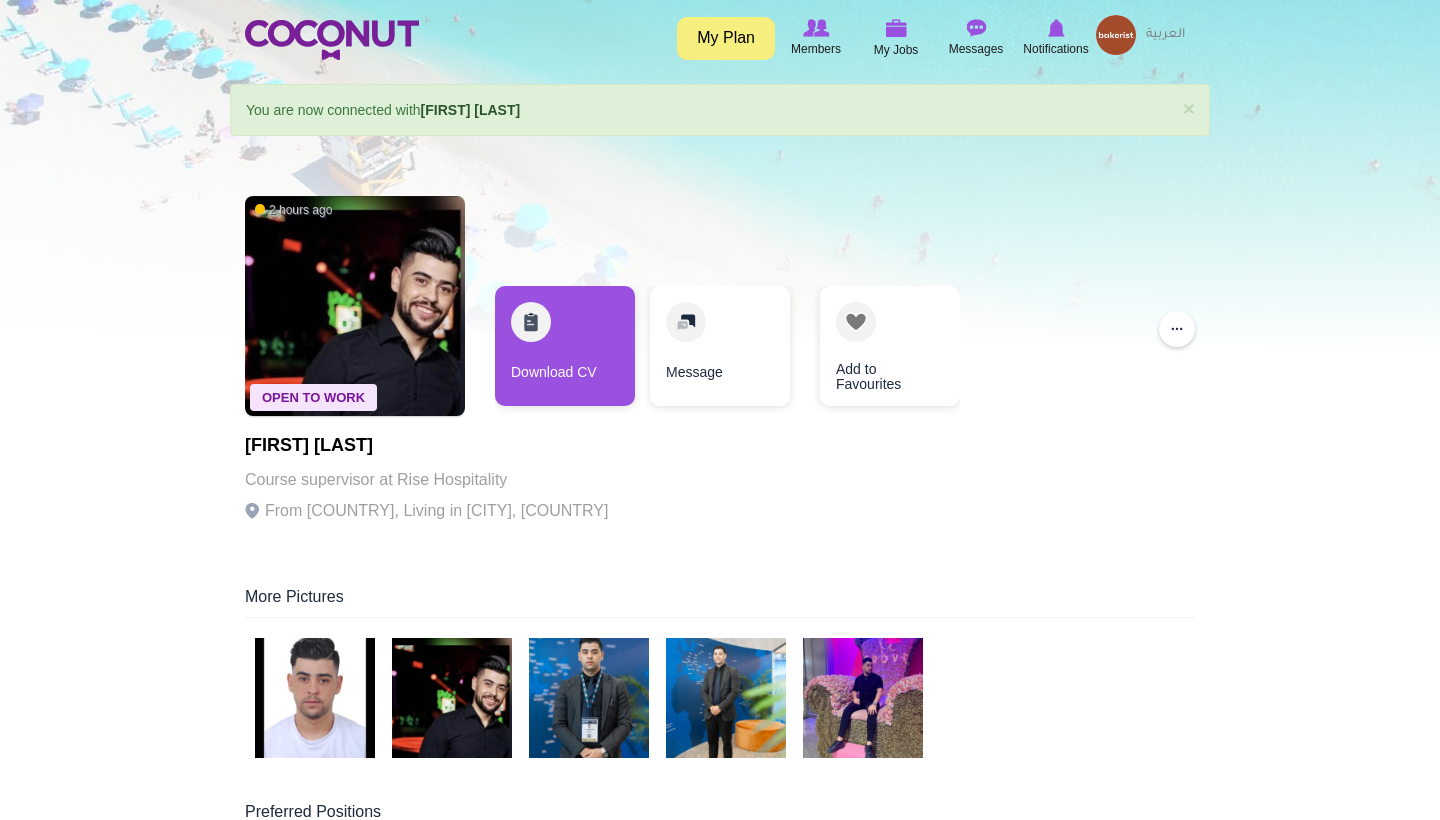 scroll, scrollTop: 0, scrollLeft: 0, axis: both 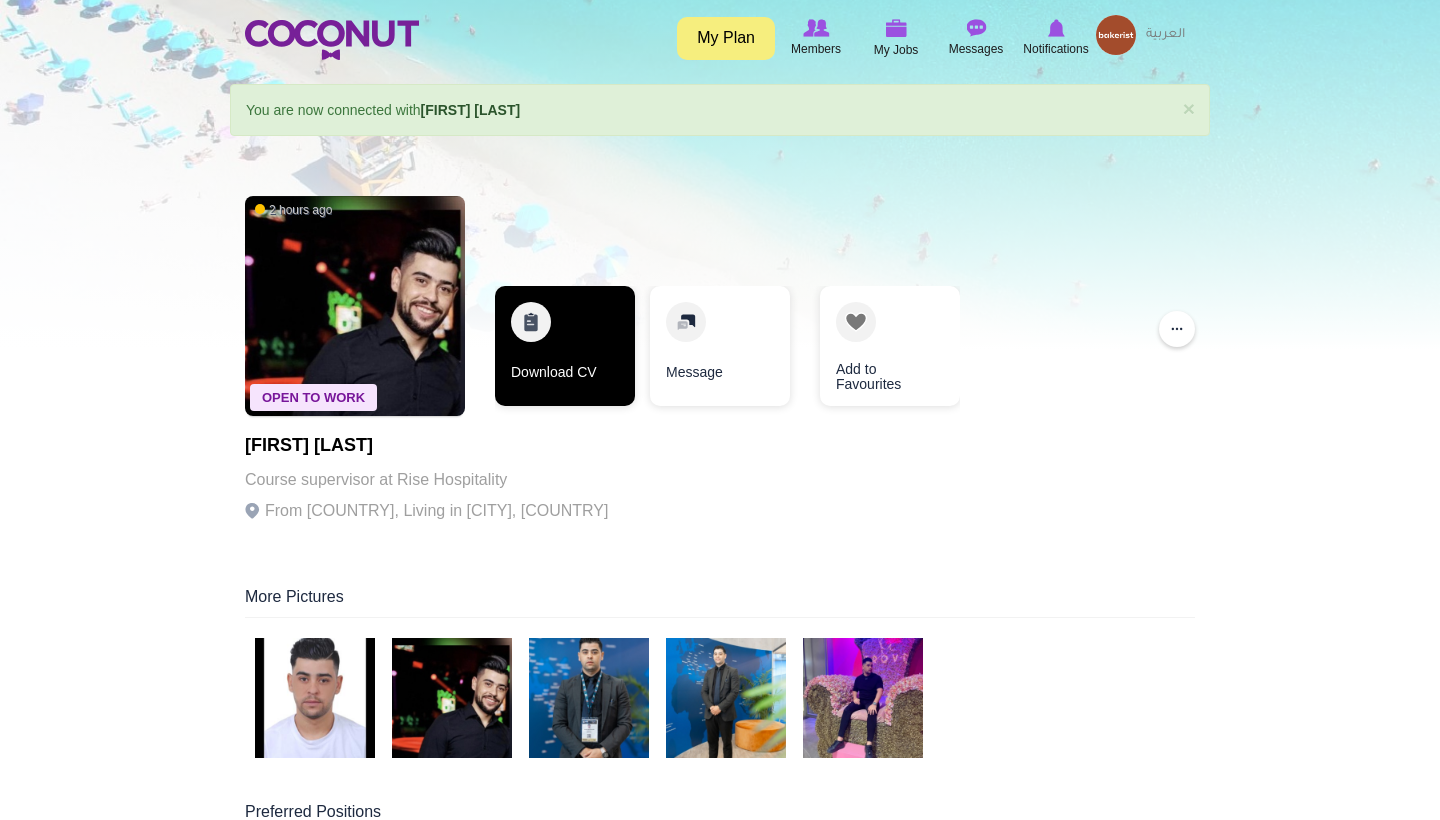 click on "Download CV" at bounding box center [565, 346] 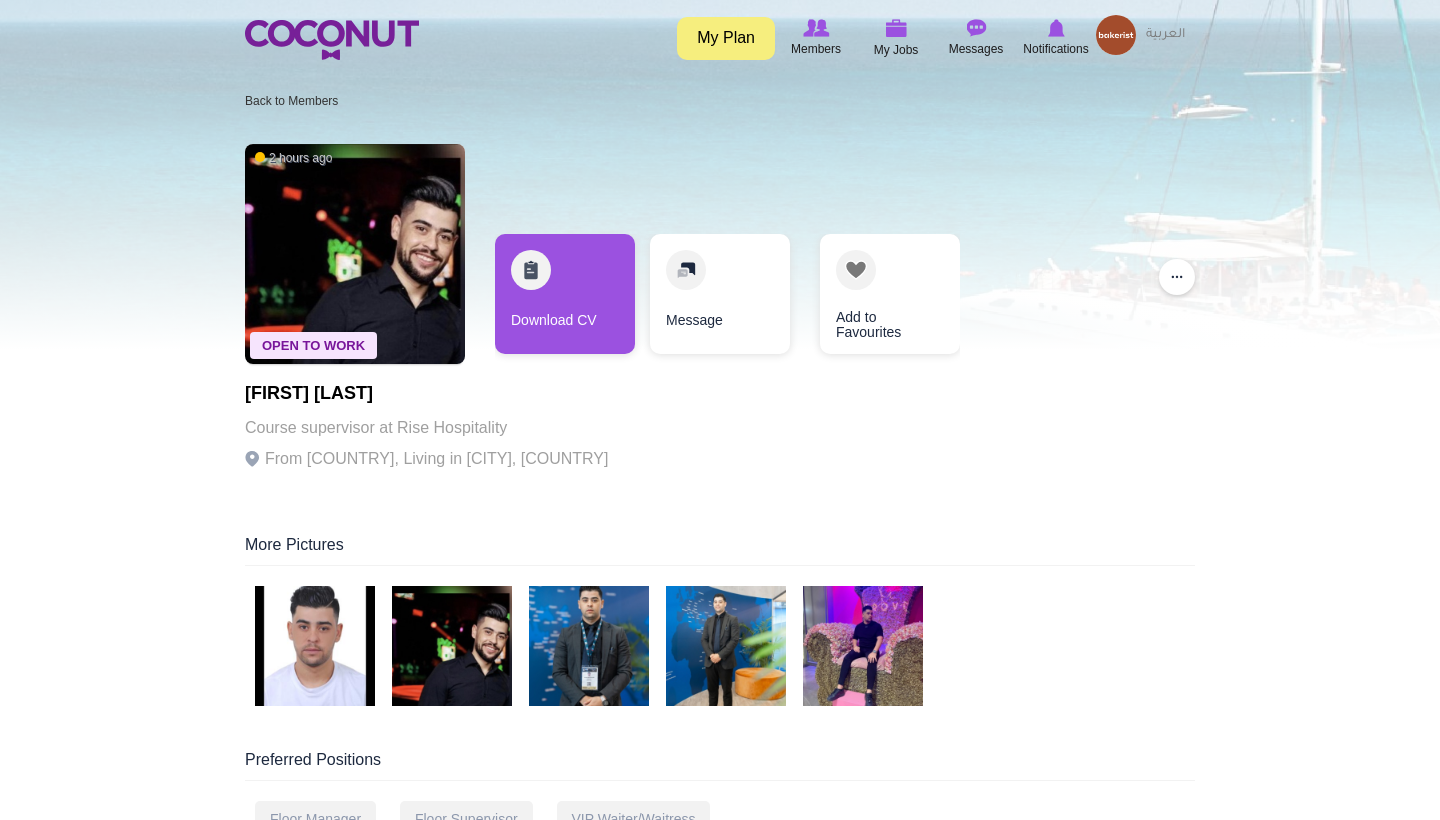 scroll, scrollTop: 0, scrollLeft: 0, axis: both 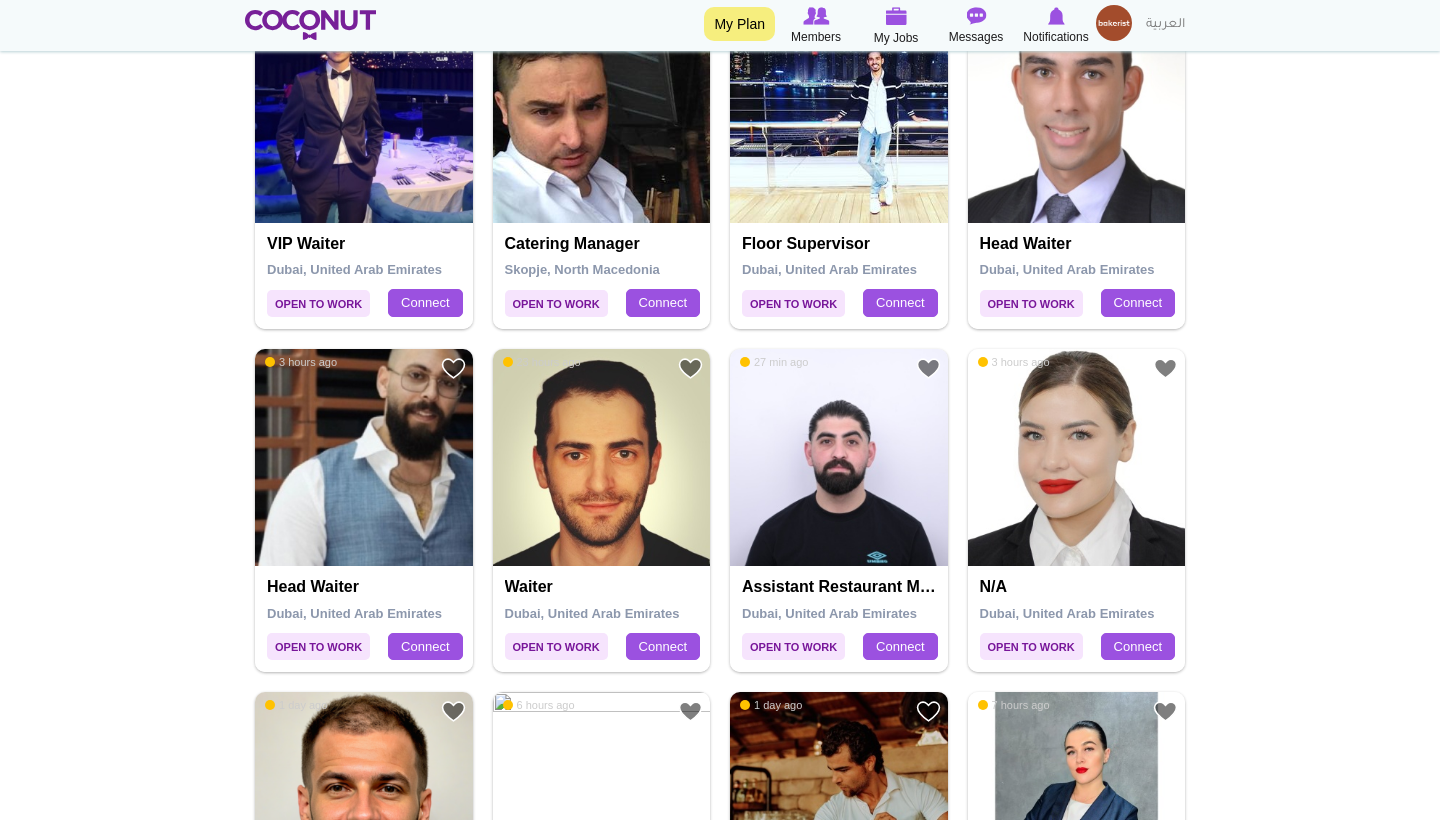 click at bounding box center [1077, 458] 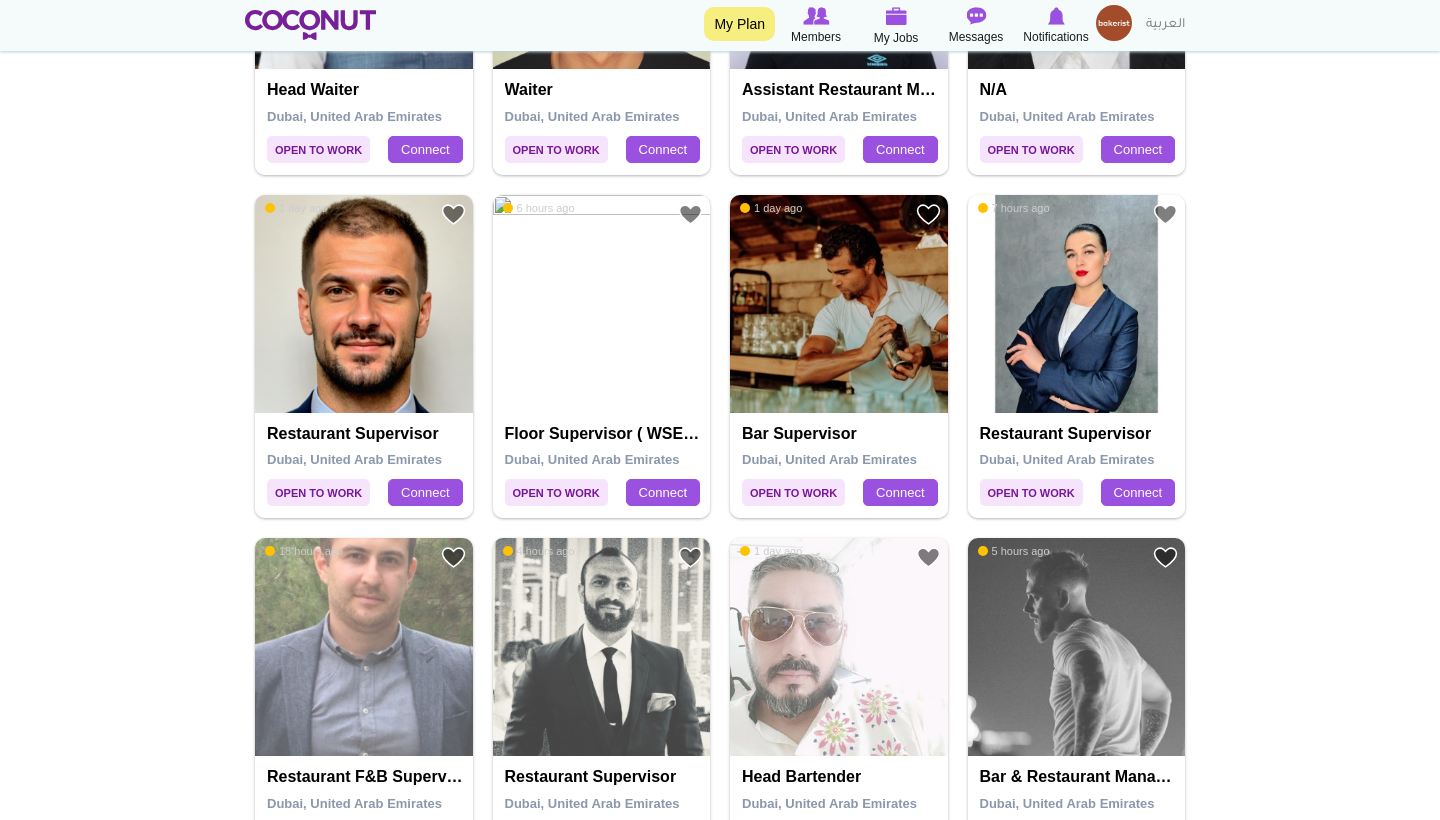 scroll, scrollTop: 1919, scrollLeft: 0, axis: vertical 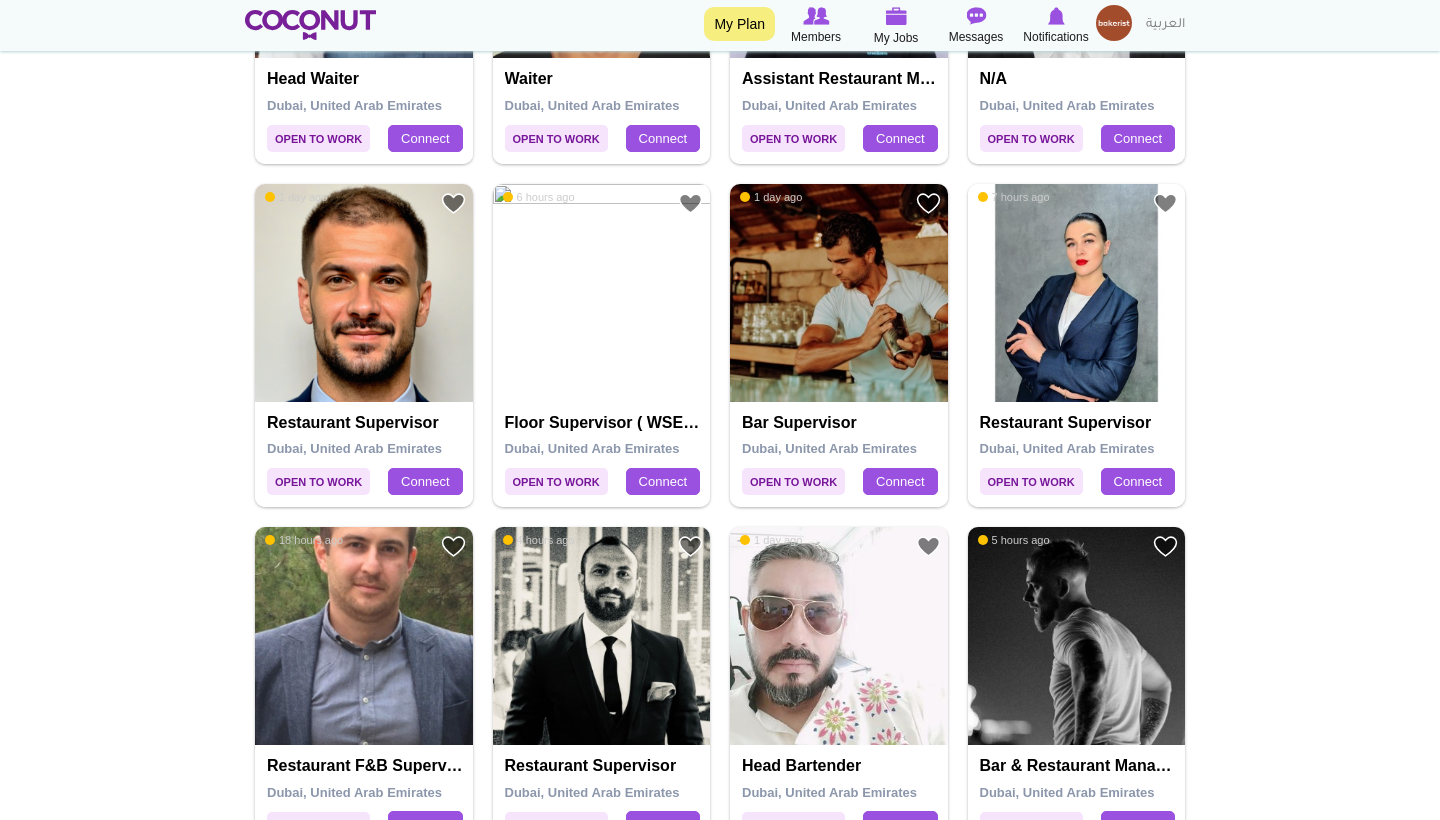 click at bounding box center (602, 293) 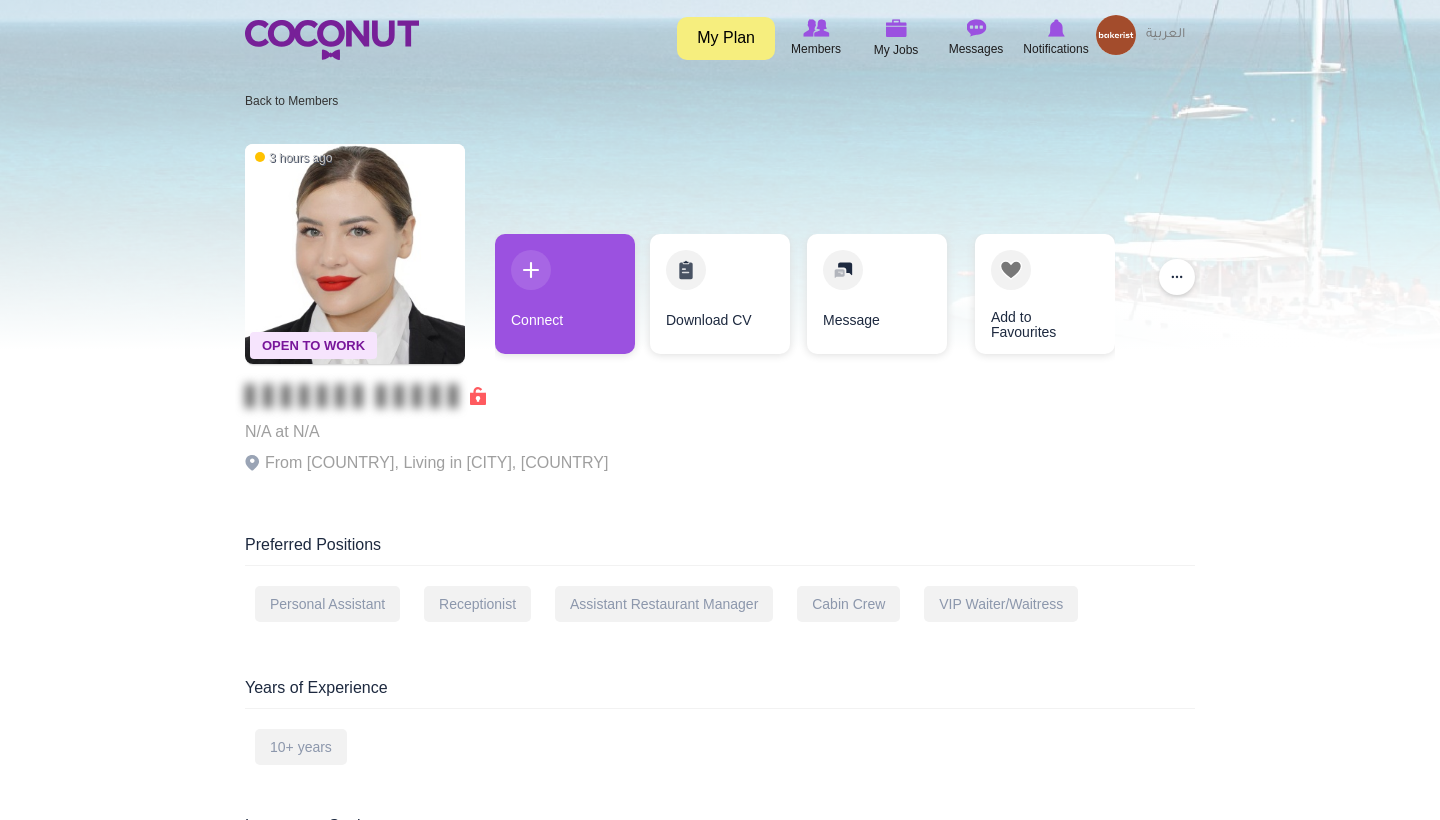 scroll, scrollTop: 0, scrollLeft: 0, axis: both 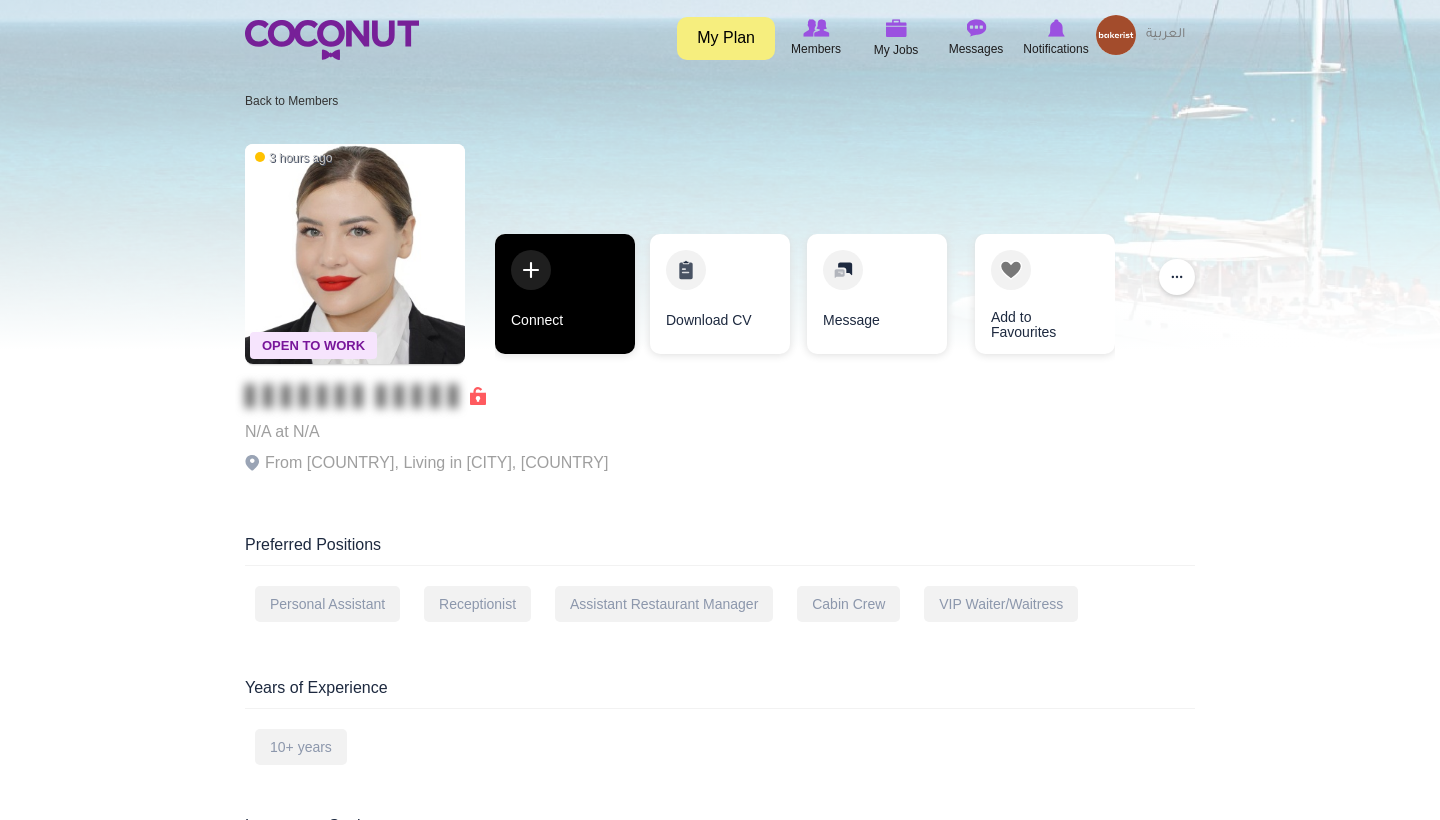 click on "Connect" at bounding box center (565, 294) 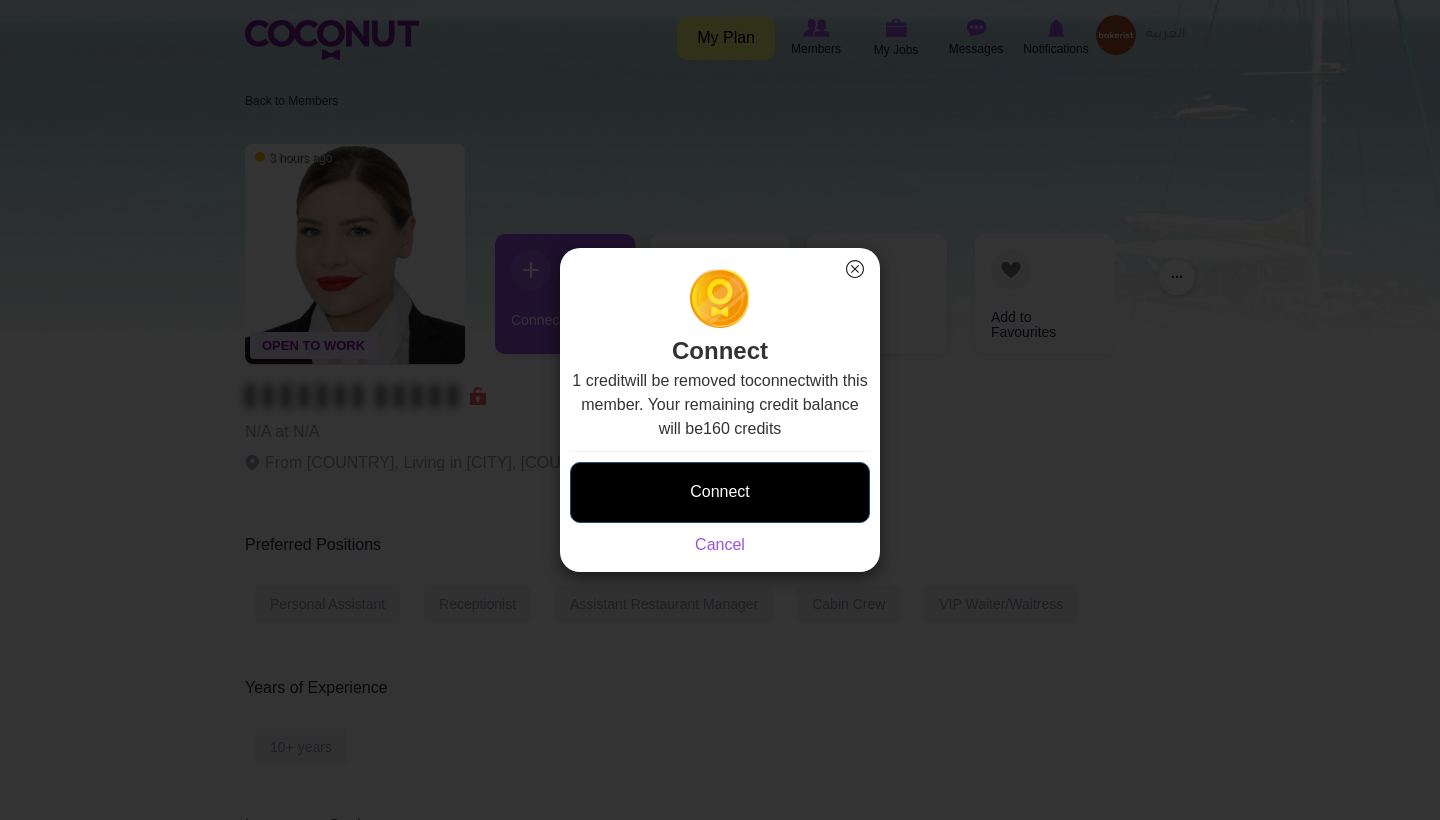 click on "Connect" at bounding box center [720, 492] 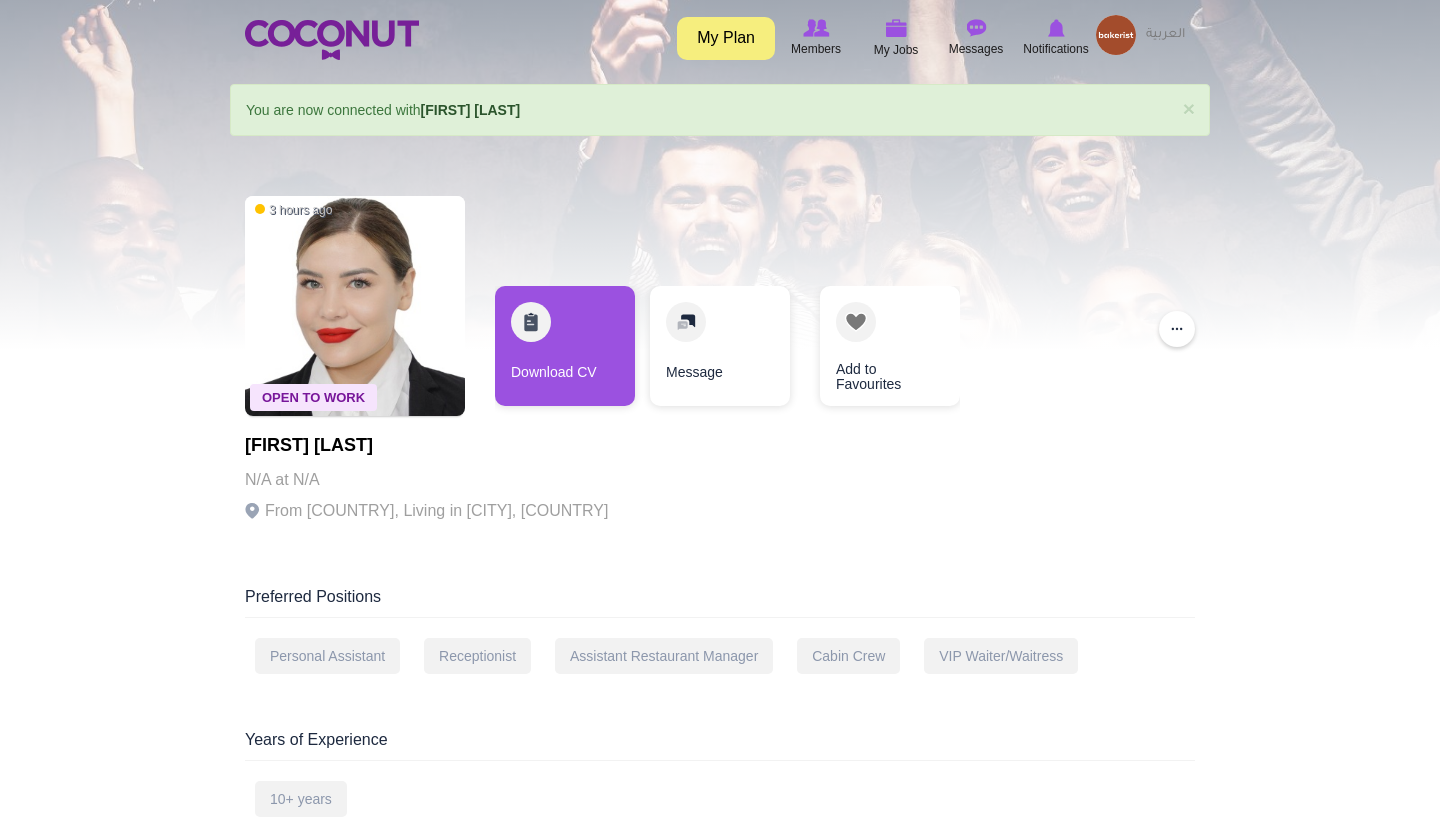 scroll, scrollTop: 0, scrollLeft: 0, axis: both 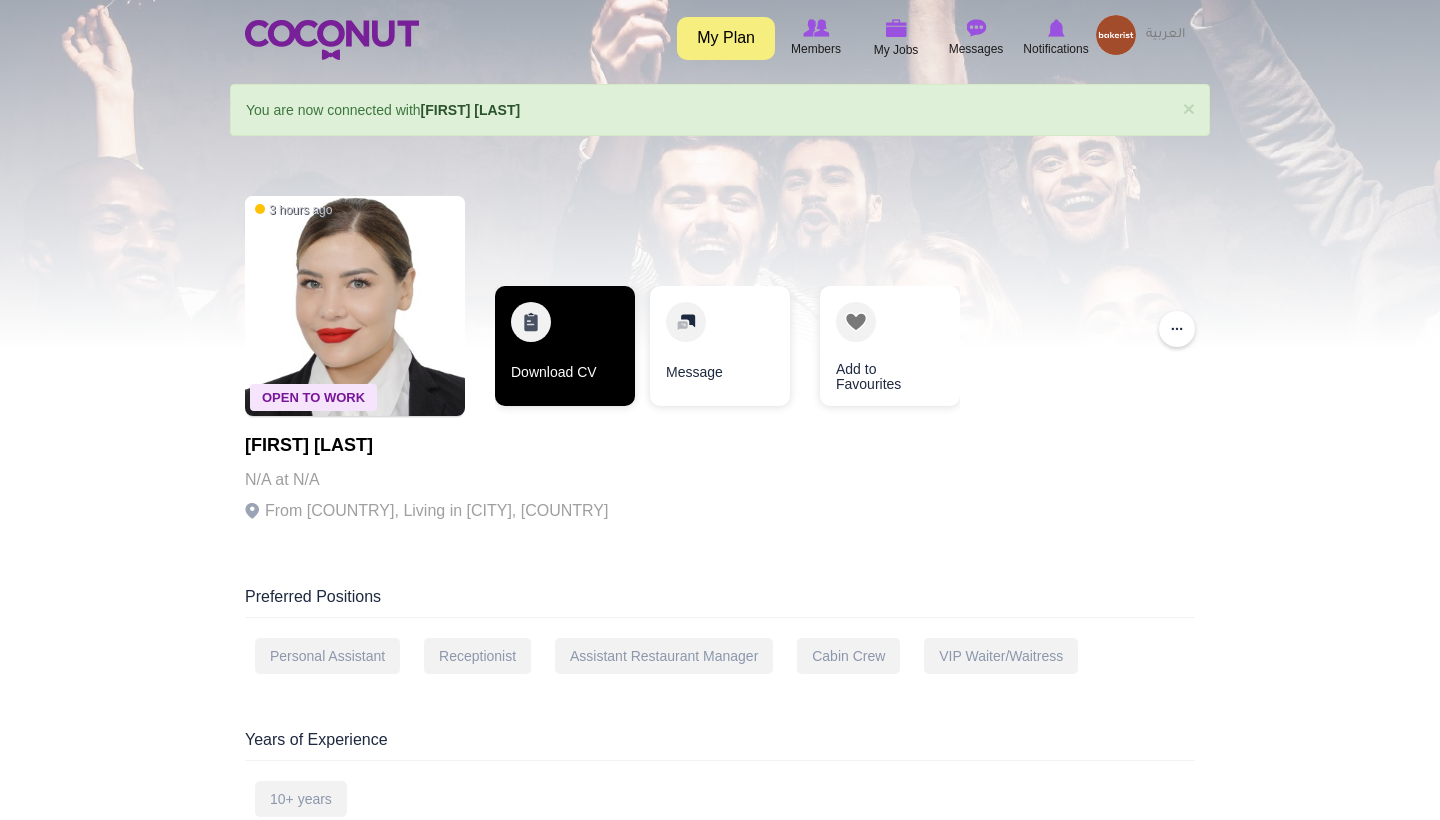click on "Download CV" at bounding box center (565, 346) 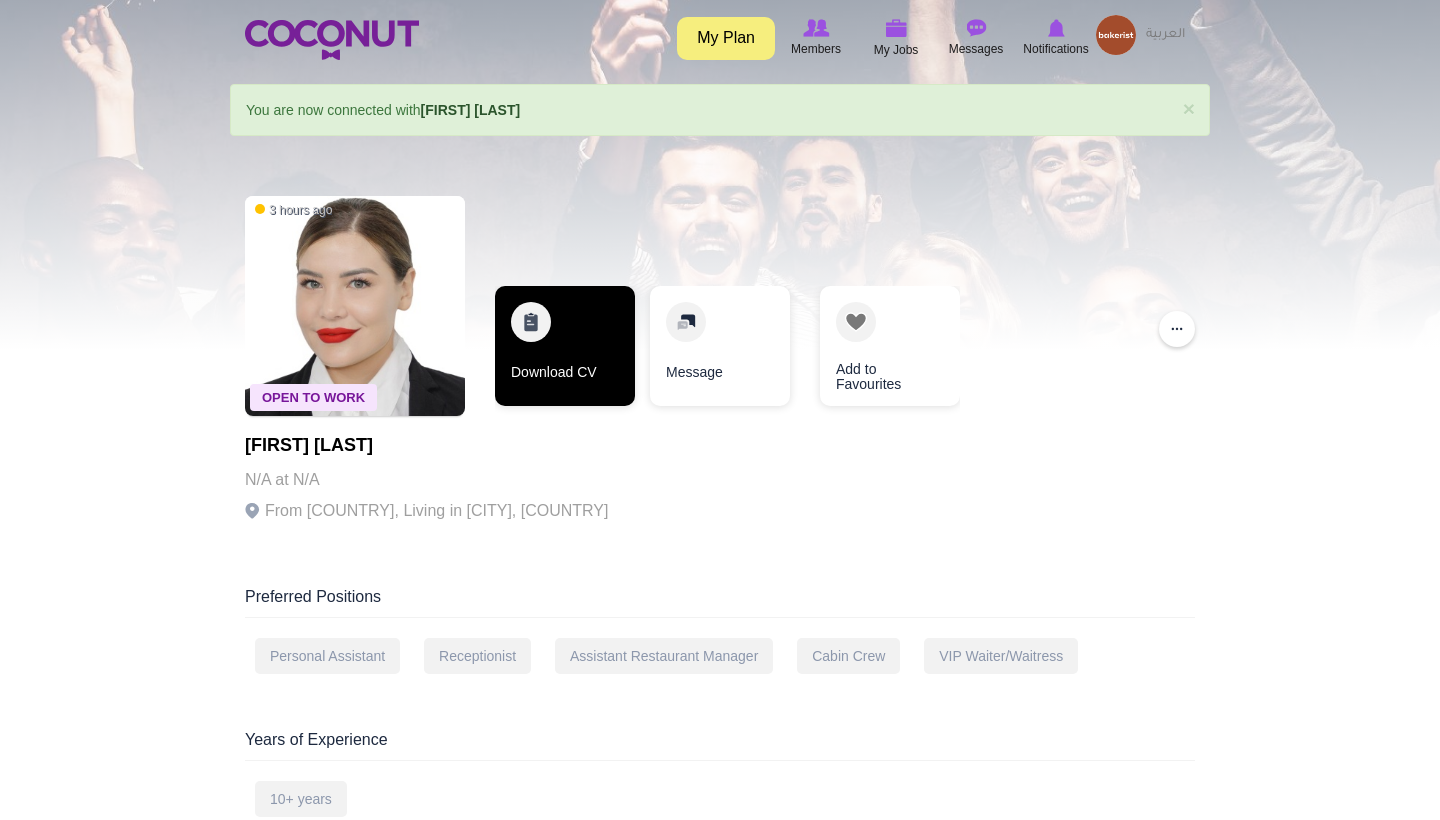 click on "Download CV" at bounding box center (565, 346) 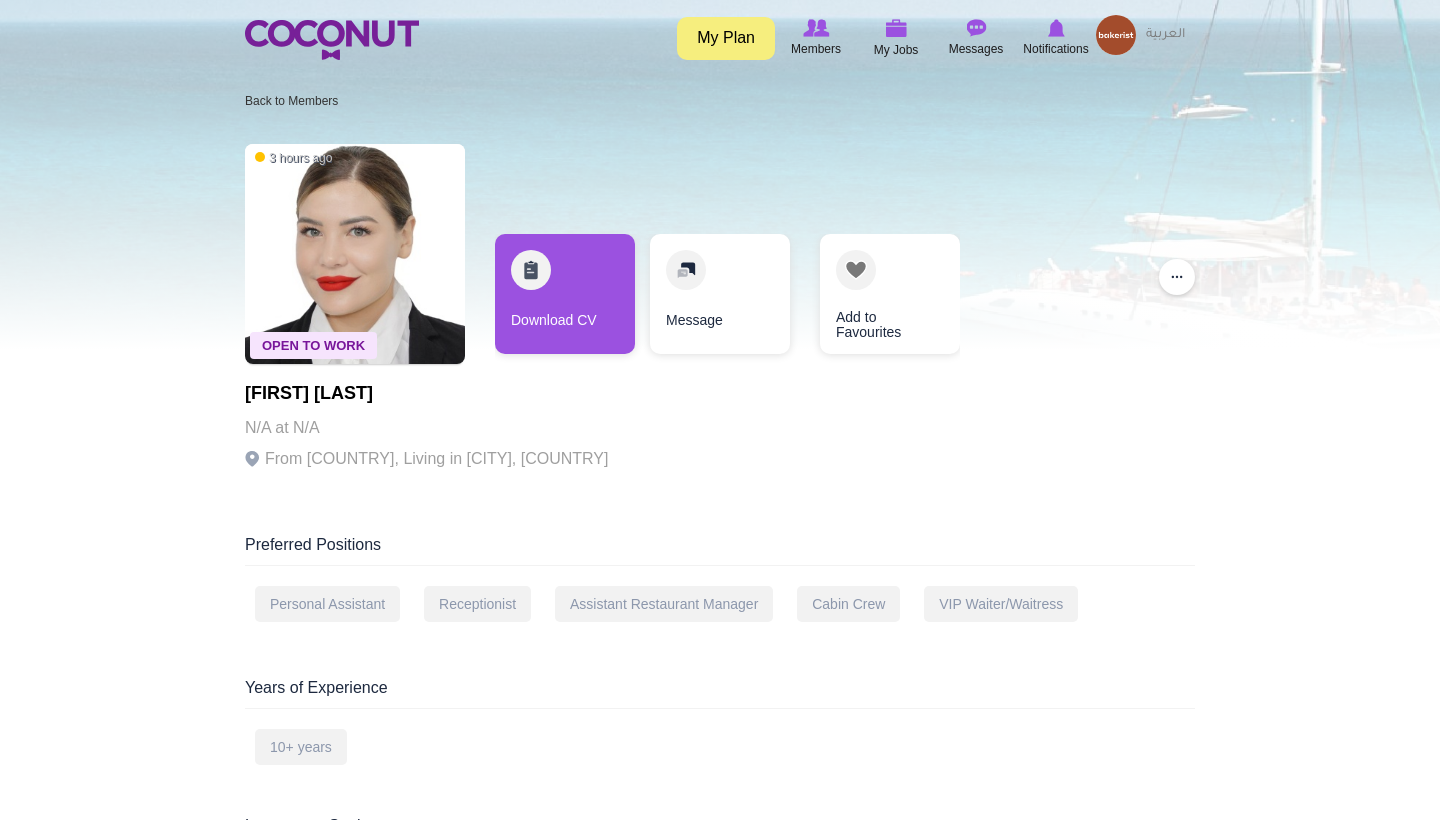 scroll, scrollTop: 0, scrollLeft: 0, axis: both 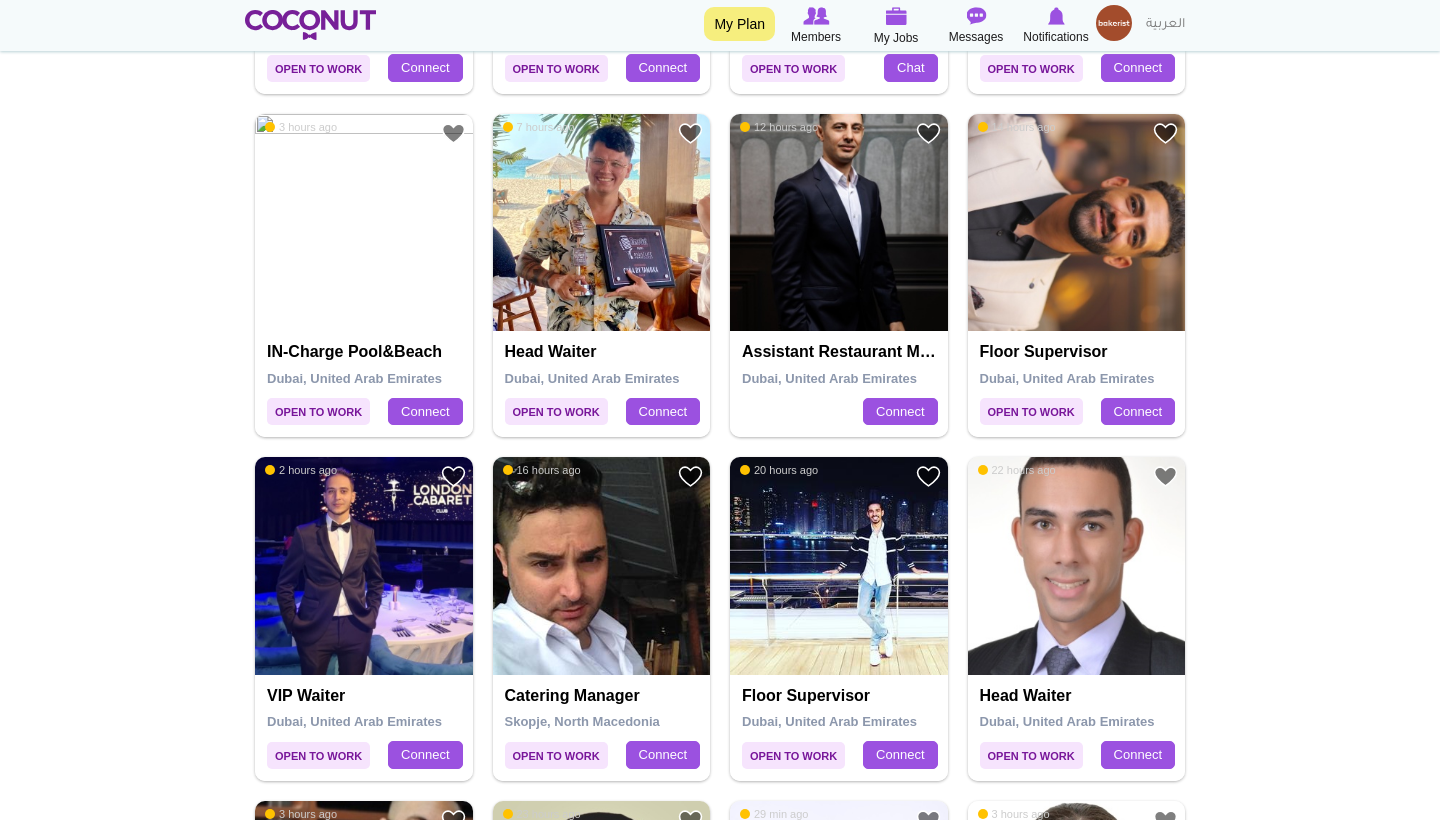 click at bounding box center (1077, 223) 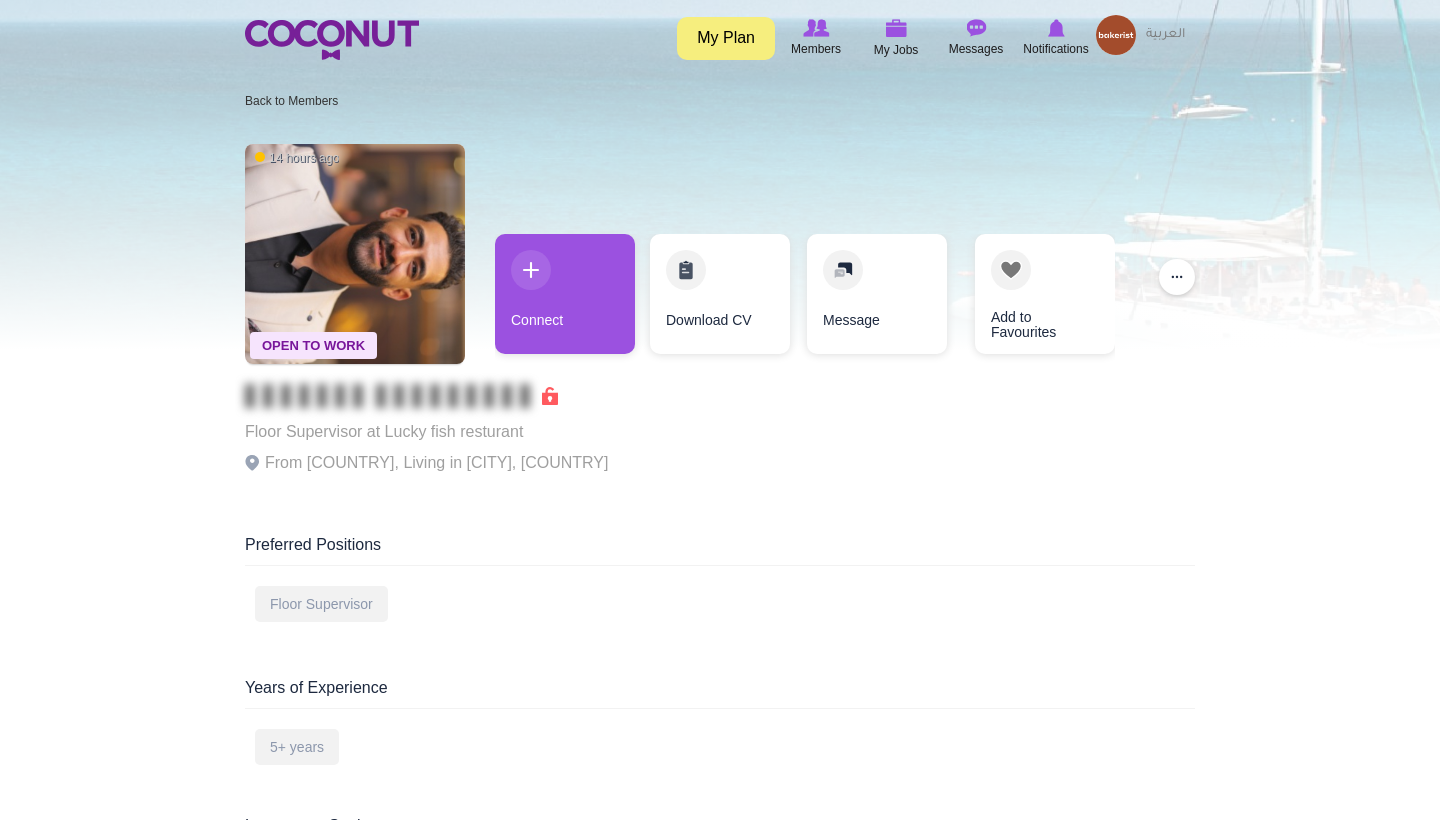scroll, scrollTop: 0, scrollLeft: 0, axis: both 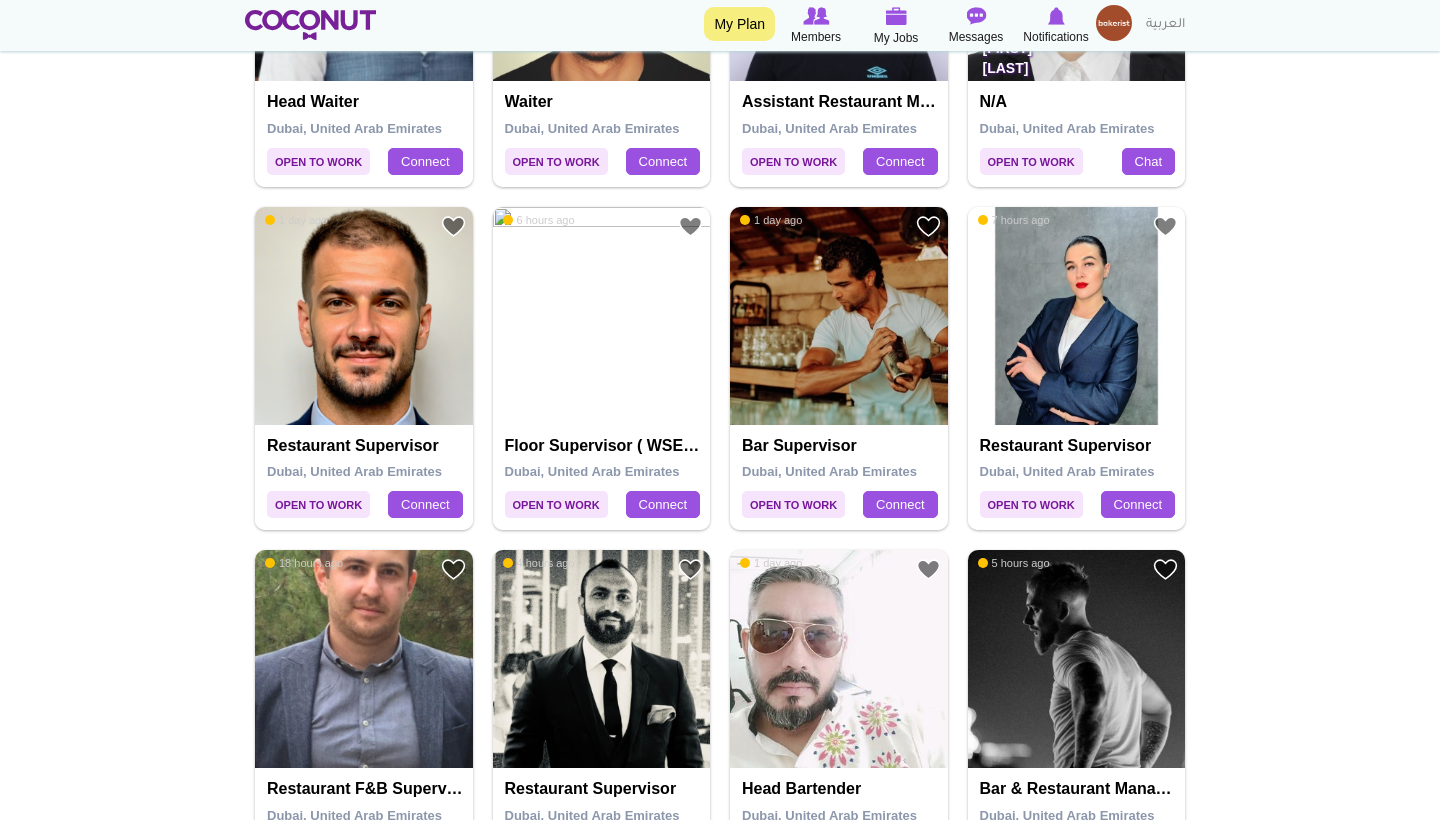 click at bounding box center (364, 316) 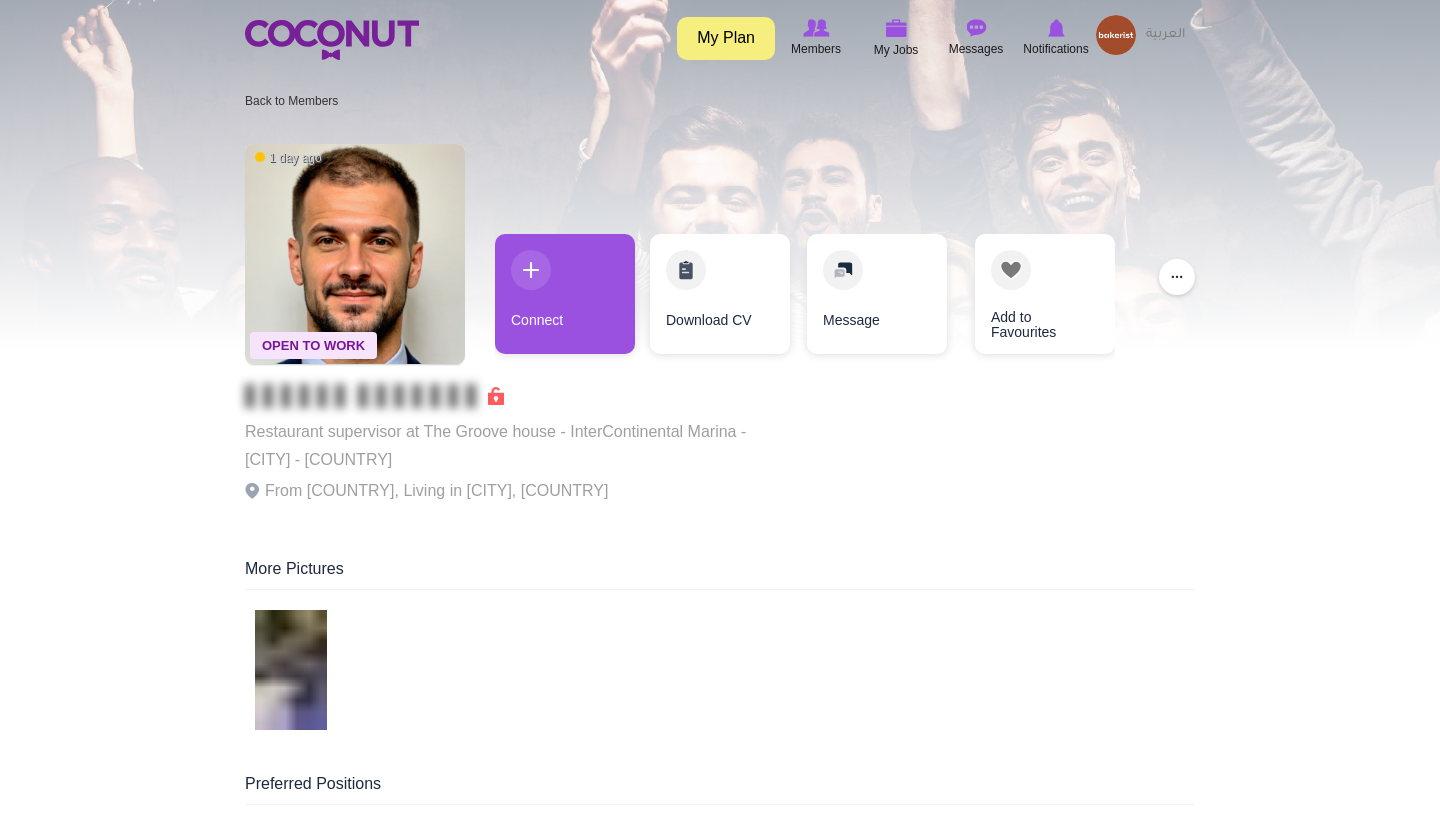 scroll, scrollTop: 0, scrollLeft: 0, axis: both 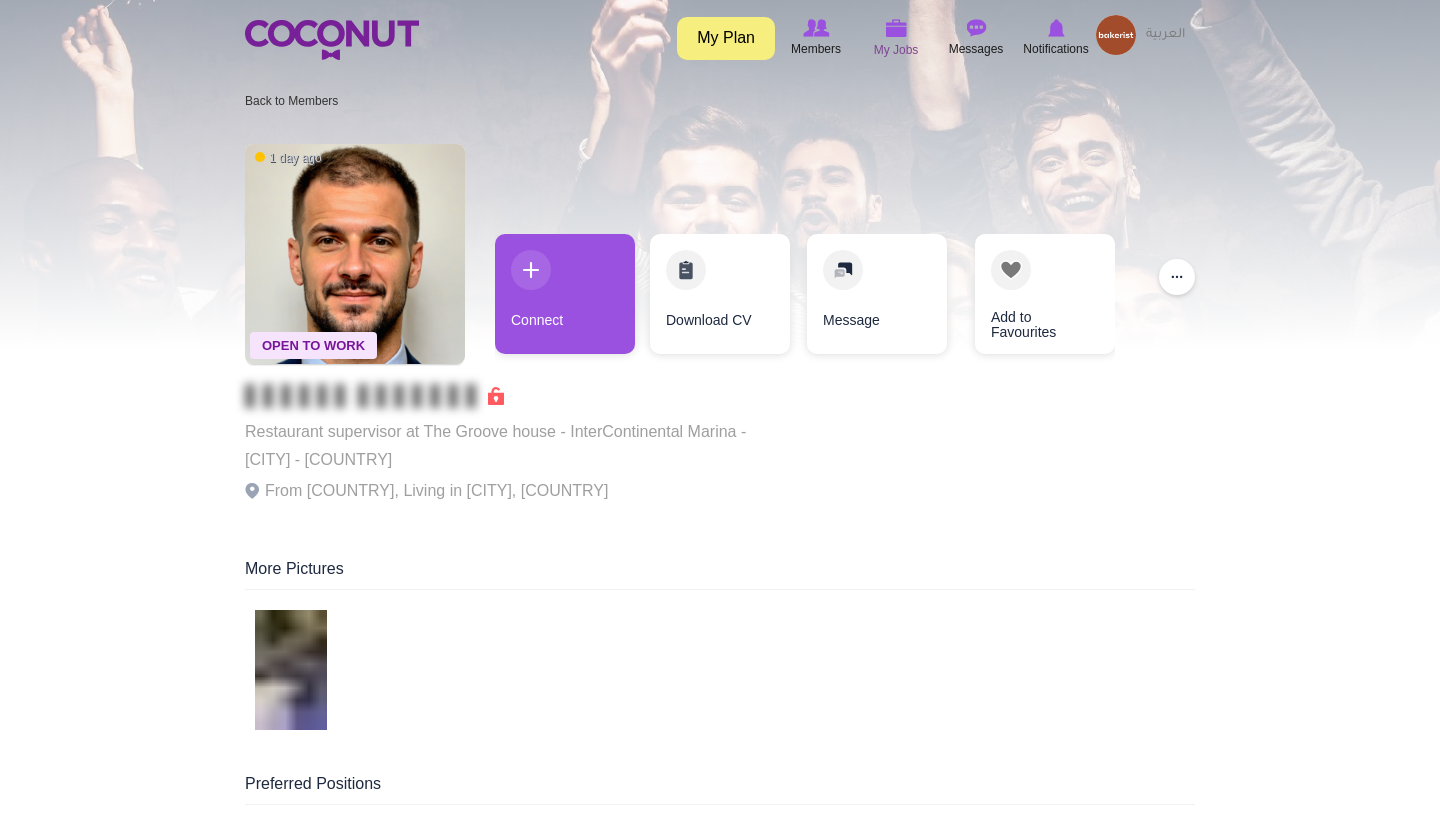 click at bounding box center (896, 28) 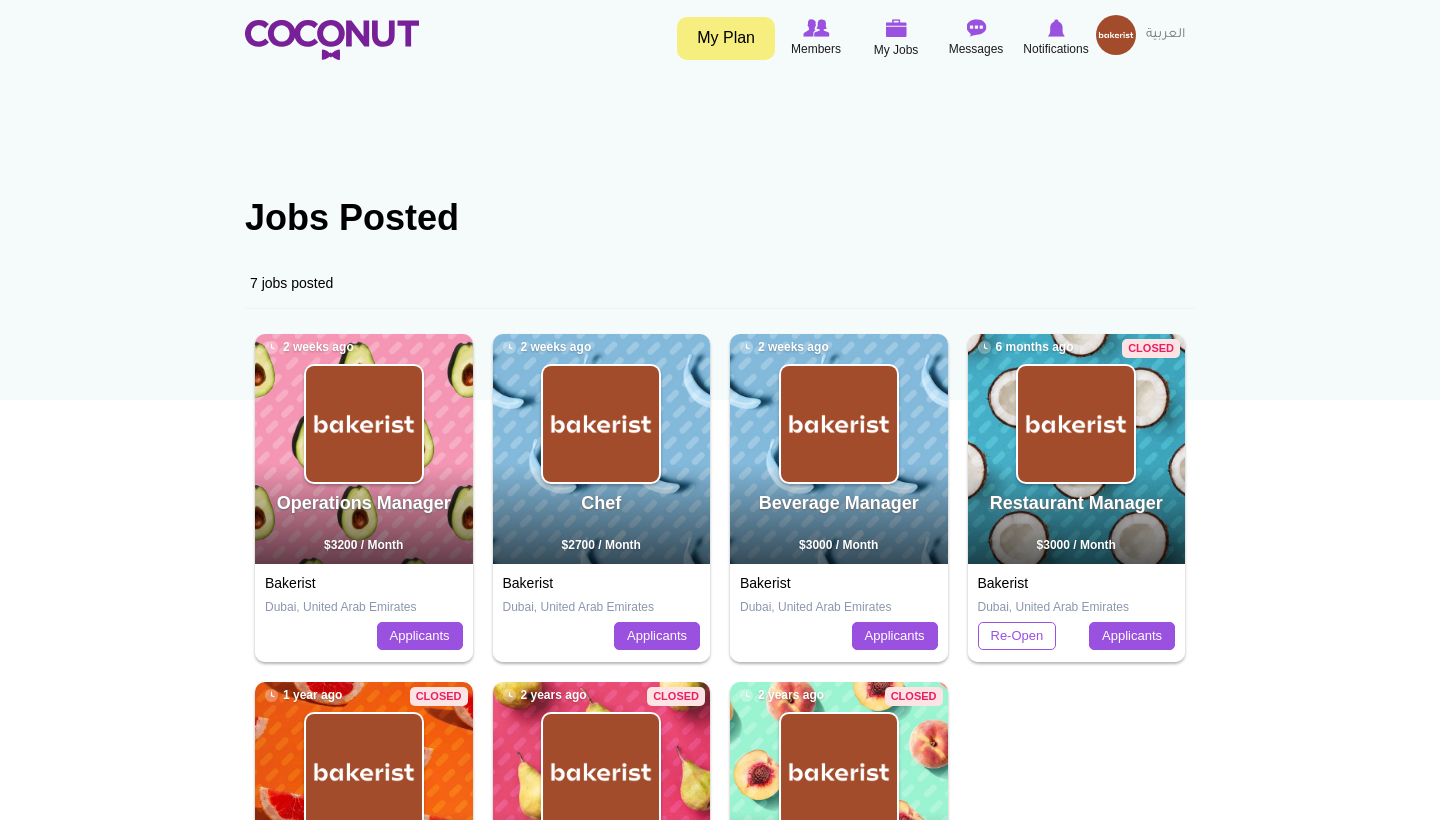 scroll, scrollTop: 0, scrollLeft: 0, axis: both 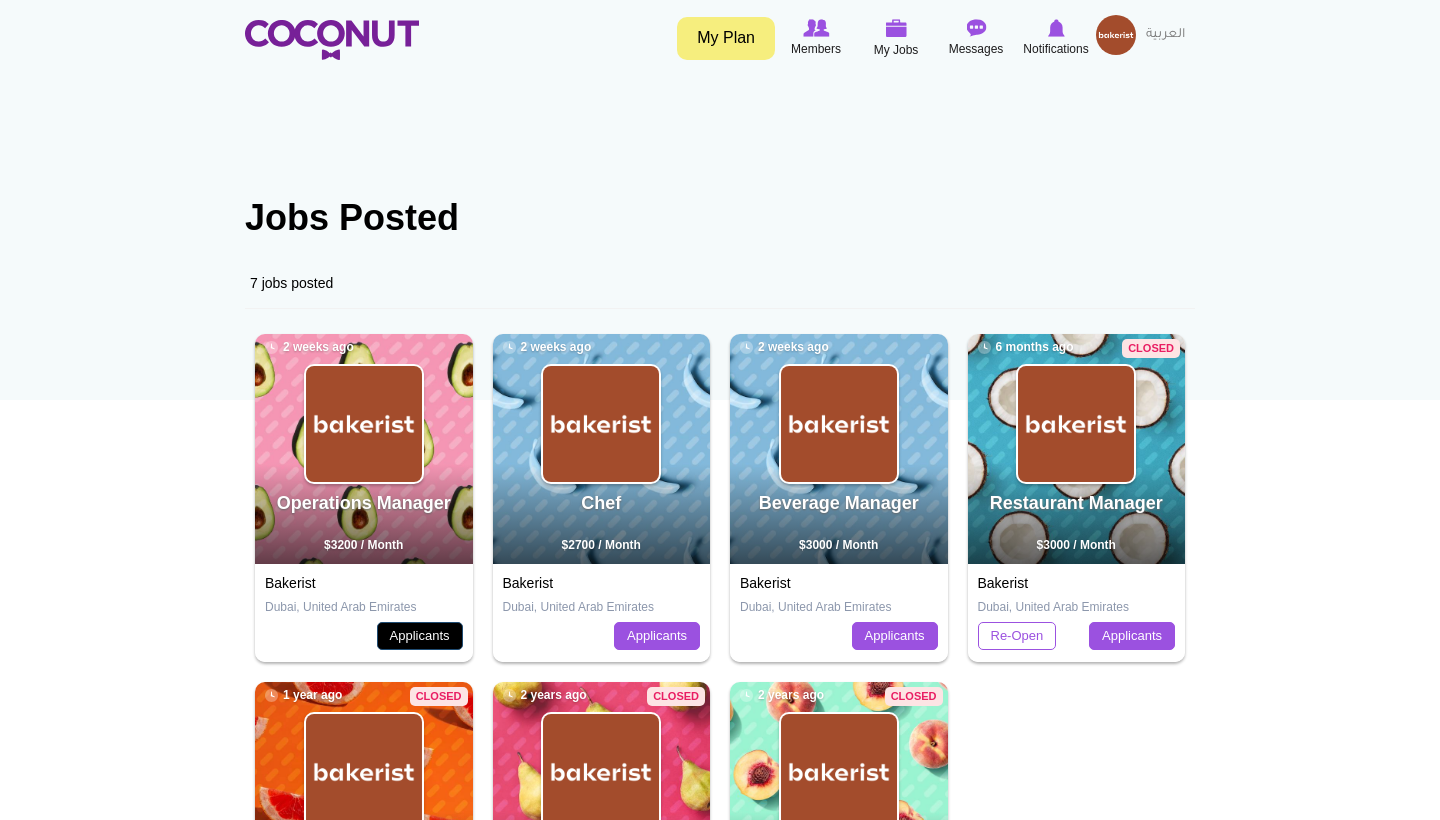 click on "Applicants" at bounding box center (420, 636) 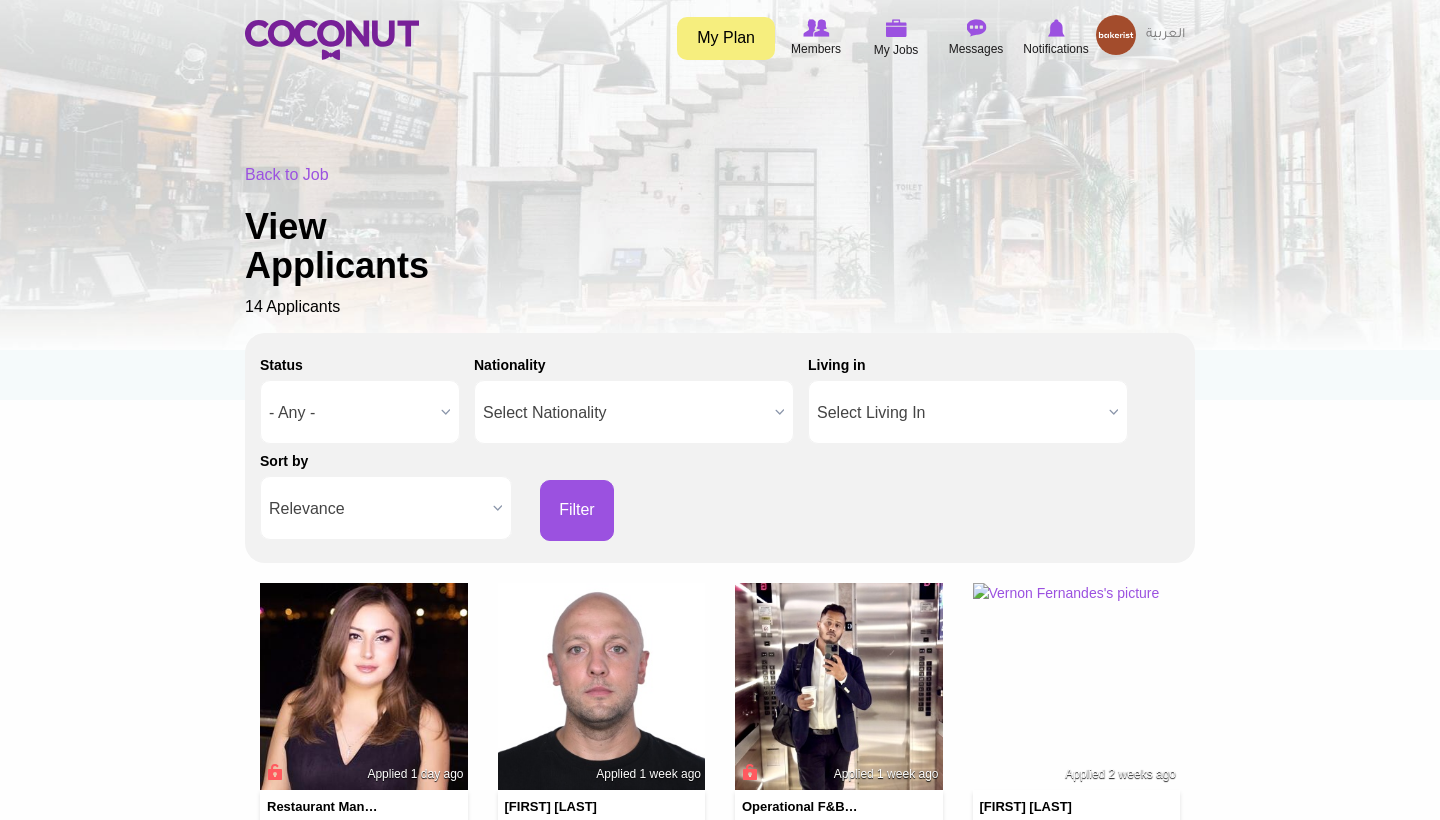 scroll, scrollTop: 0, scrollLeft: 0, axis: both 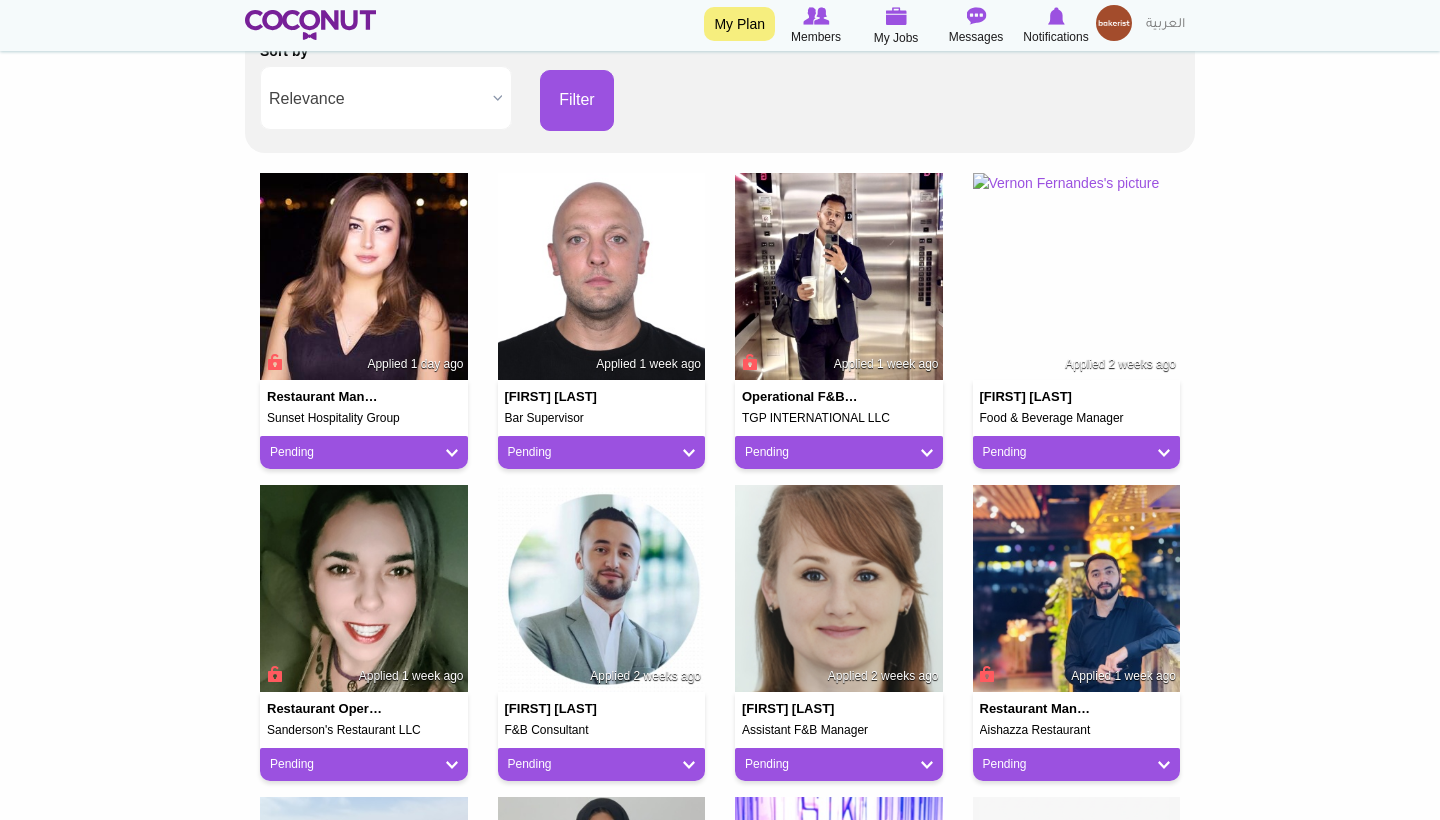click at bounding box center [364, 277] 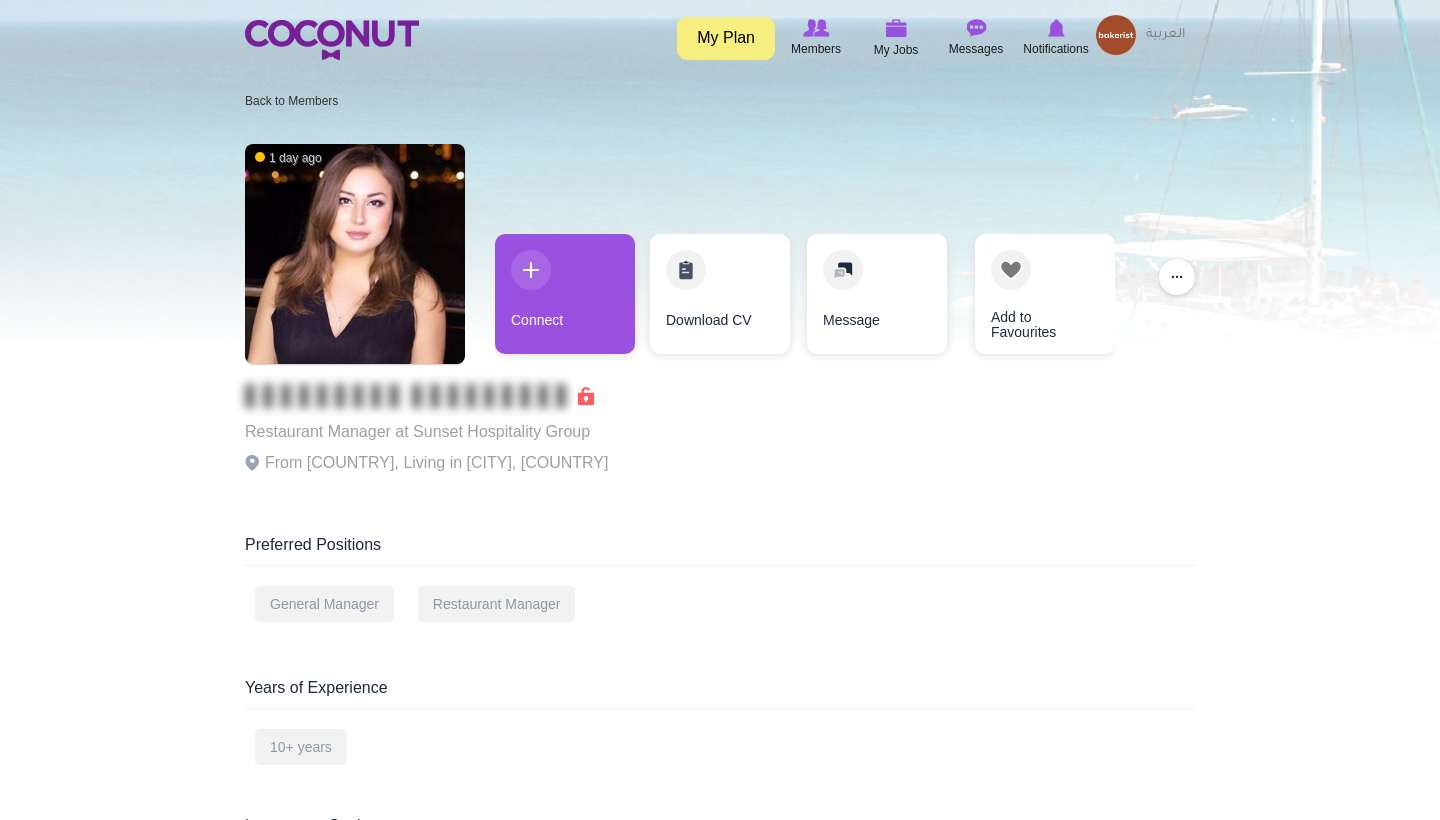 scroll, scrollTop: 0, scrollLeft: 0, axis: both 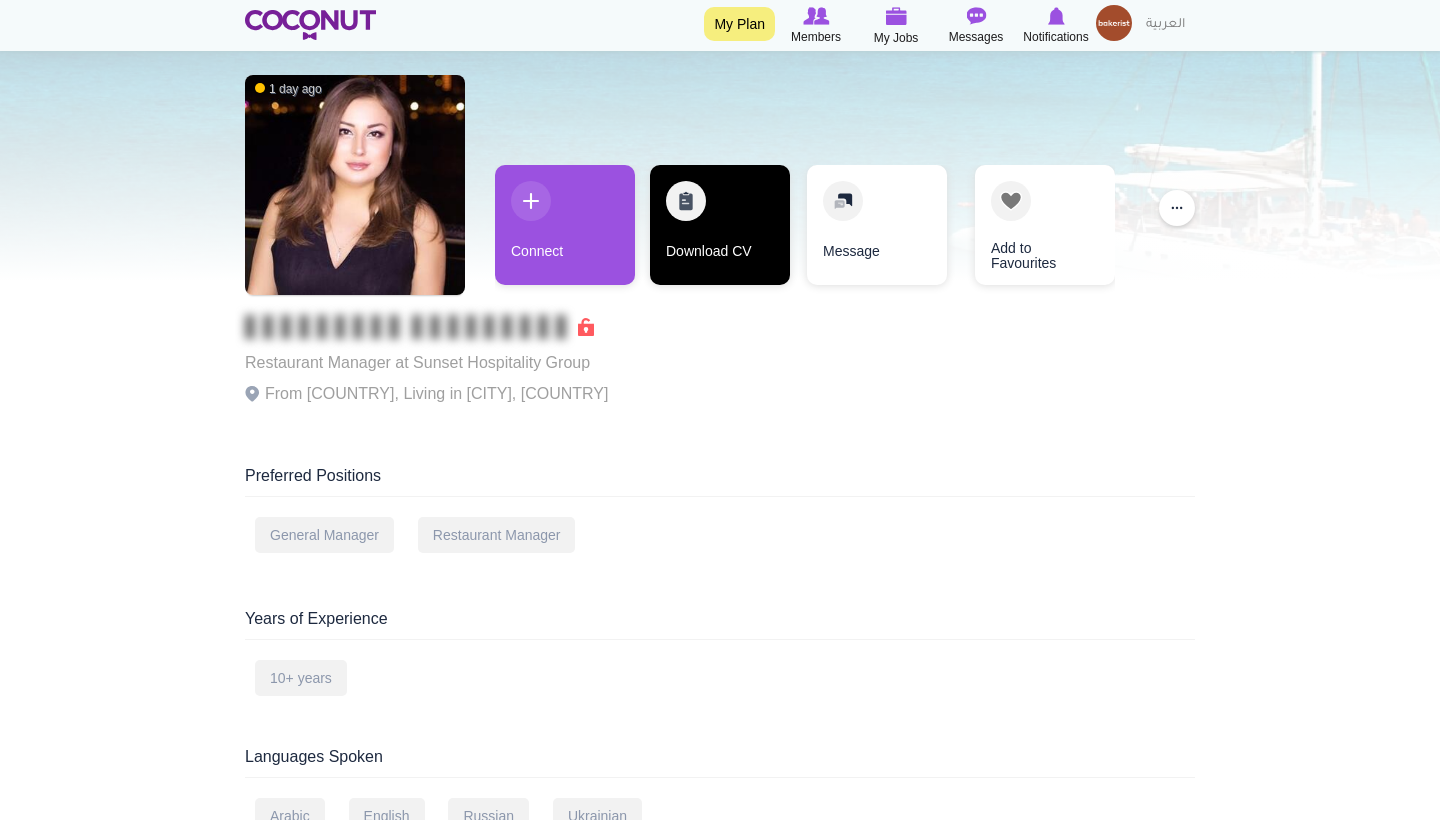 click on "Download CV" at bounding box center [720, 225] 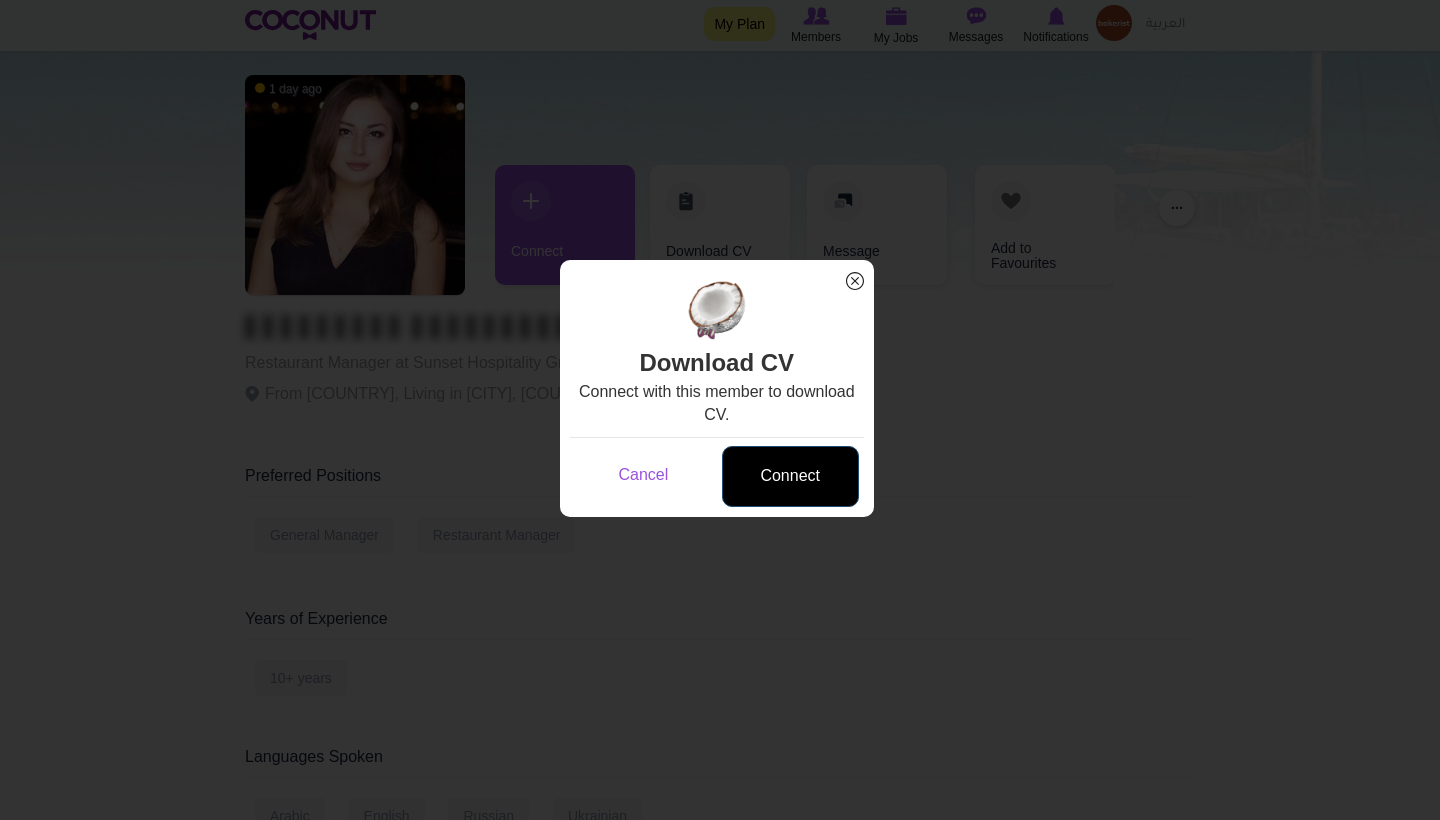 click on "Connect" at bounding box center (790, 476) 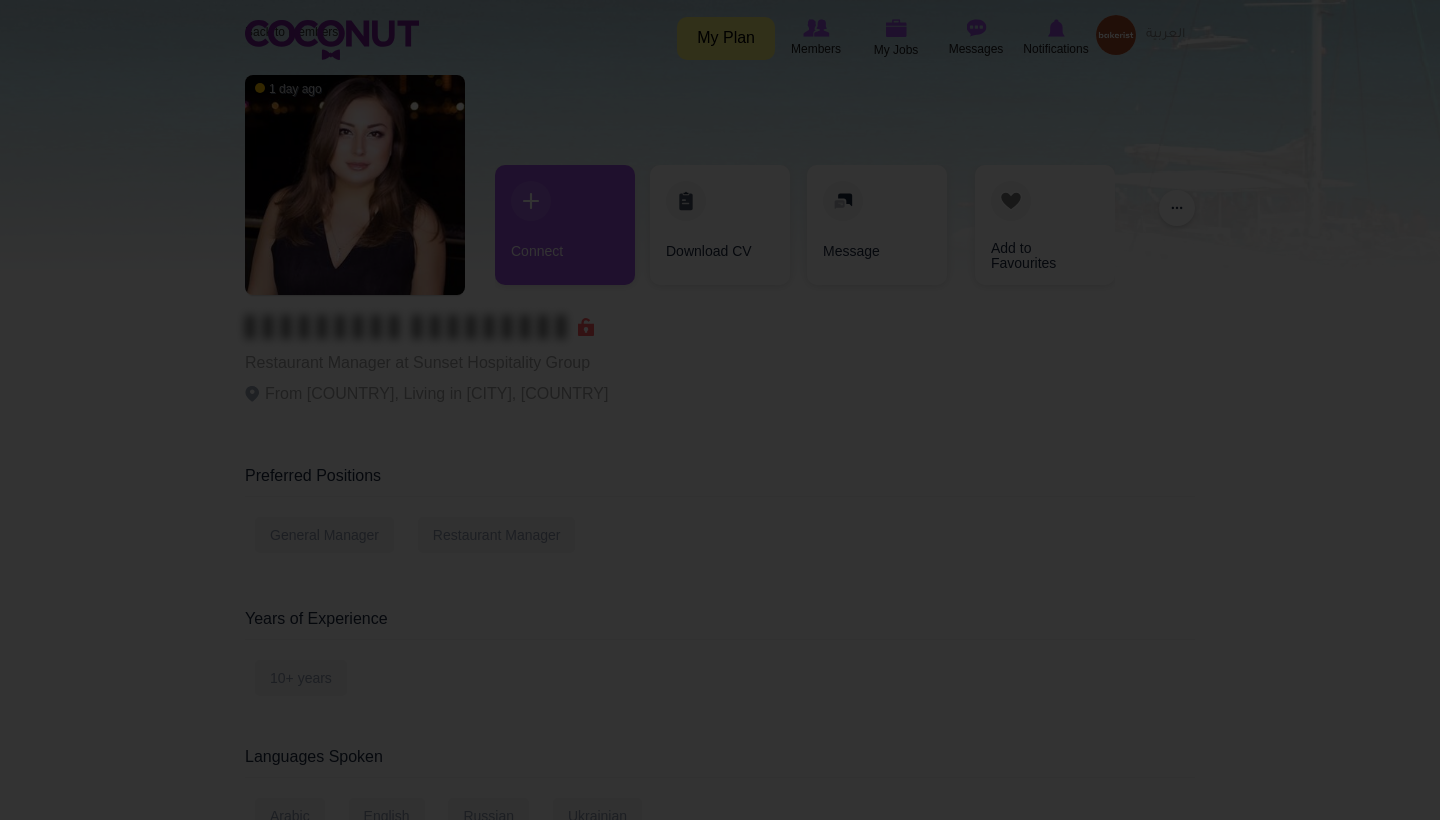 scroll, scrollTop: 0, scrollLeft: 0, axis: both 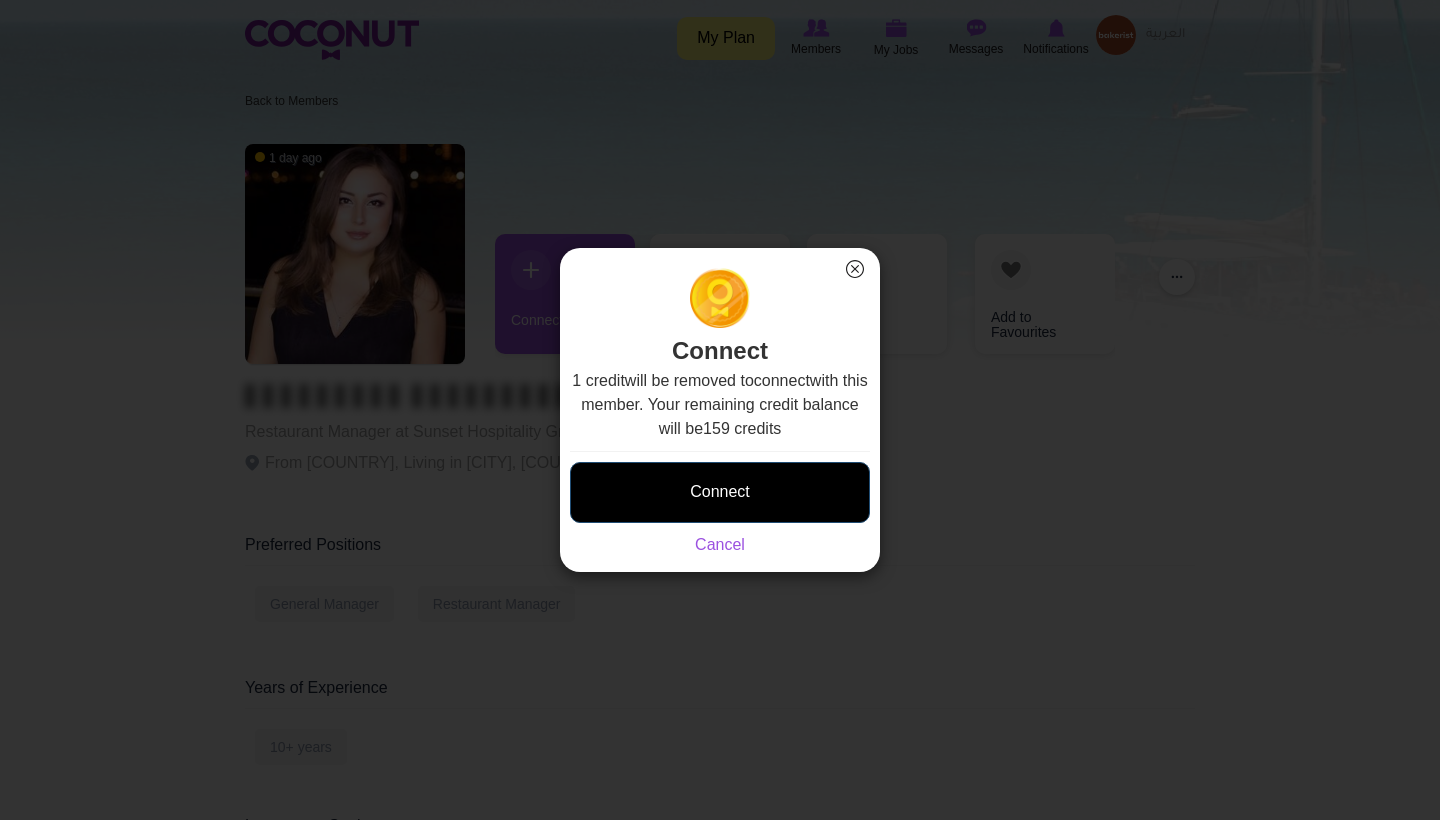 click on "Connect" at bounding box center [720, 492] 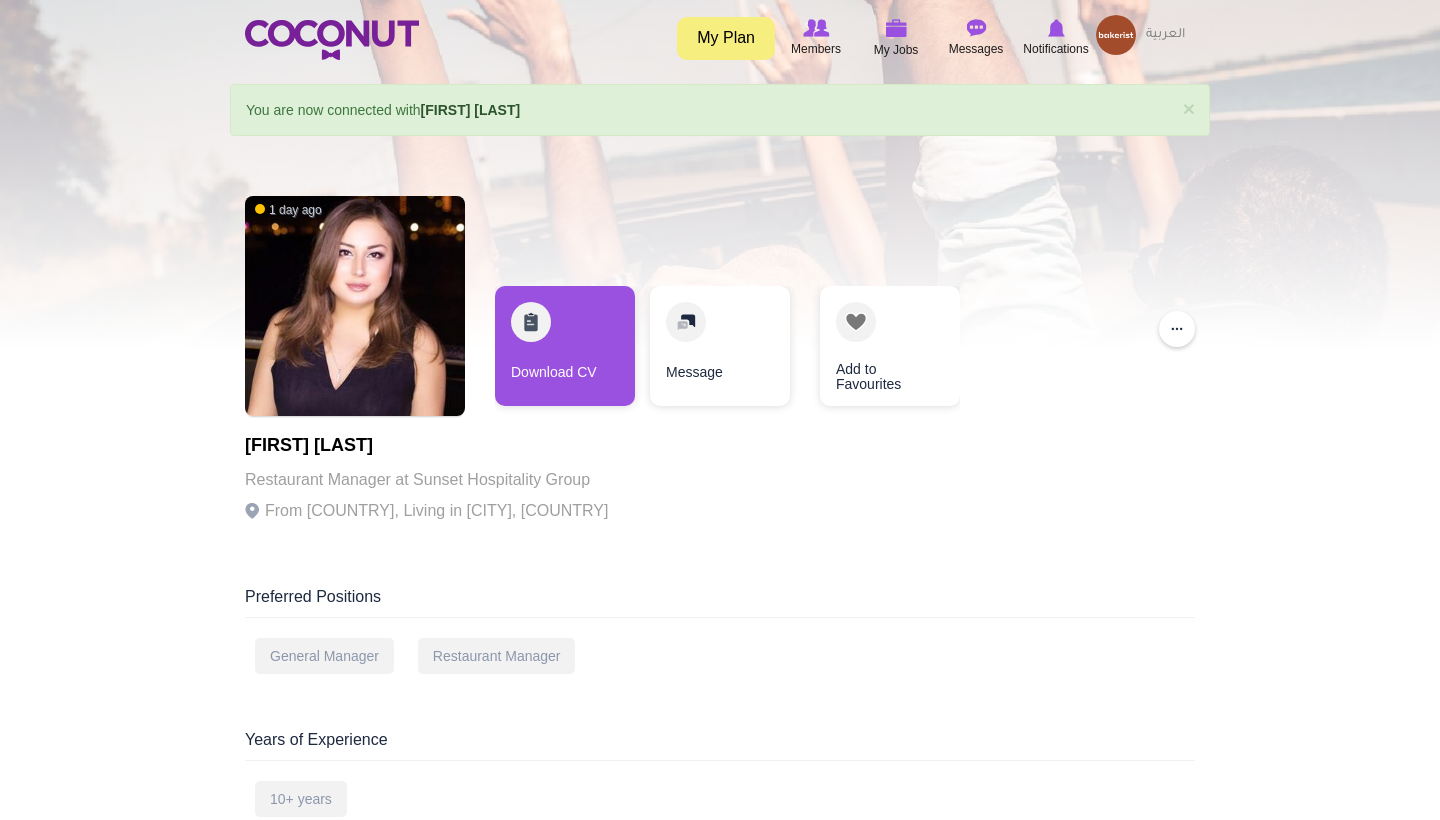 scroll, scrollTop: 0, scrollLeft: 0, axis: both 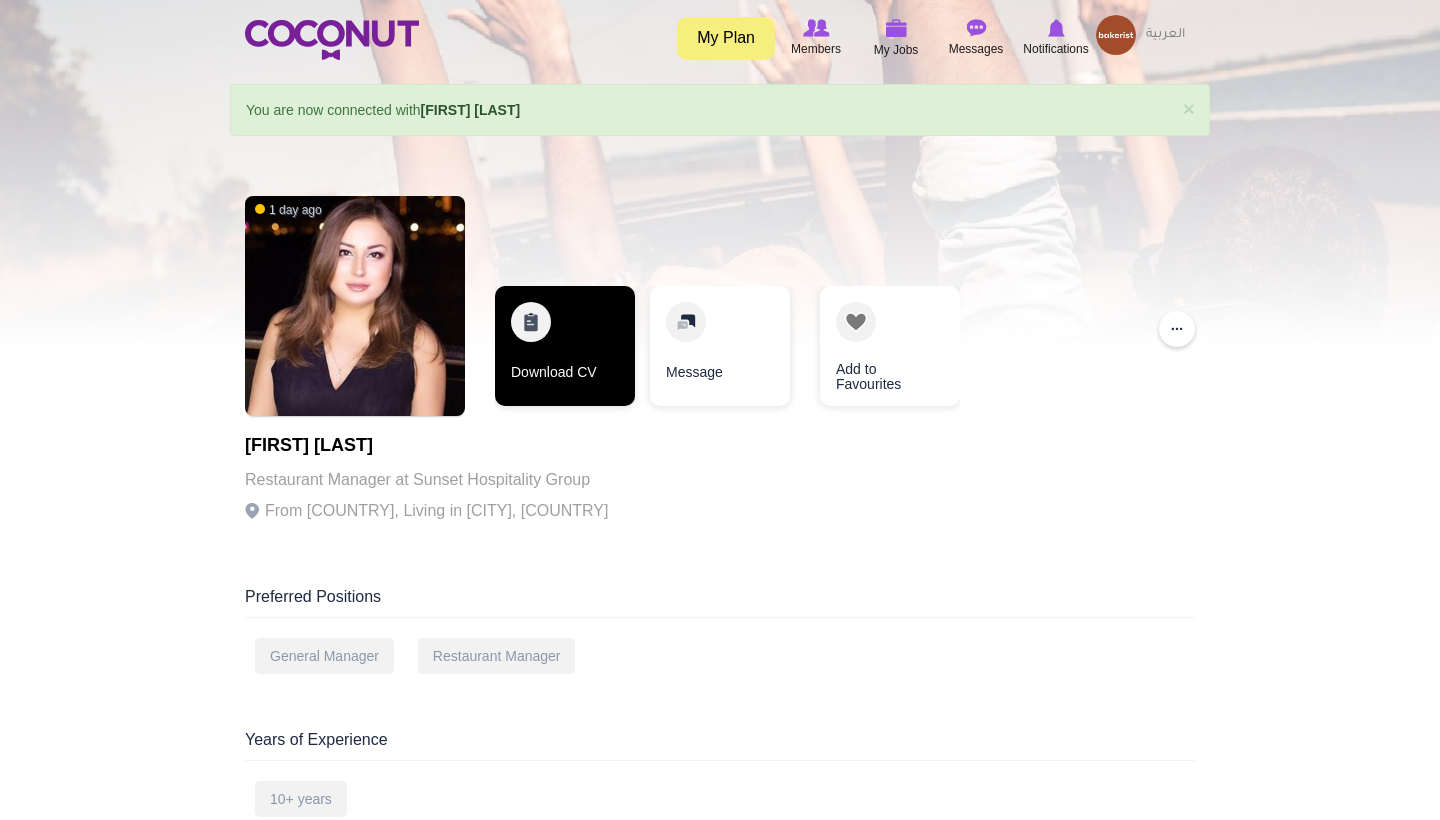 click on "Download CV" at bounding box center (565, 346) 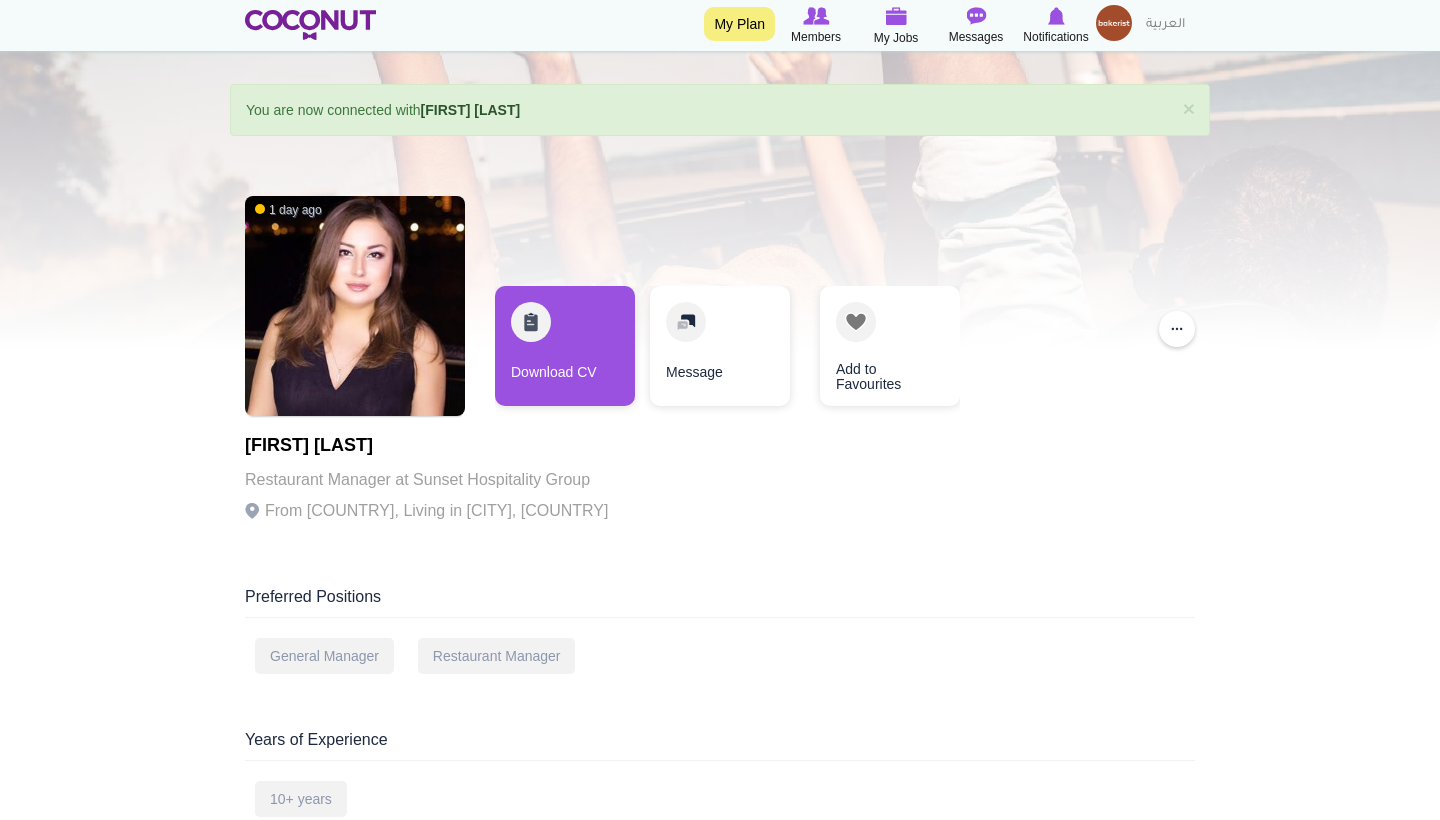 scroll, scrollTop: 69, scrollLeft: 0, axis: vertical 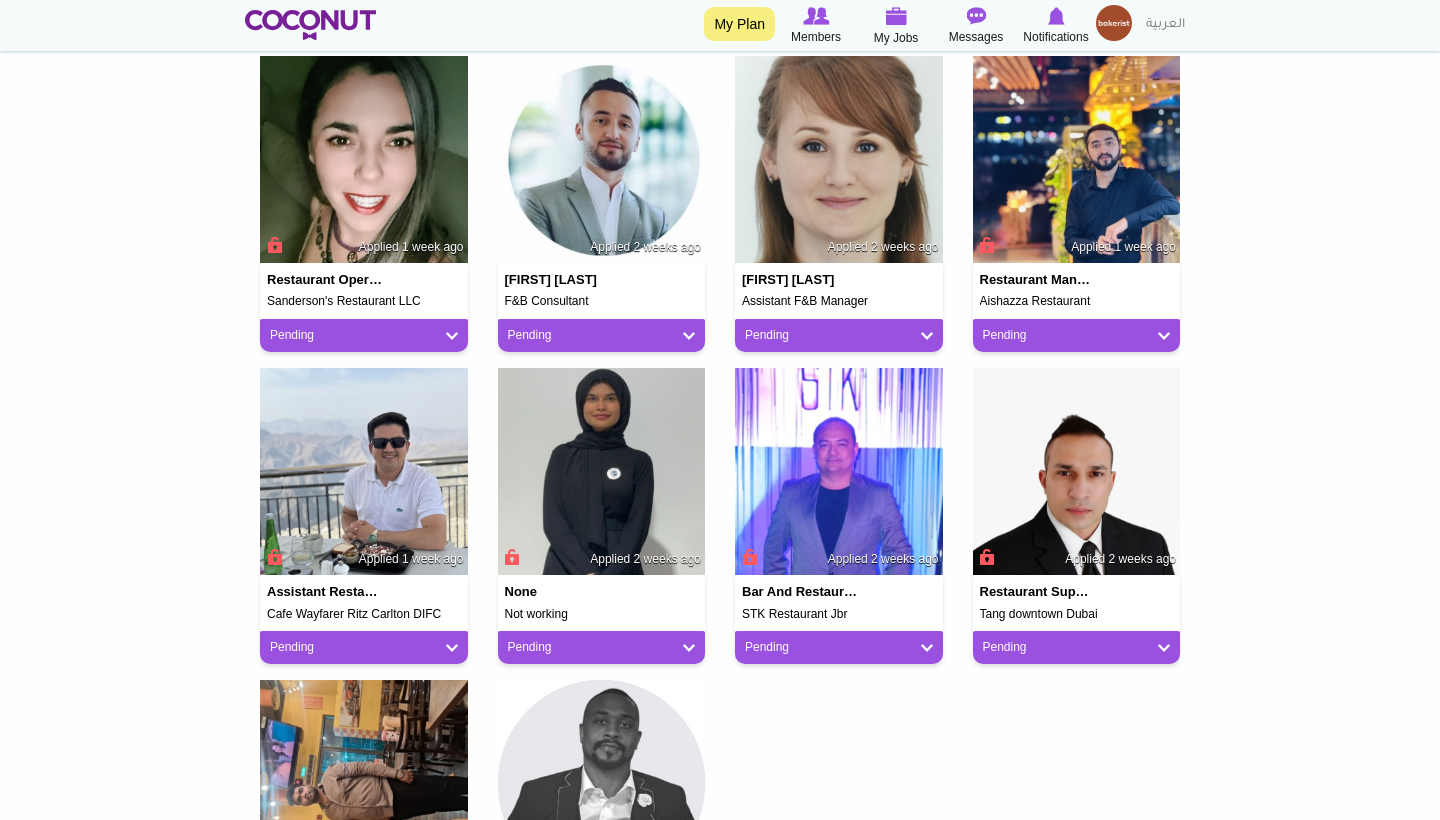click at bounding box center (364, 472) 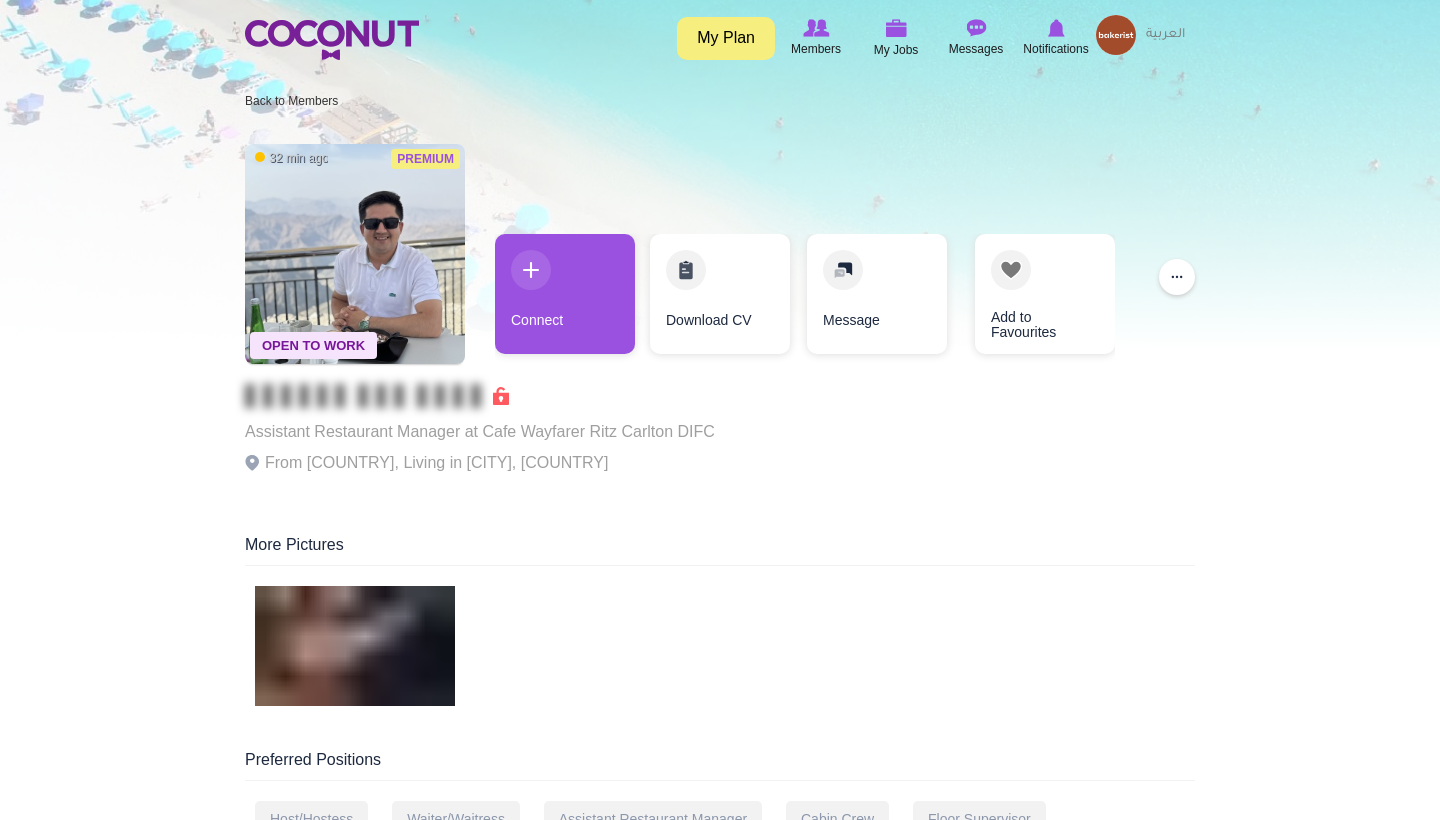 scroll, scrollTop: 0, scrollLeft: 0, axis: both 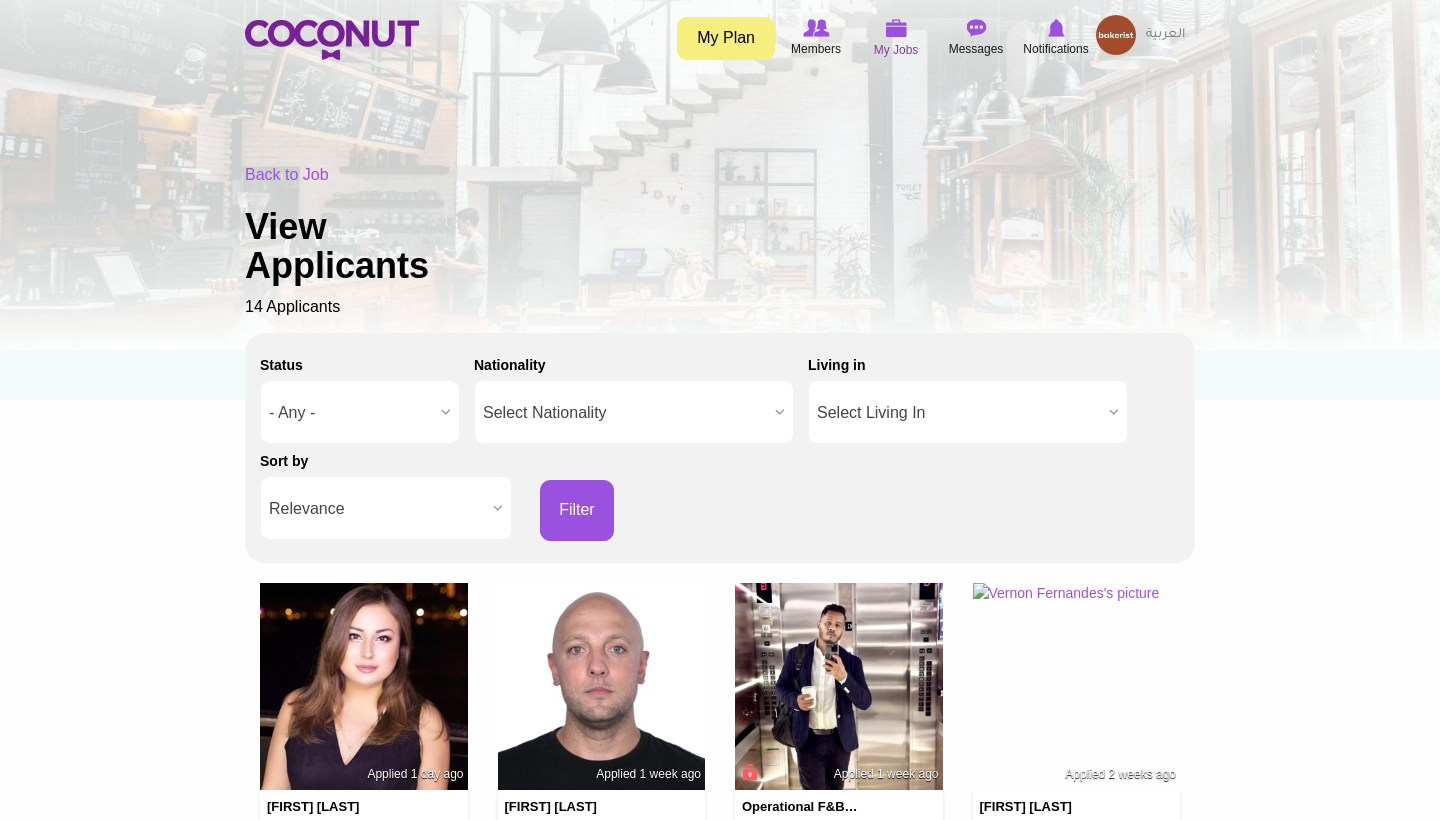 click at bounding box center (896, 28) 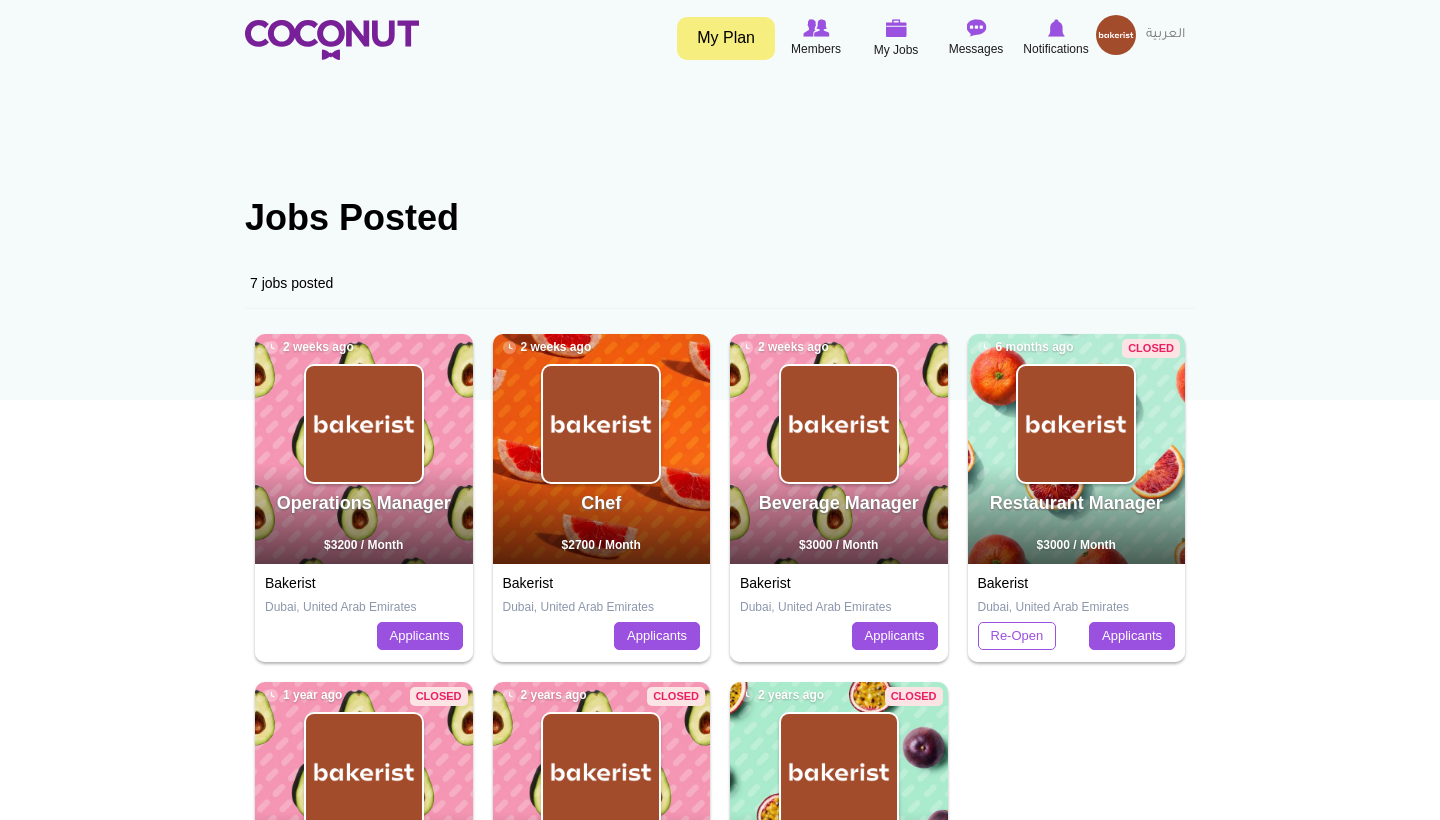 scroll, scrollTop: 0, scrollLeft: 0, axis: both 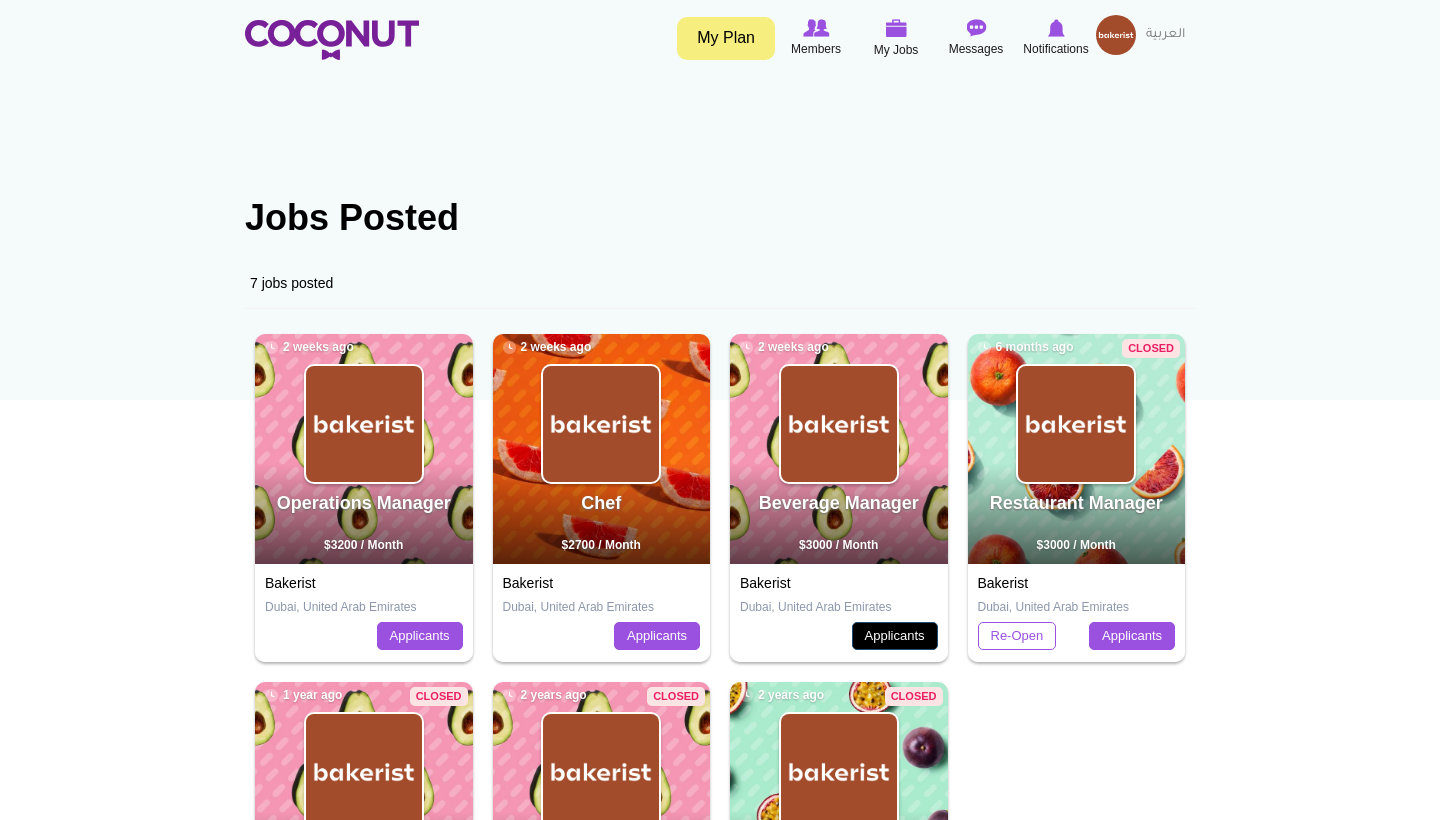 click on "Applicants" at bounding box center [895, 636] 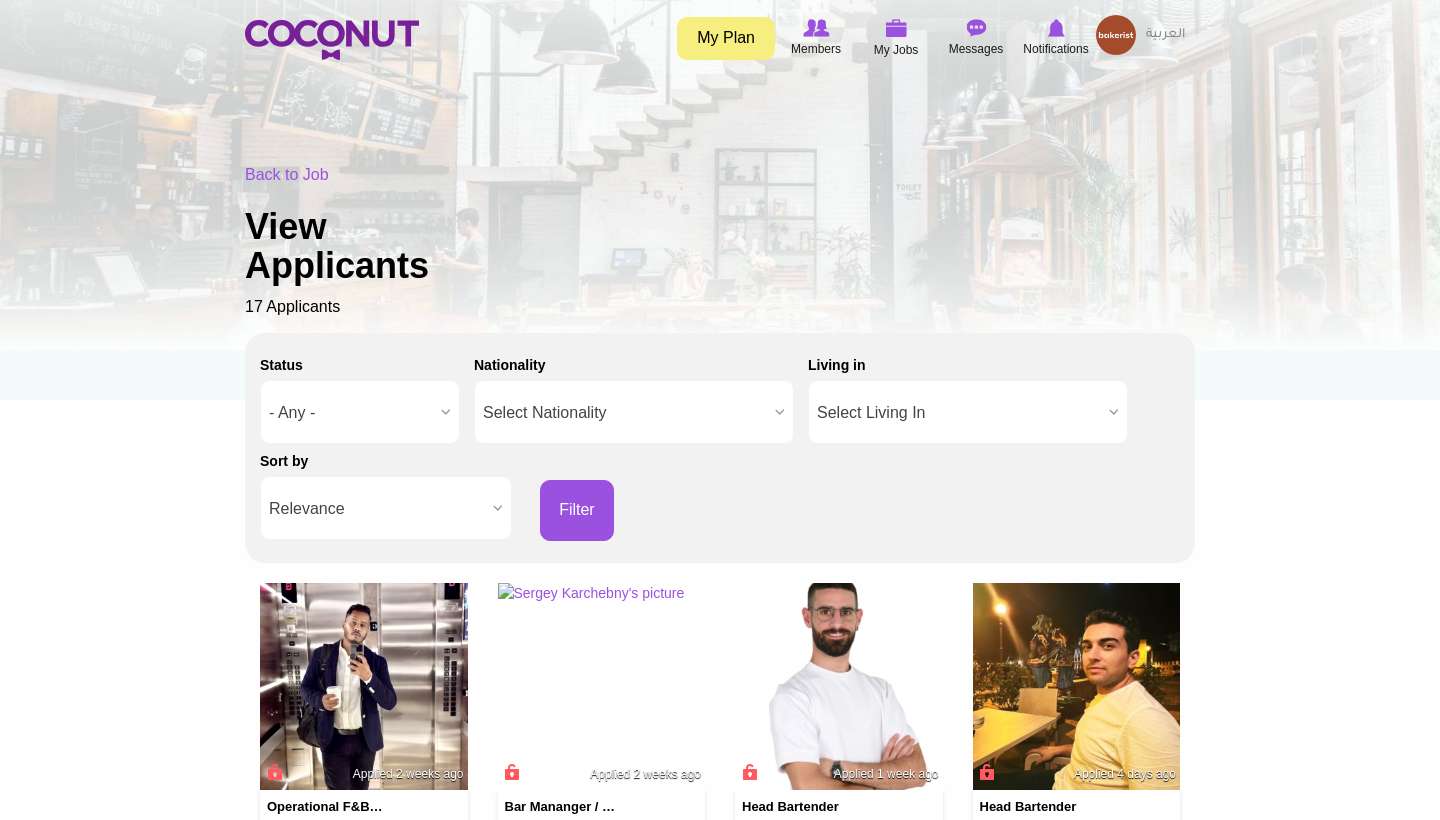 scroll, scrollTop: 0, scrollLeft: 0, axis: both 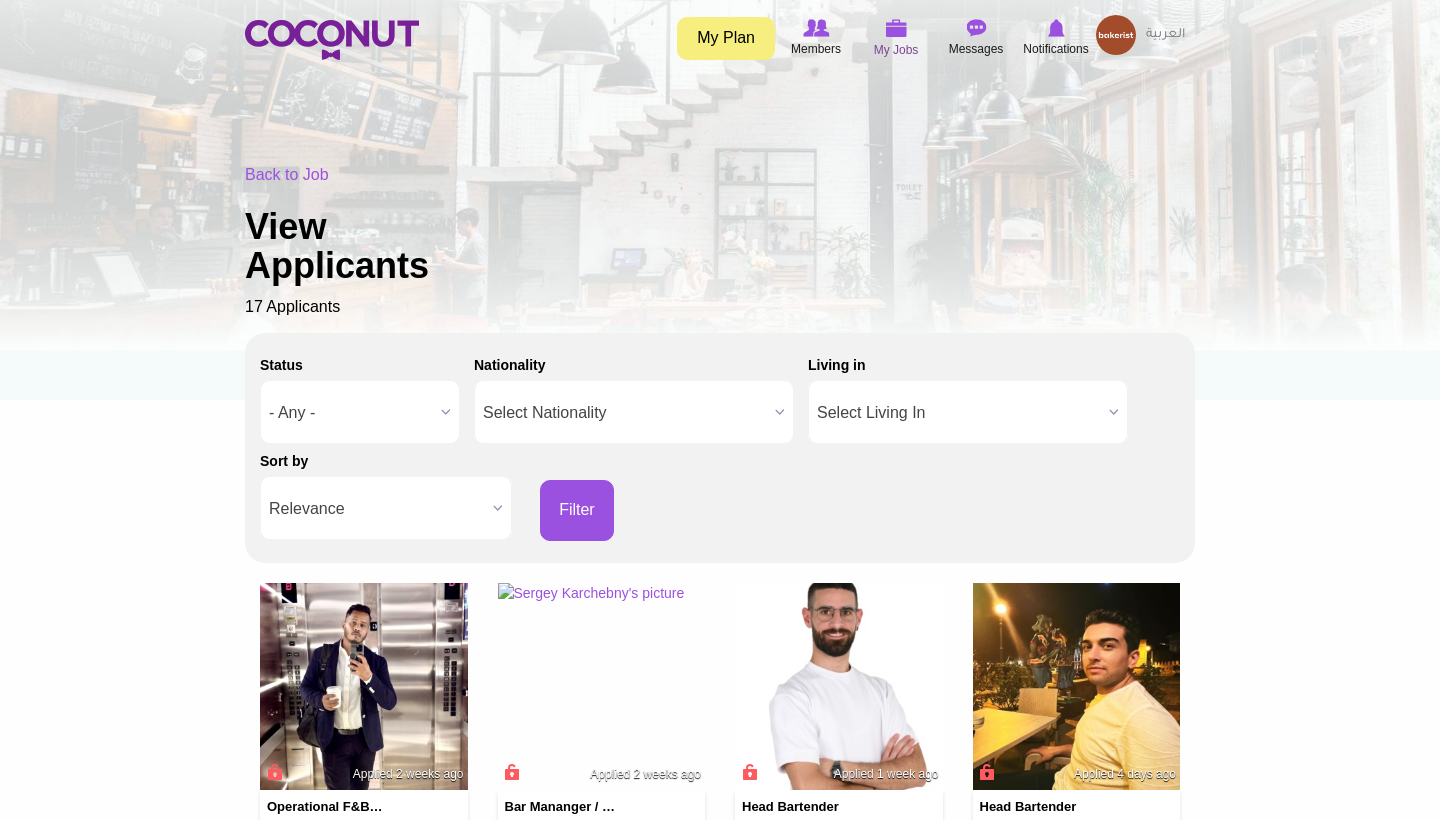 click at bounding box center [896, 28] 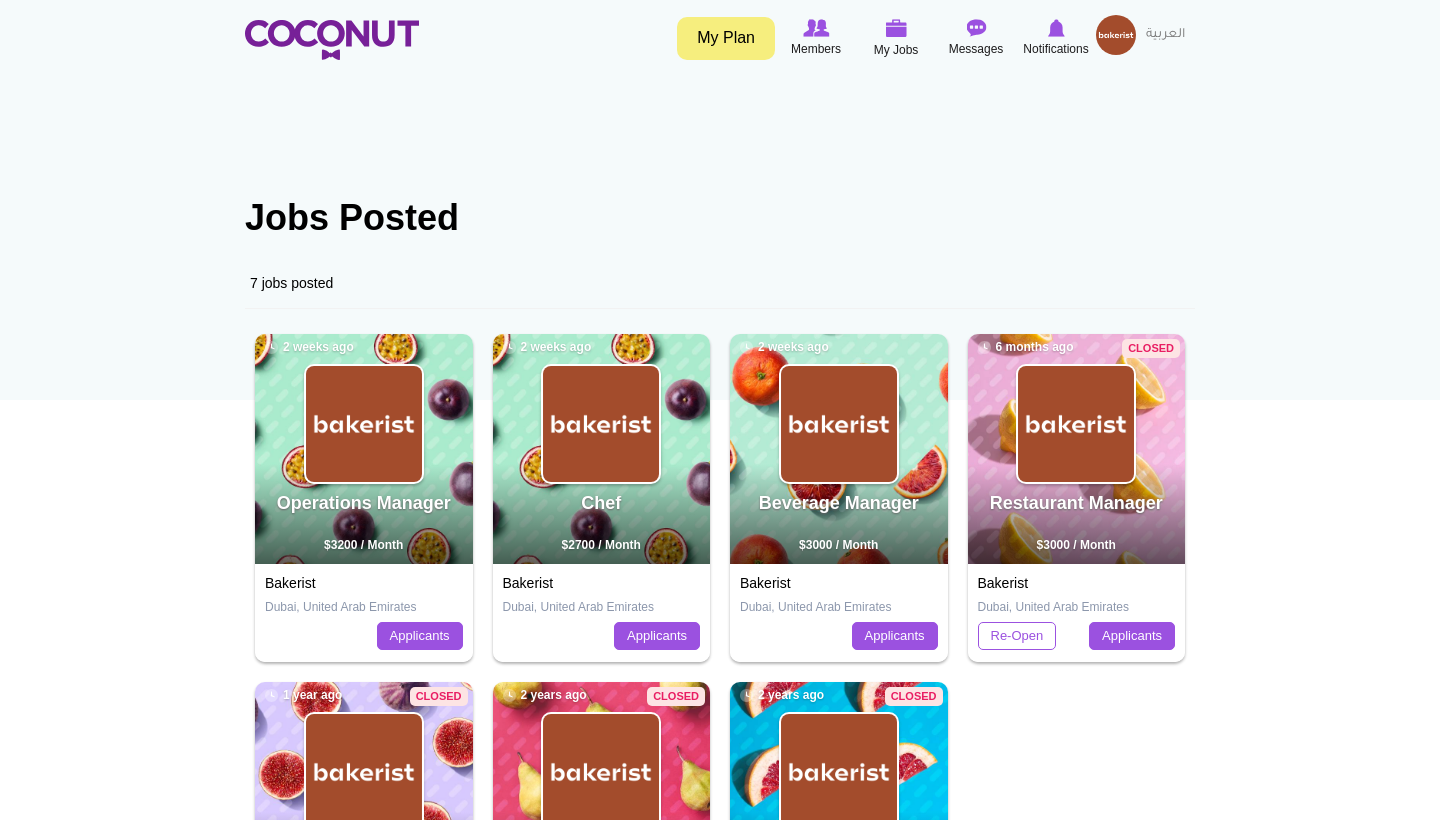 scroll, scrollTop: 0, scrollLeft: 0, axis: both 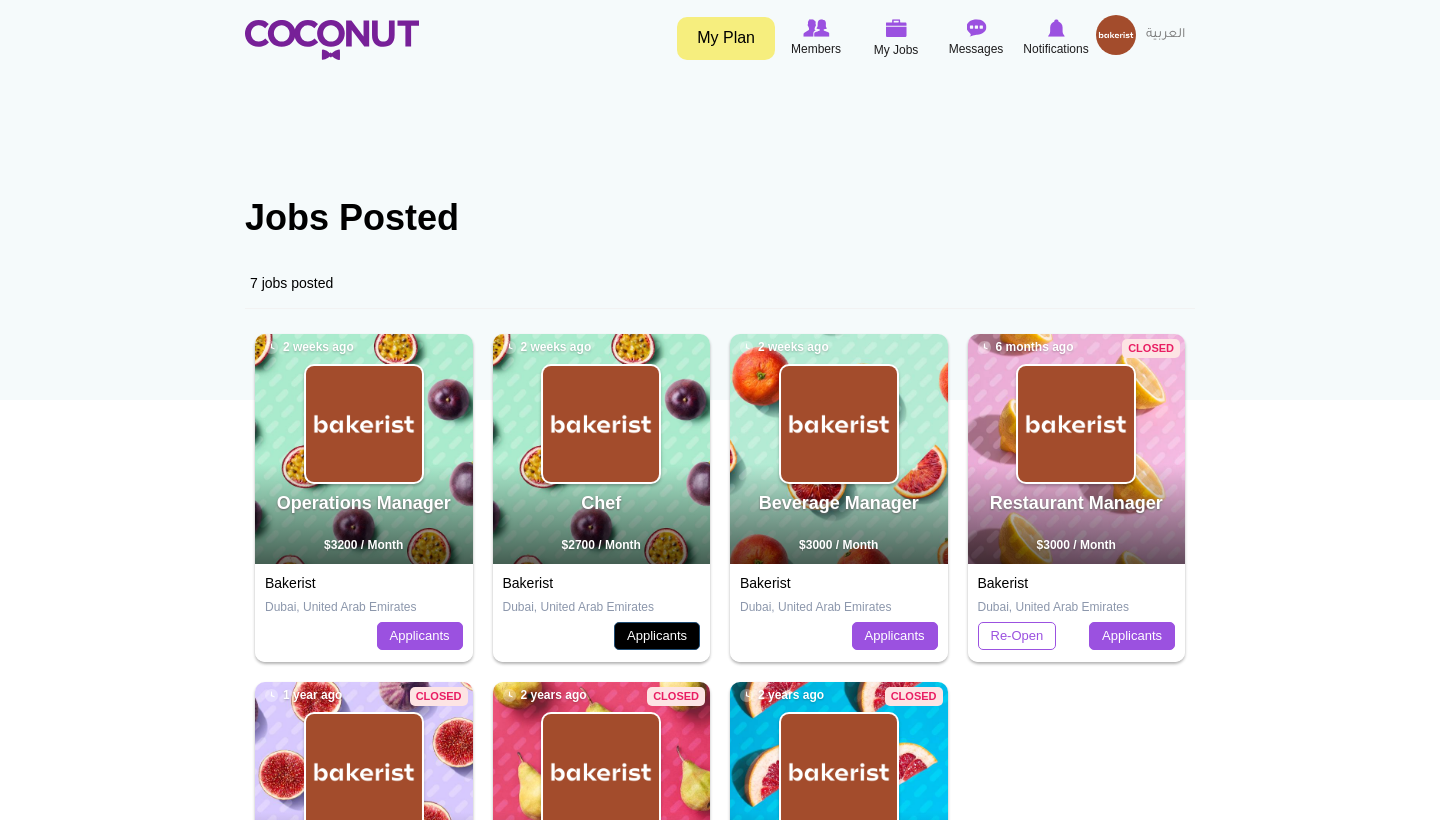click on "Applicants" at bounding box center [657, 636] 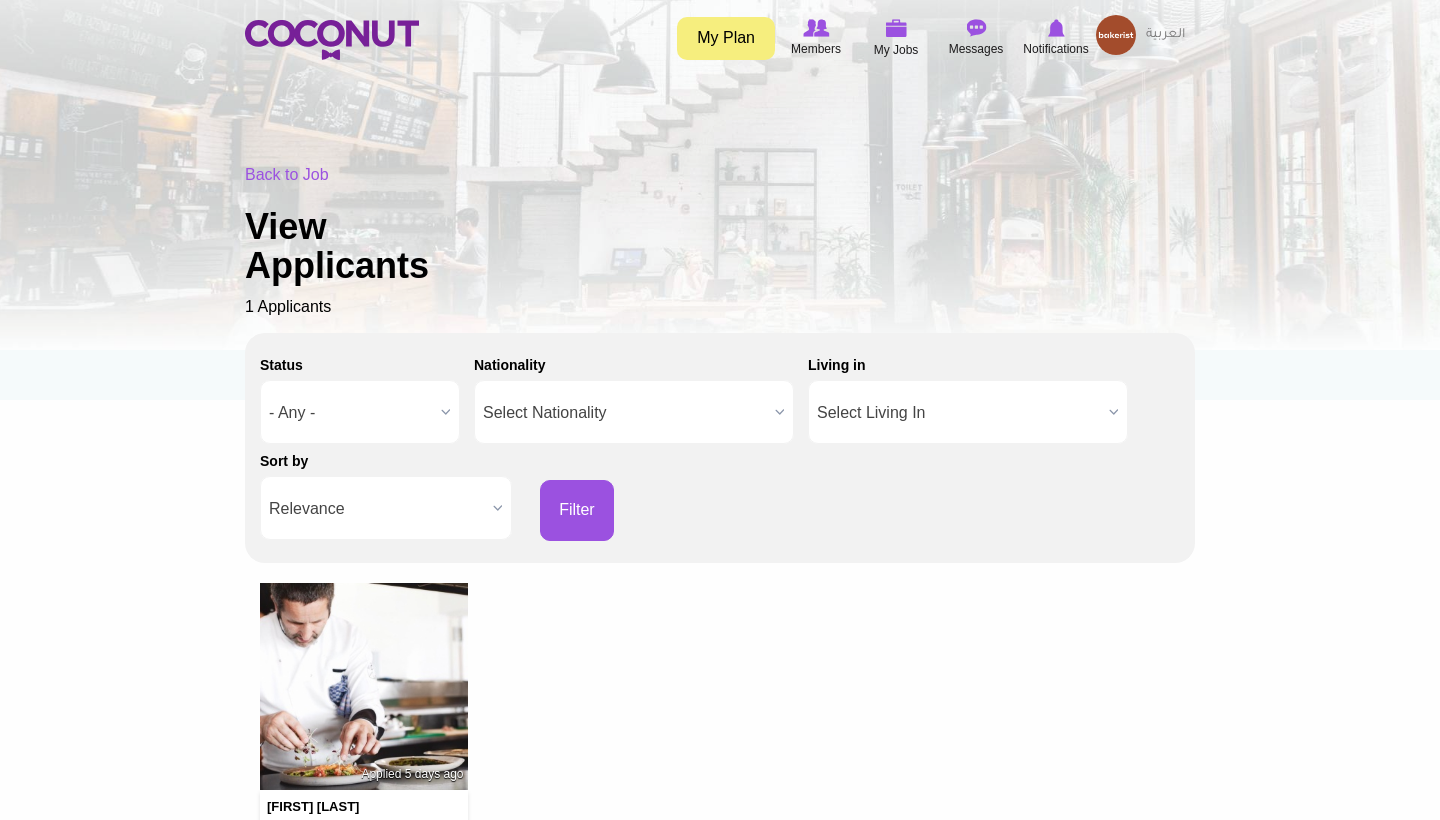 scroll, scrollTop: 0, scrollLeft: 0, axis: both 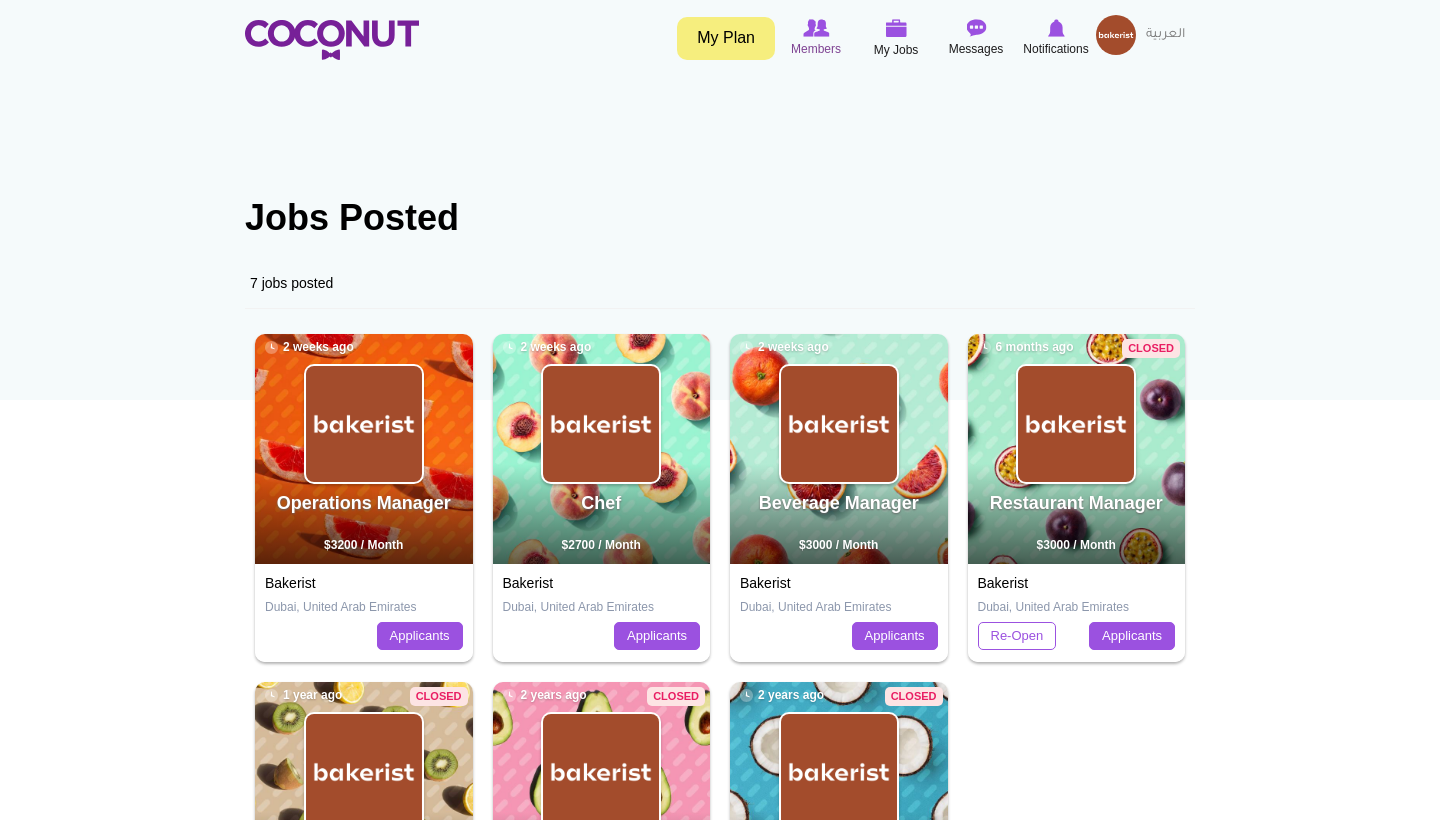 click on "Members" at bounding box center [816, 49] 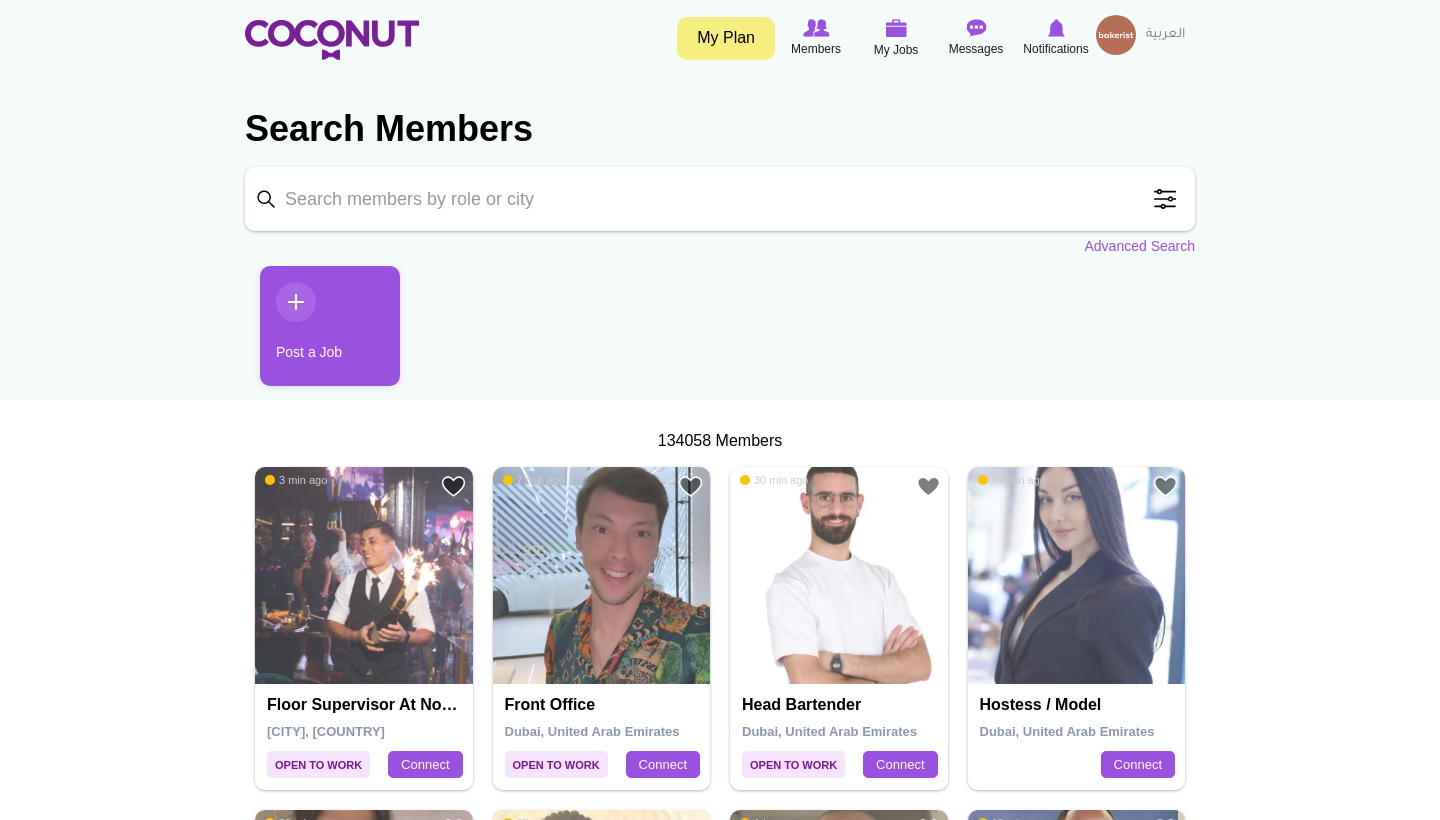 scroll, scrollTop: 0, scrollLeft: 0, axis: both 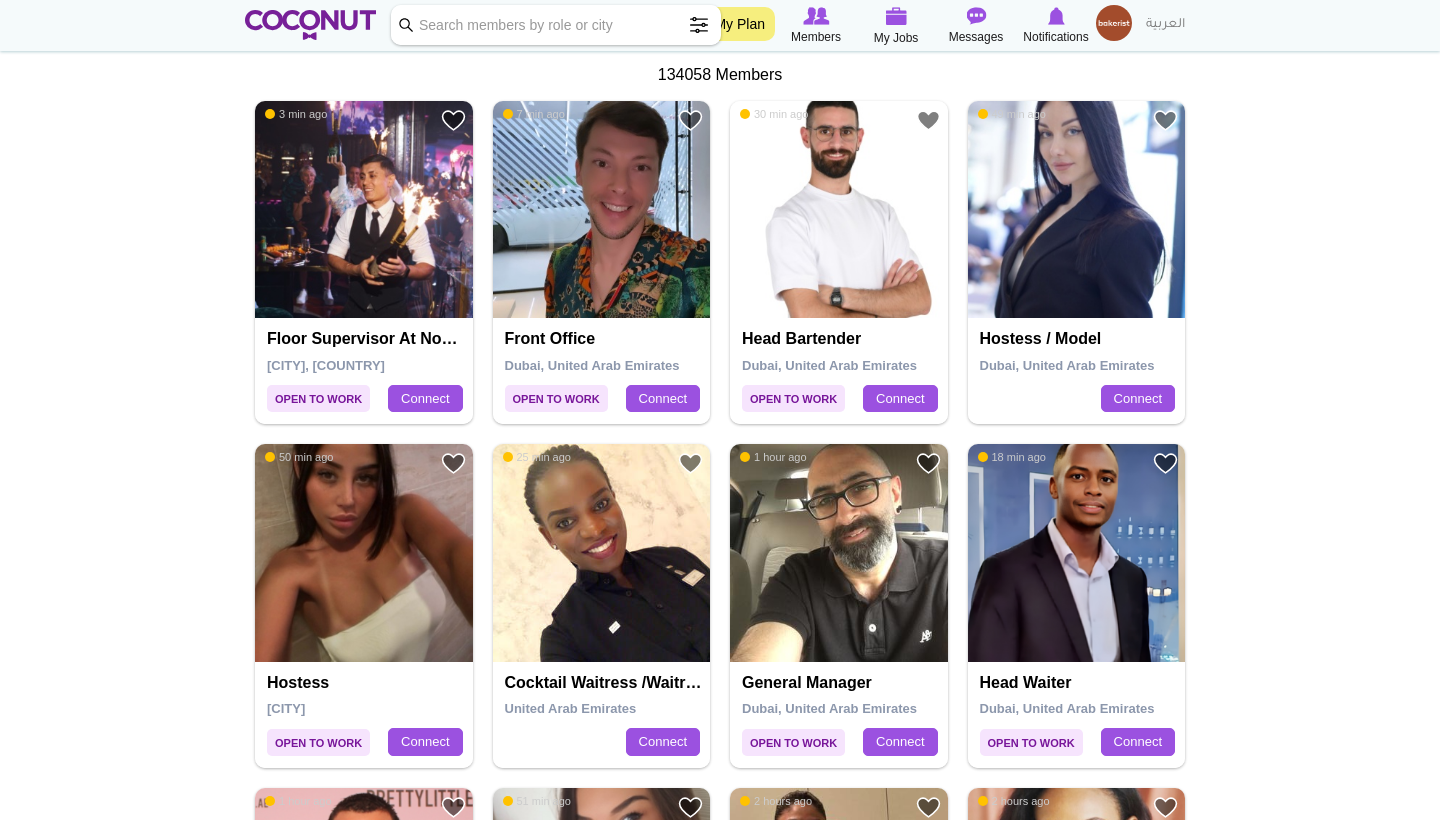 click at bounding box center [1077, 210] 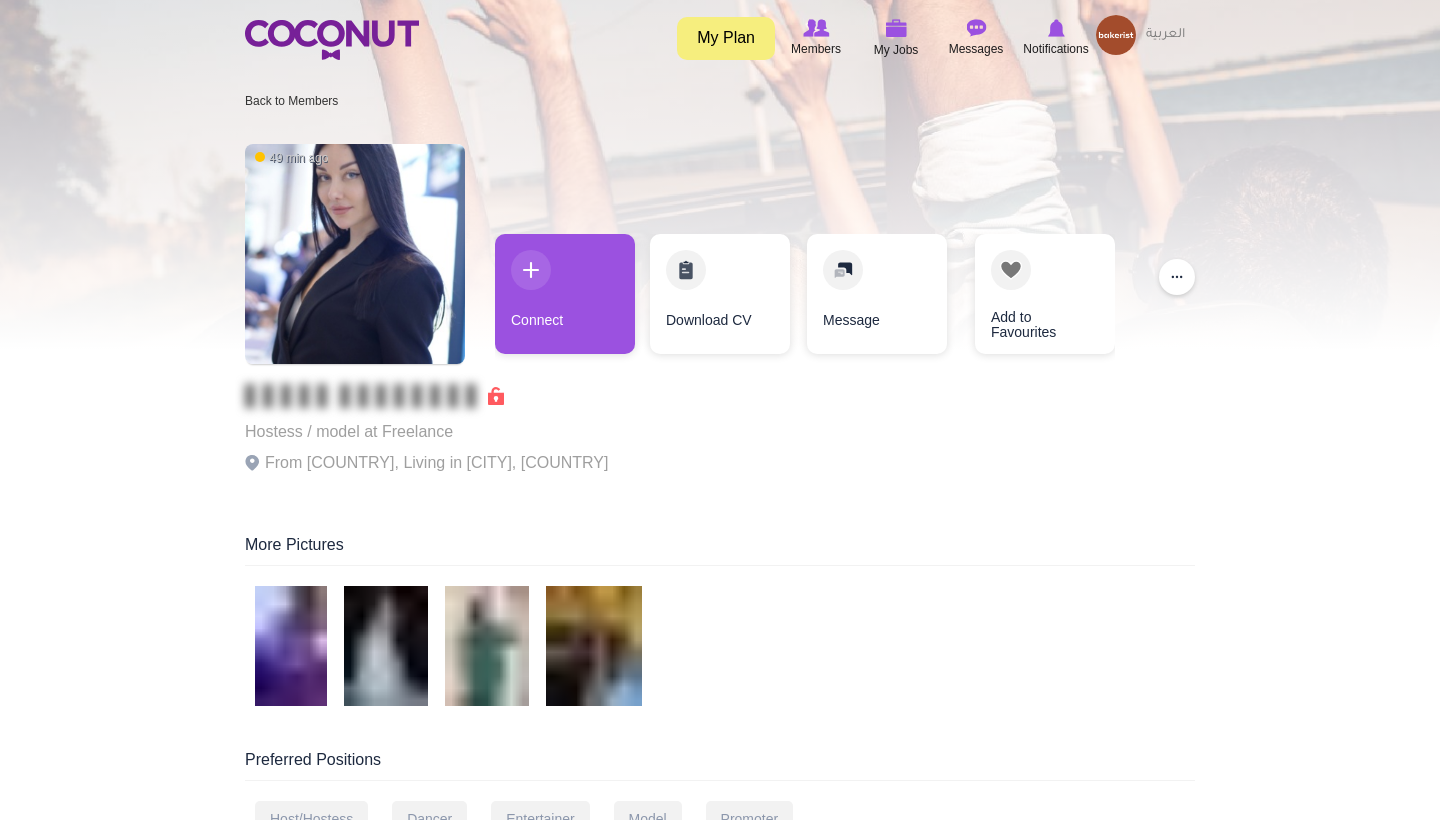scroll, scrollTop: 0, scrollLeft: 0, axis: both 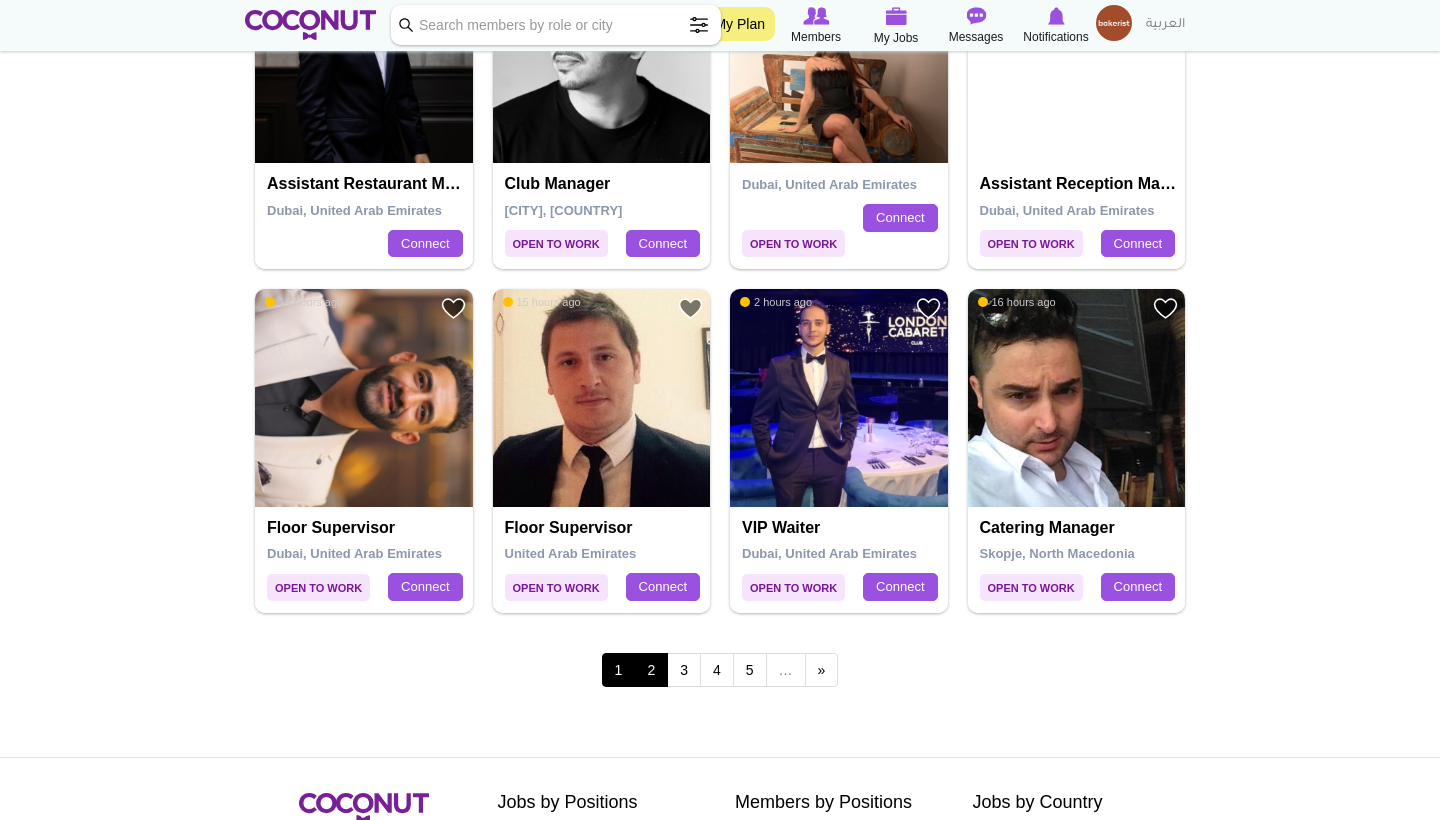 click on "2" at bounding box center (651, 670) 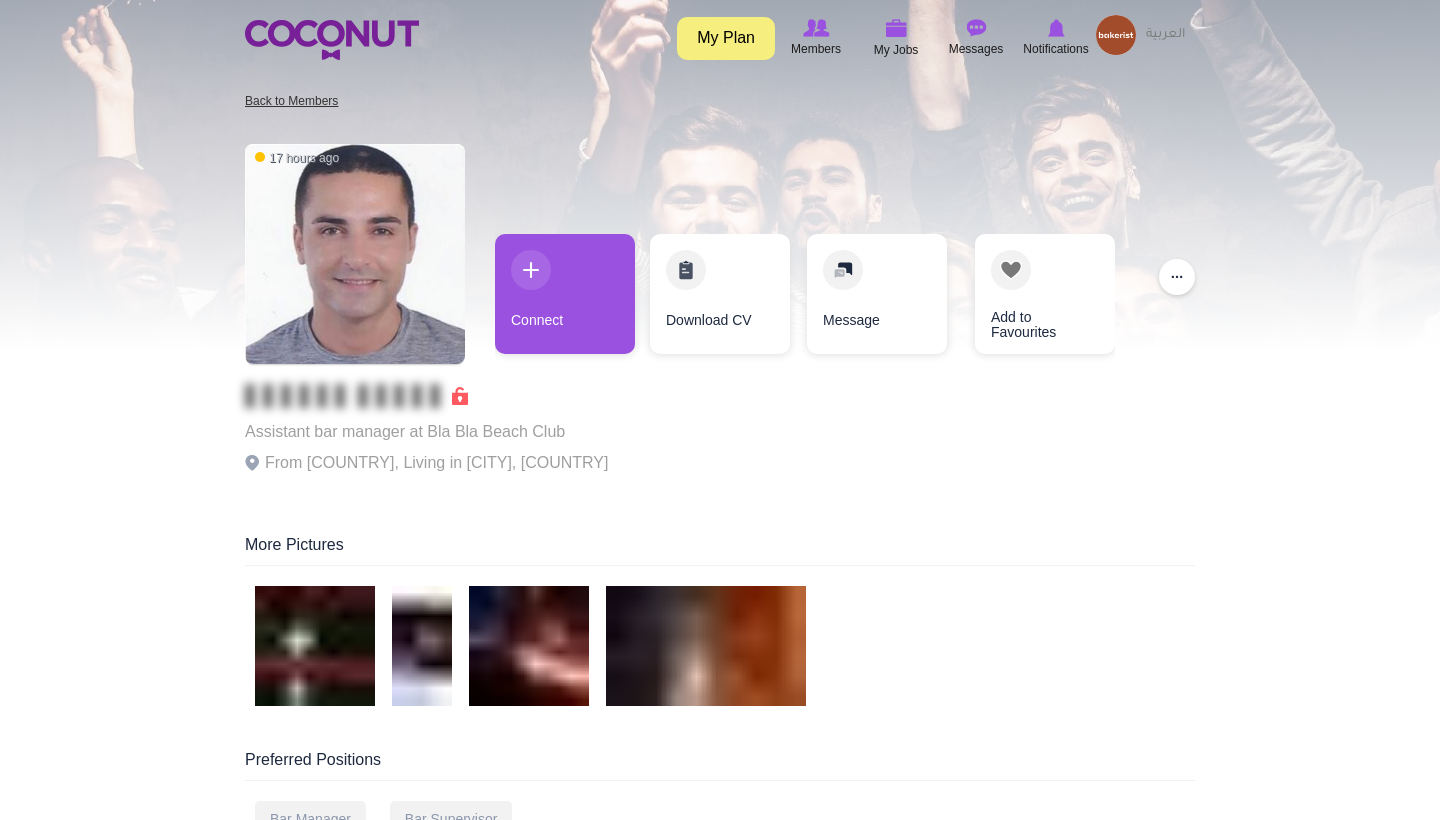 scroll, scrollTop: 0, scrollLeft: 0, axis: both 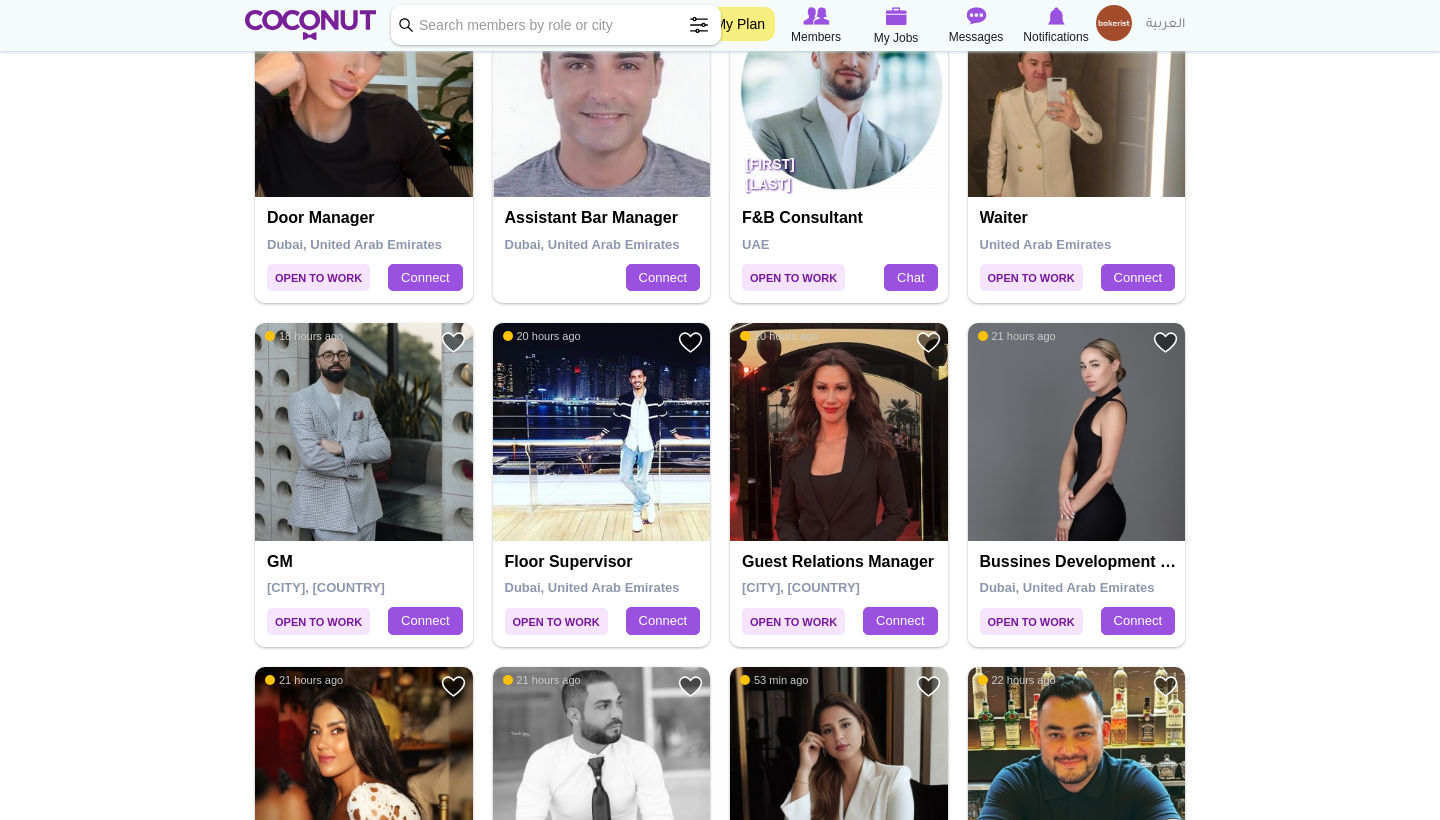 click at bounding box center (1077, 432) 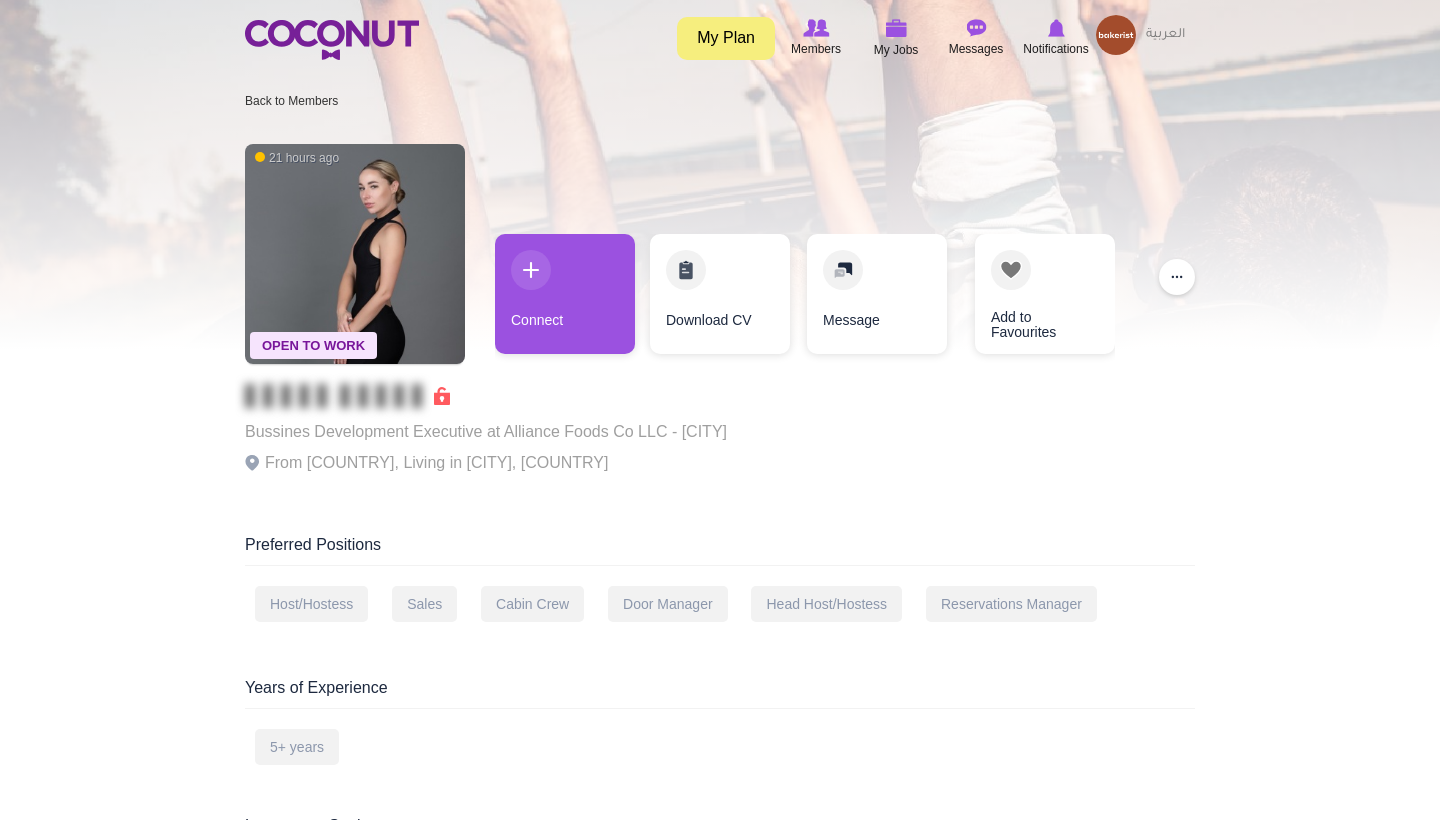 scroll, scrollTop: 0, scrollLeft: 0, axis: both 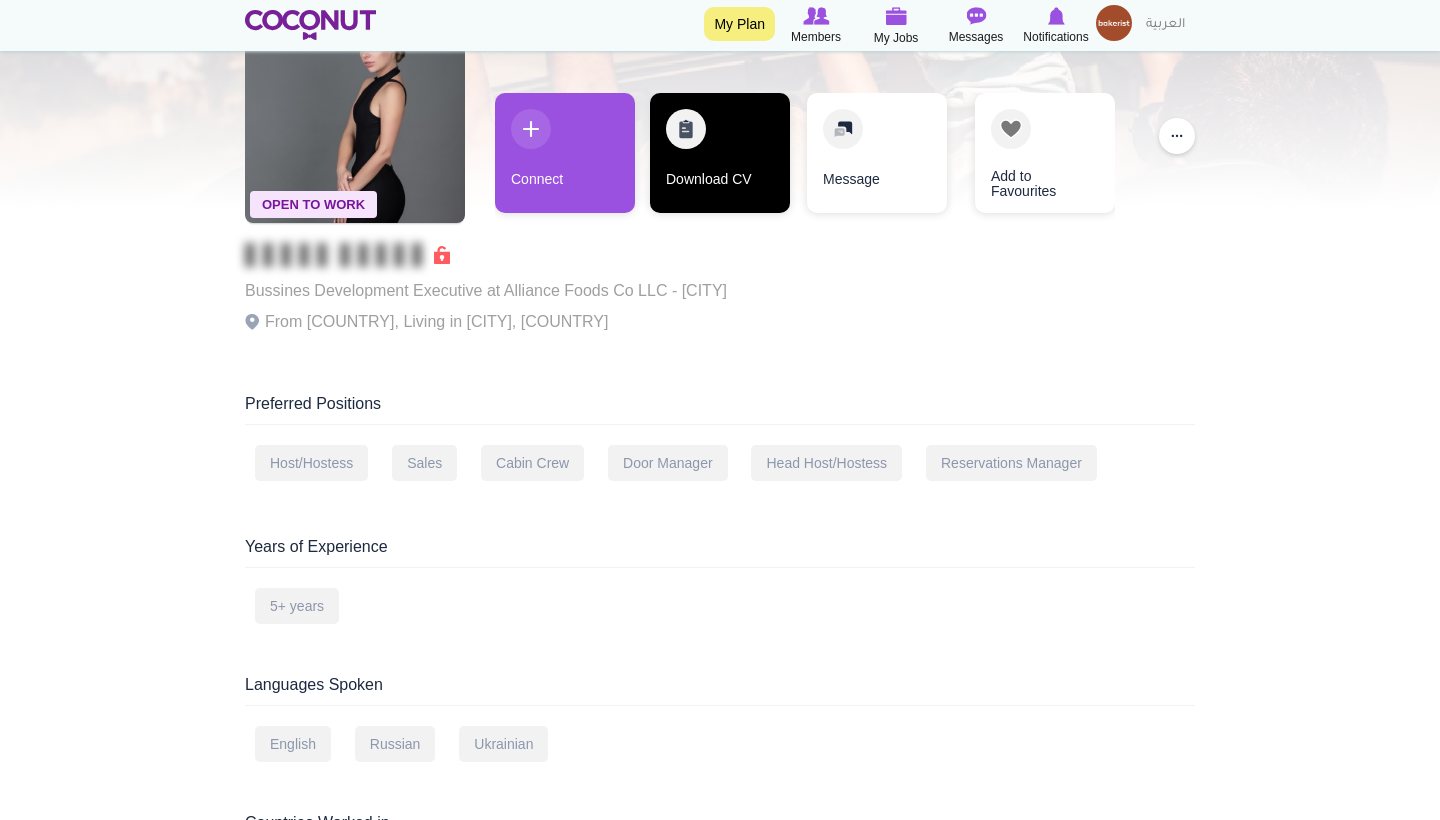 click on "Download CV" at bounding box center [720, 153] 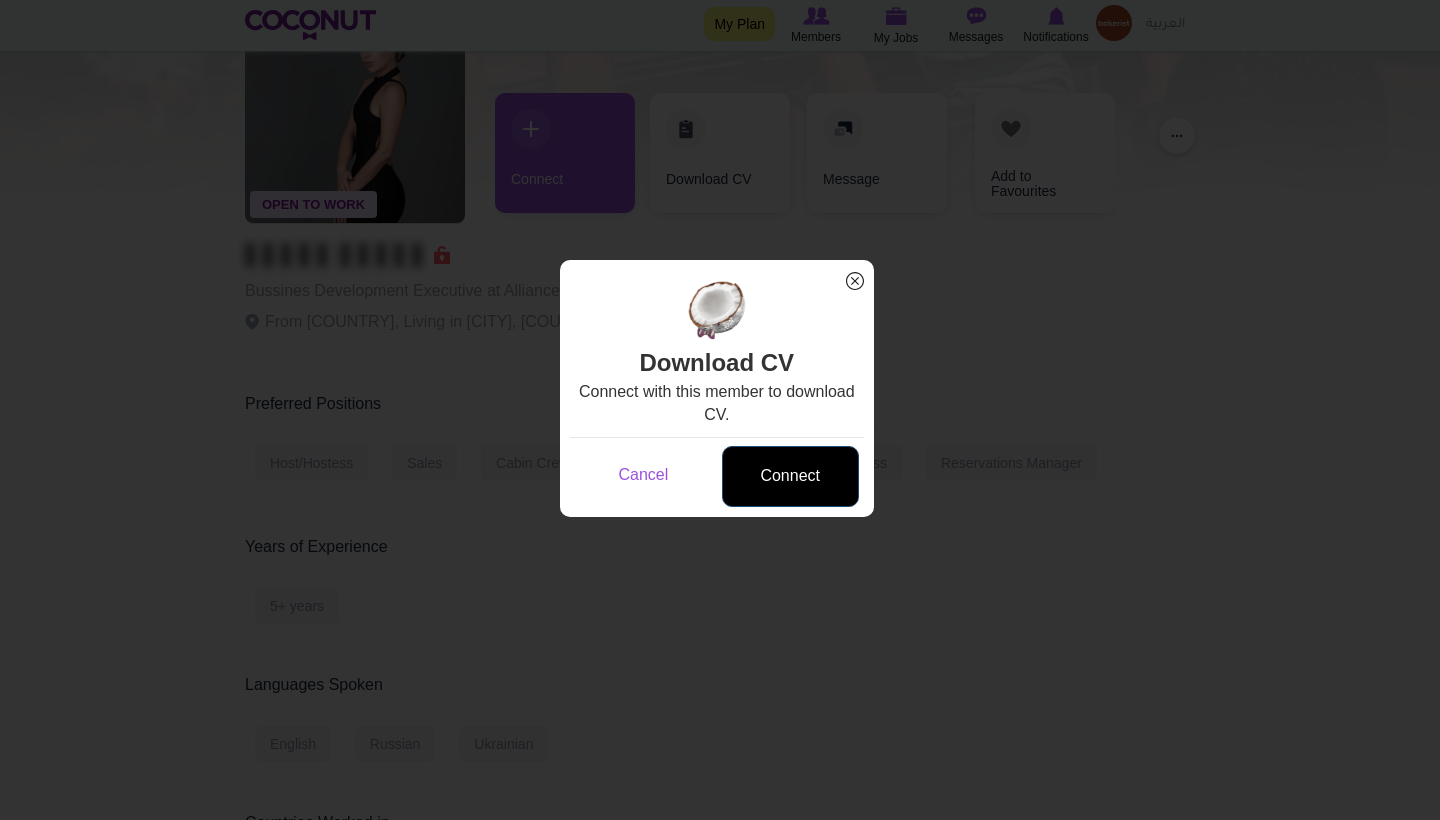 click on "Connect" at bounding box center [790, 476] 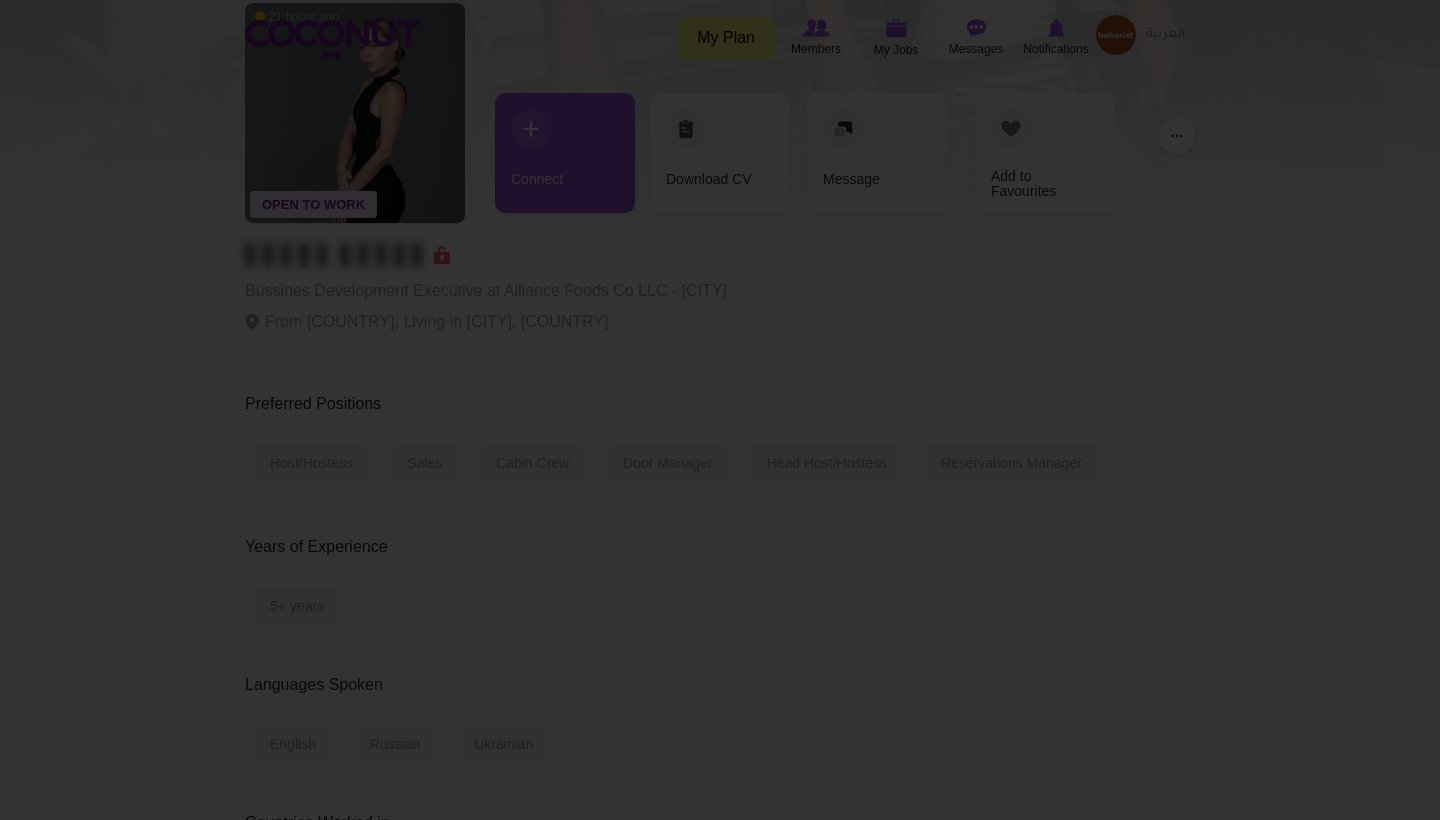 scroll, scrollTop: 0, scrollLeft: 0, axis: both 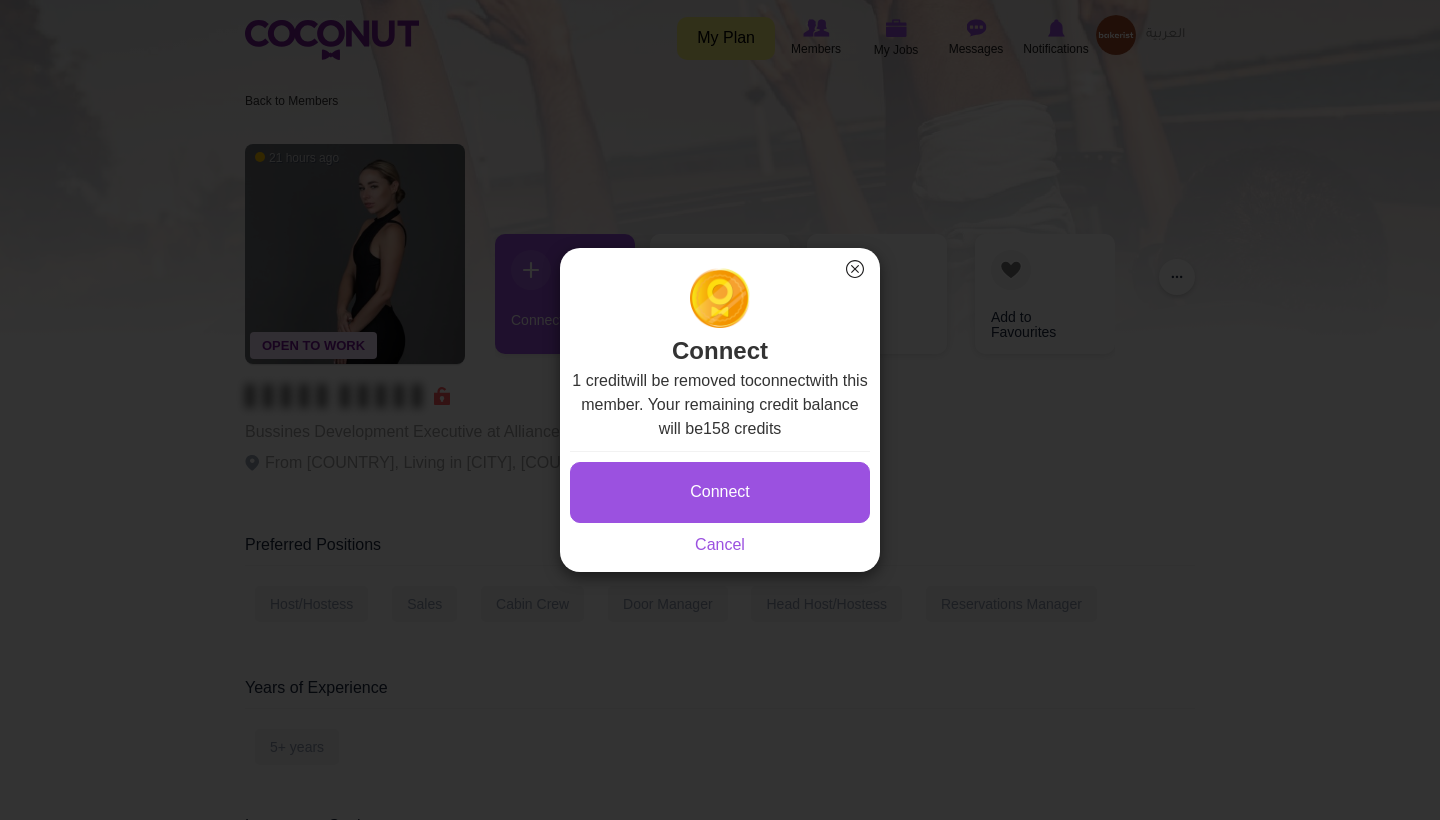 click on "Connect" at bounding box center [720, 492] 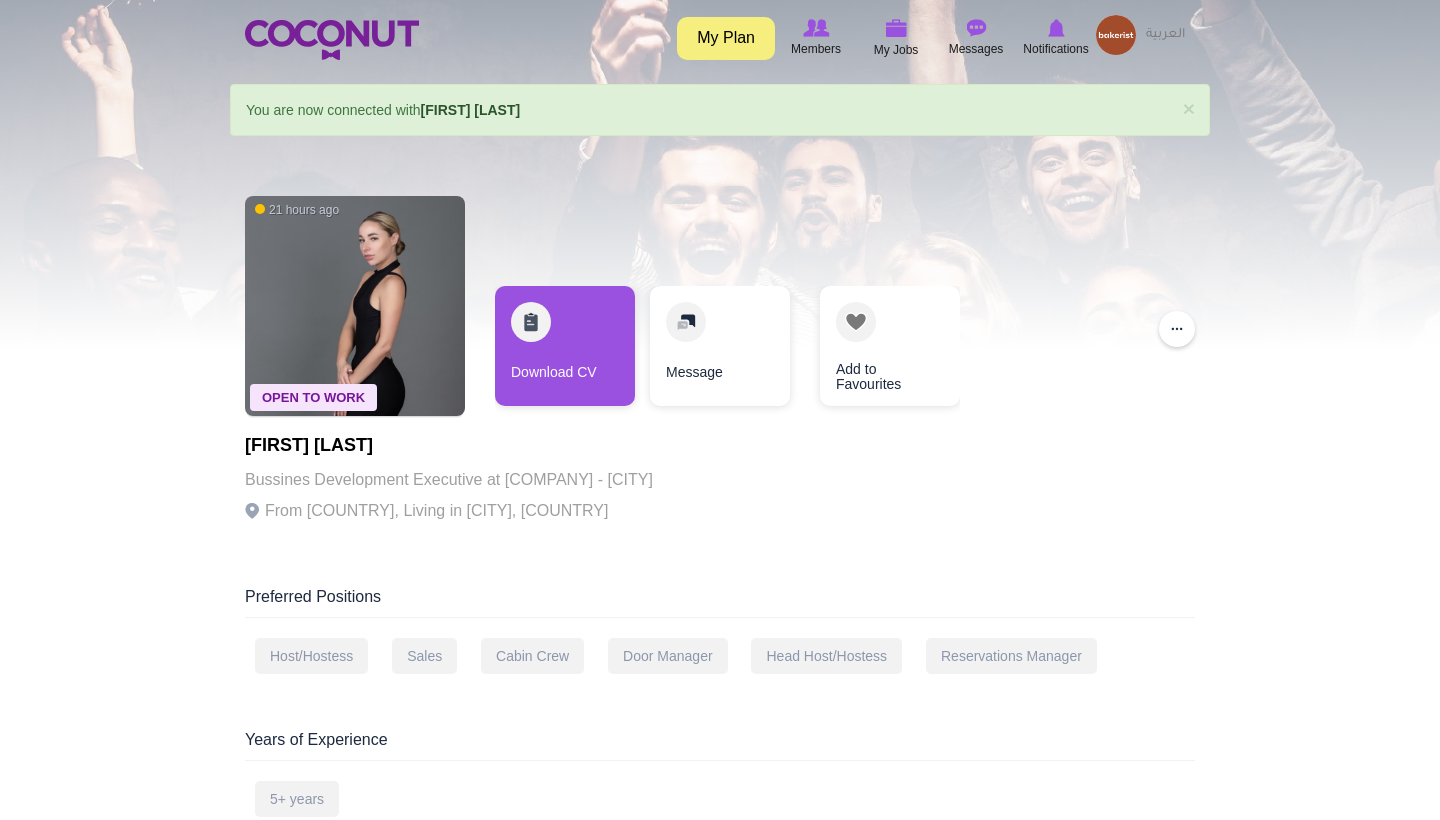 scroll, scrollTop: 0, scrollLeft: 0, axis: both 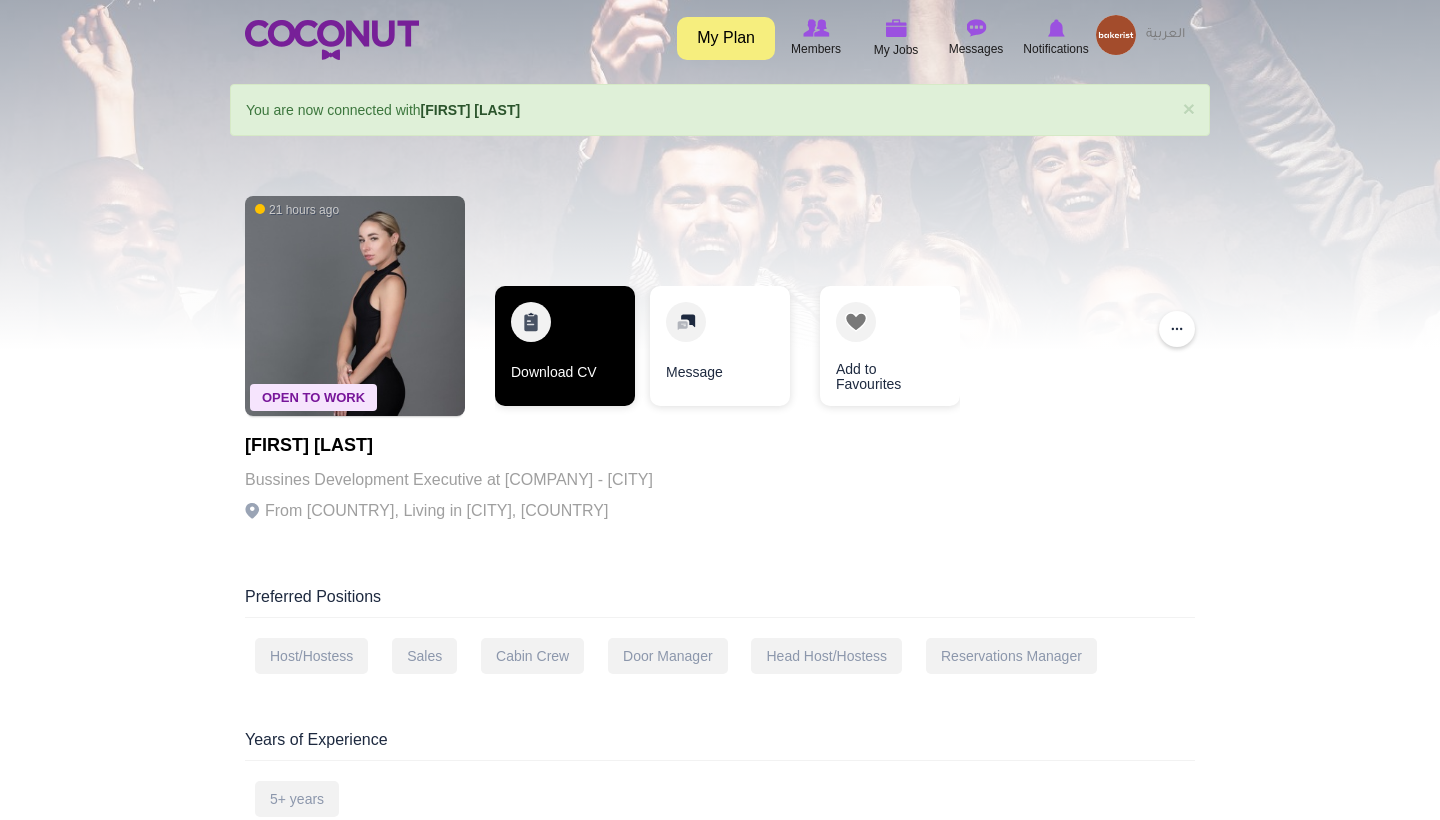click on "Download CV" at bounding box center (565, 346) 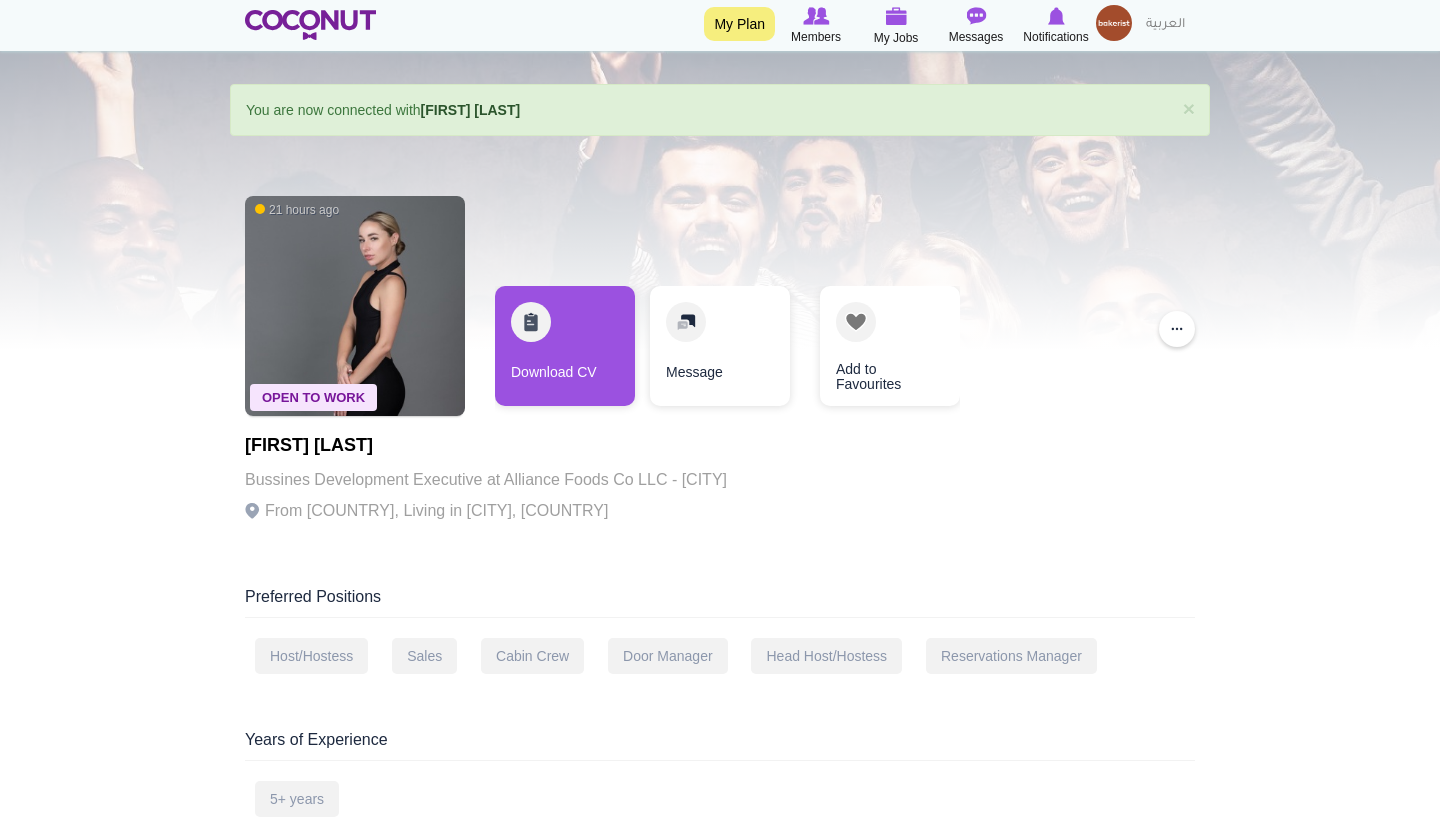 scroll, scrollTop: 141, scrollLeft: 0, axis: vertical 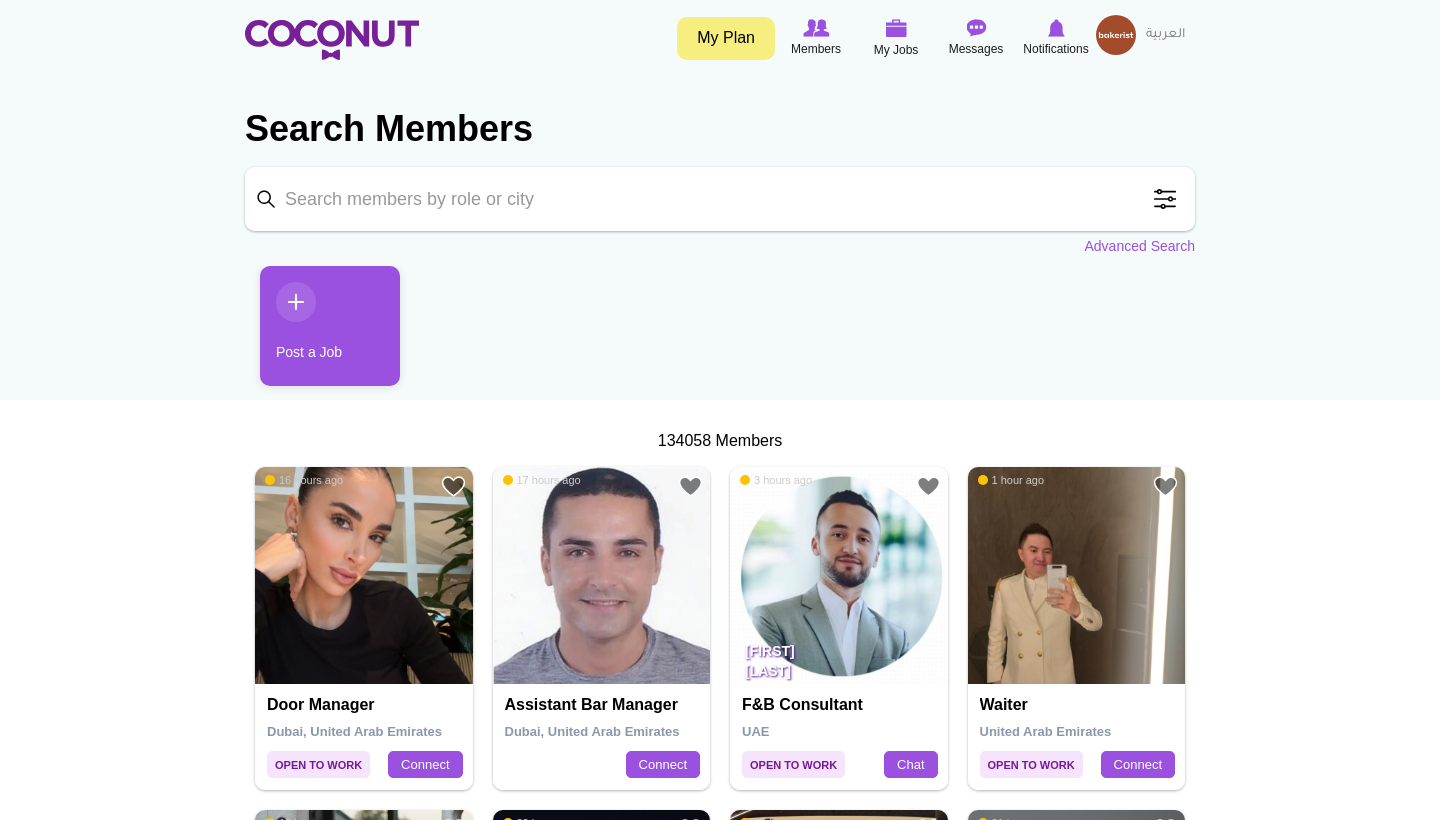 click on "Keyword" at bounding box center (720, 199) 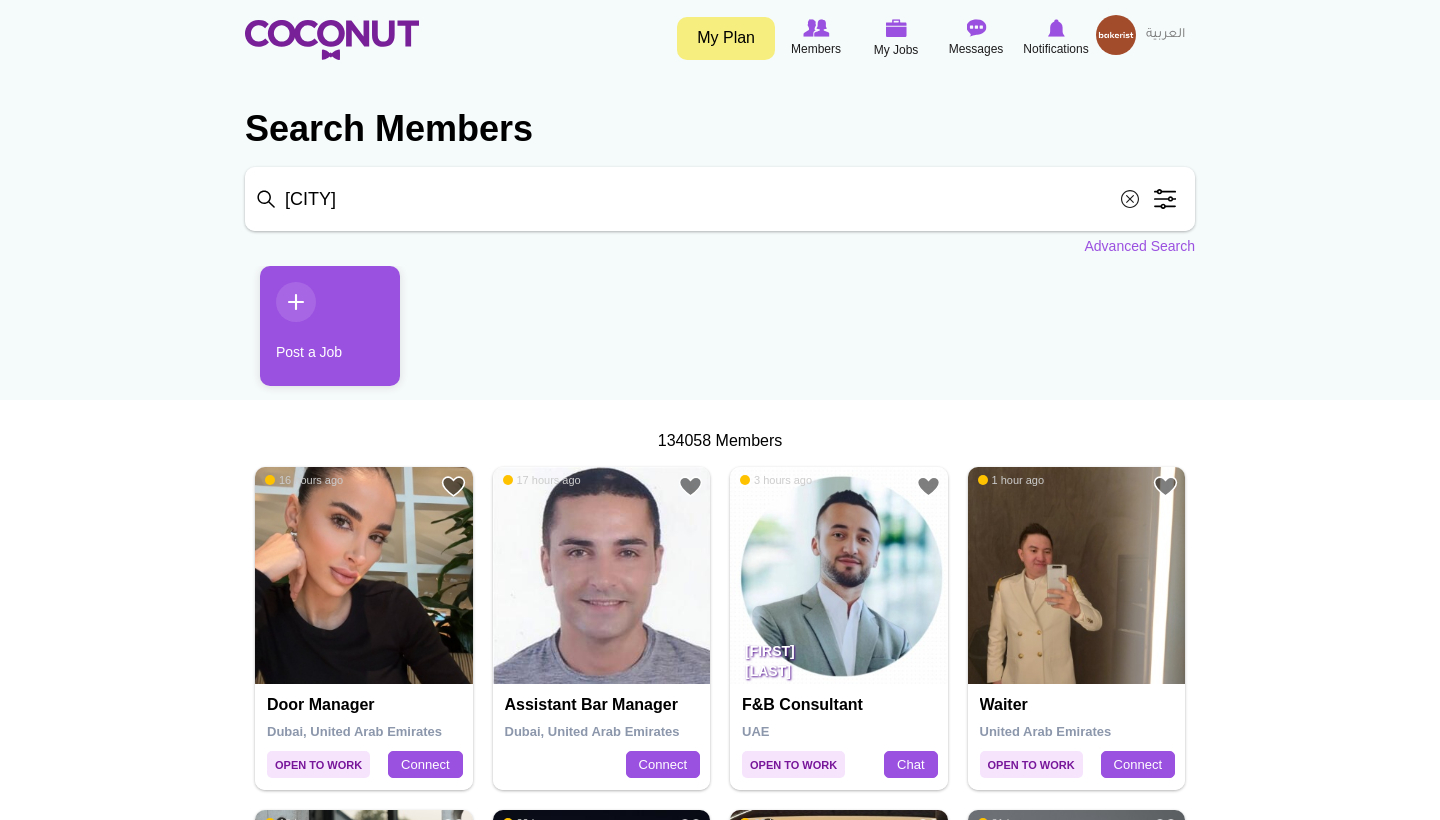 type on "[CITY]" 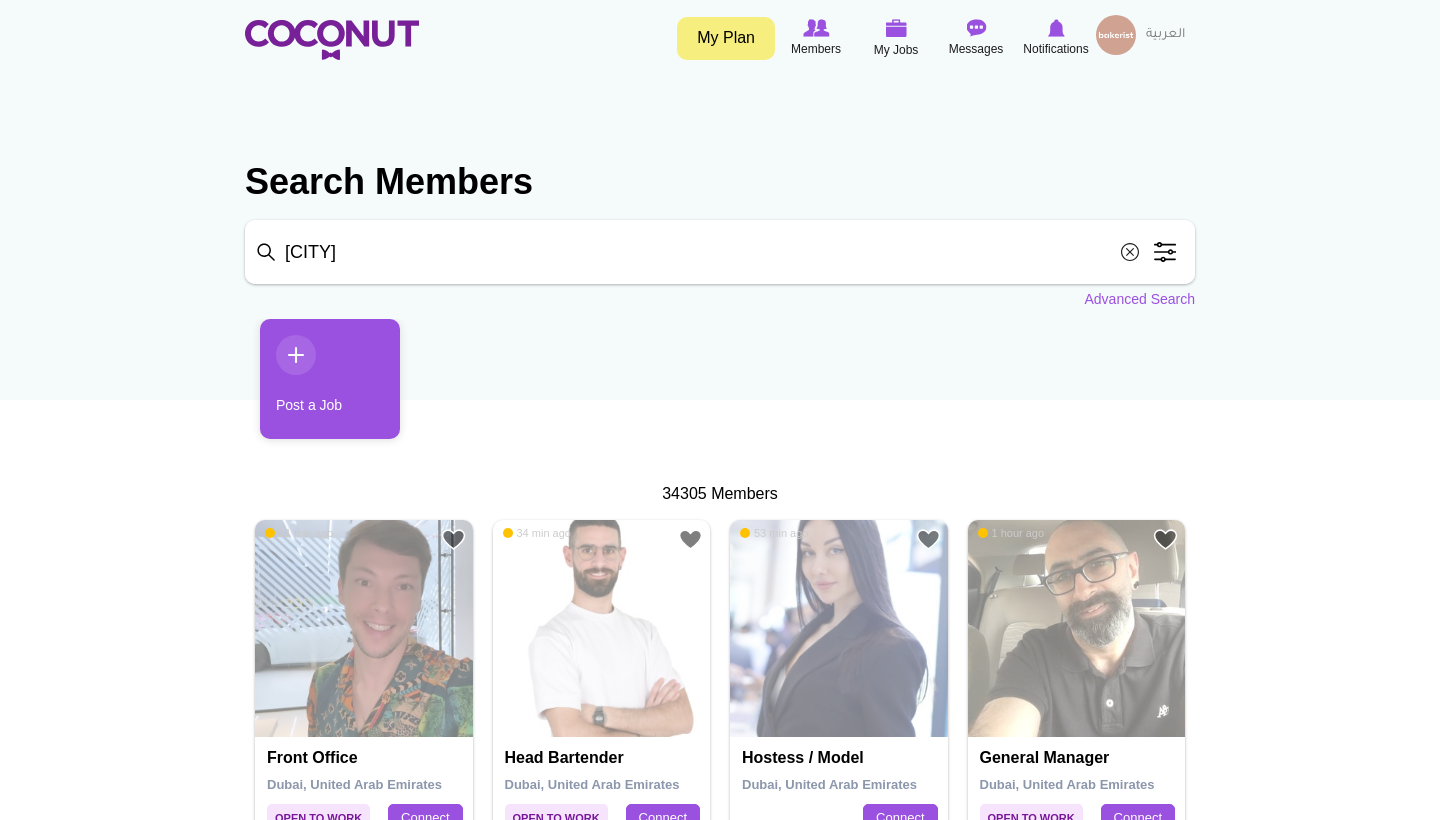 scroll, scrollTop: 0, scrollLeft: 0, axis: both 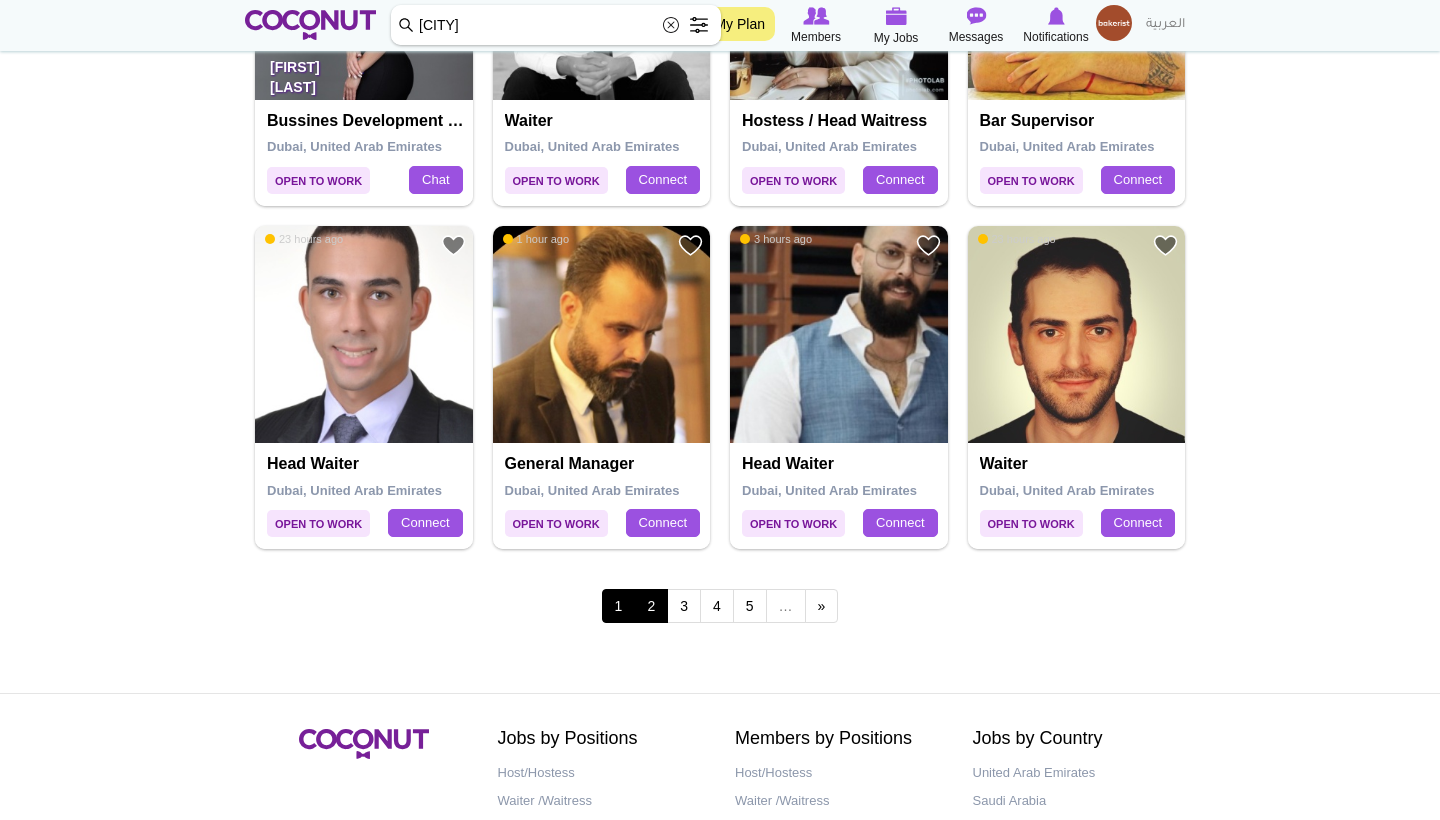 click on "2" at bounding box center [651, 606] 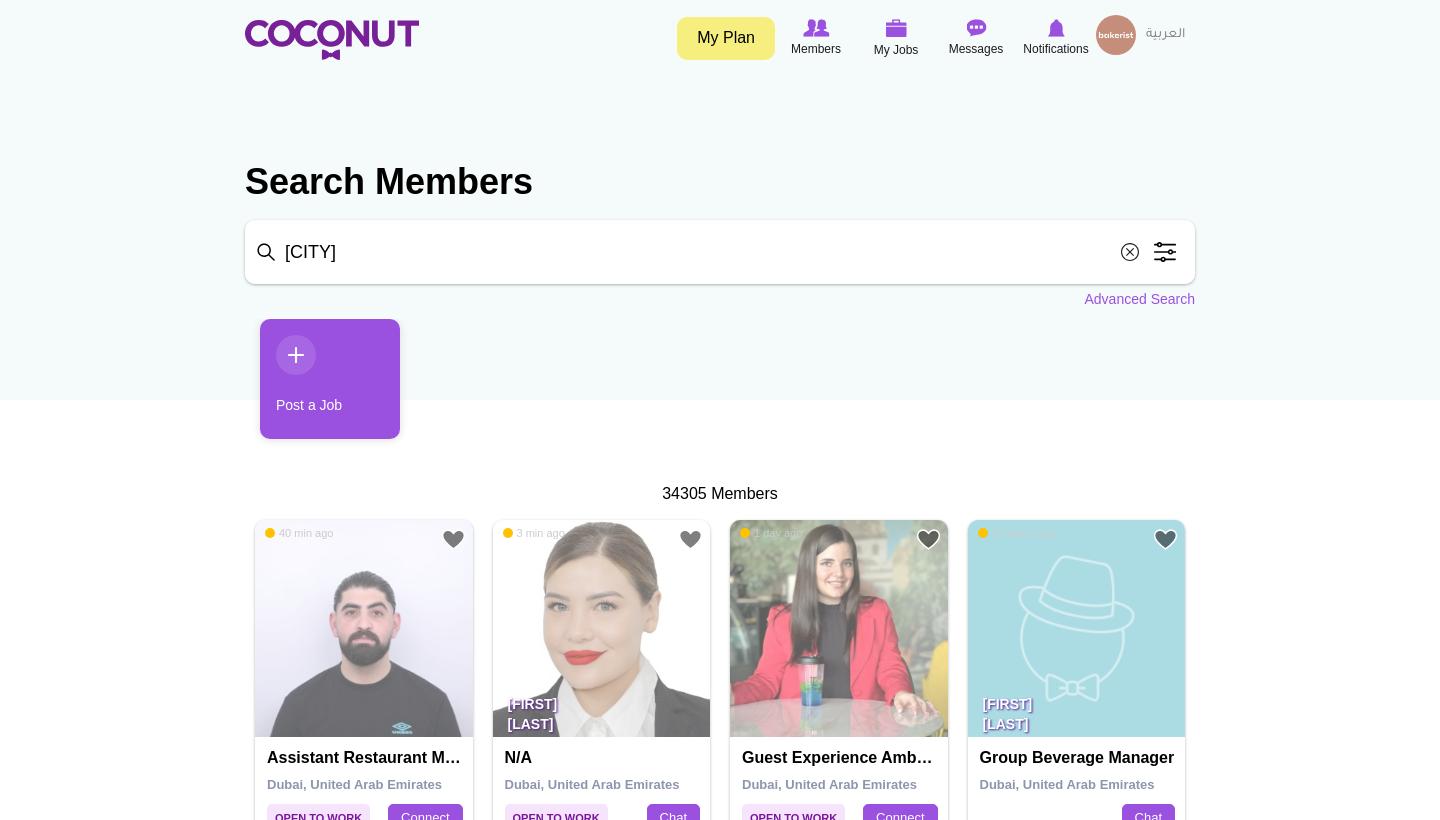 scroll, scrollTop: 0, scrollLeft: 0, axis: both 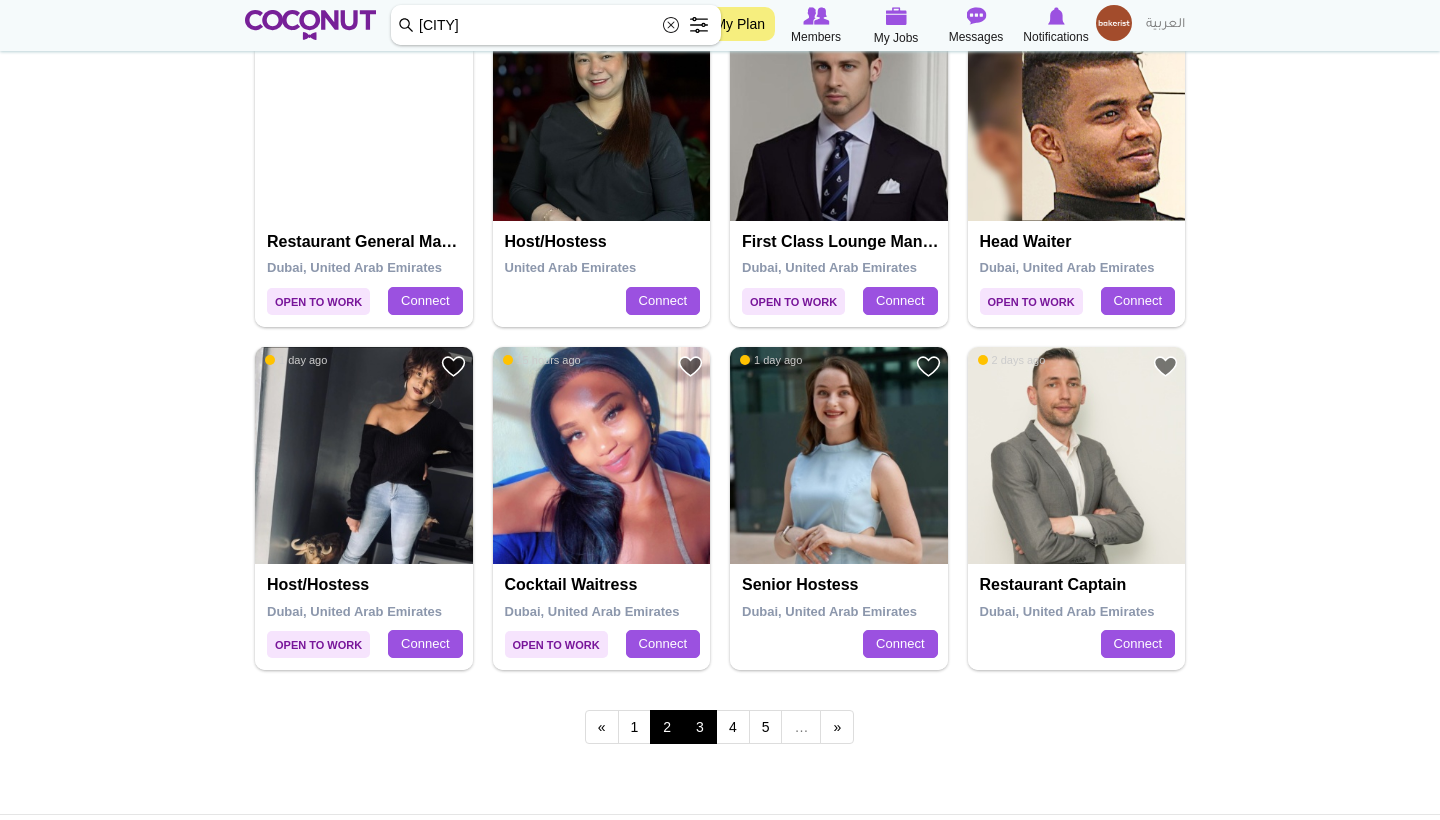 click on "3" at bounding box center (700, 727) 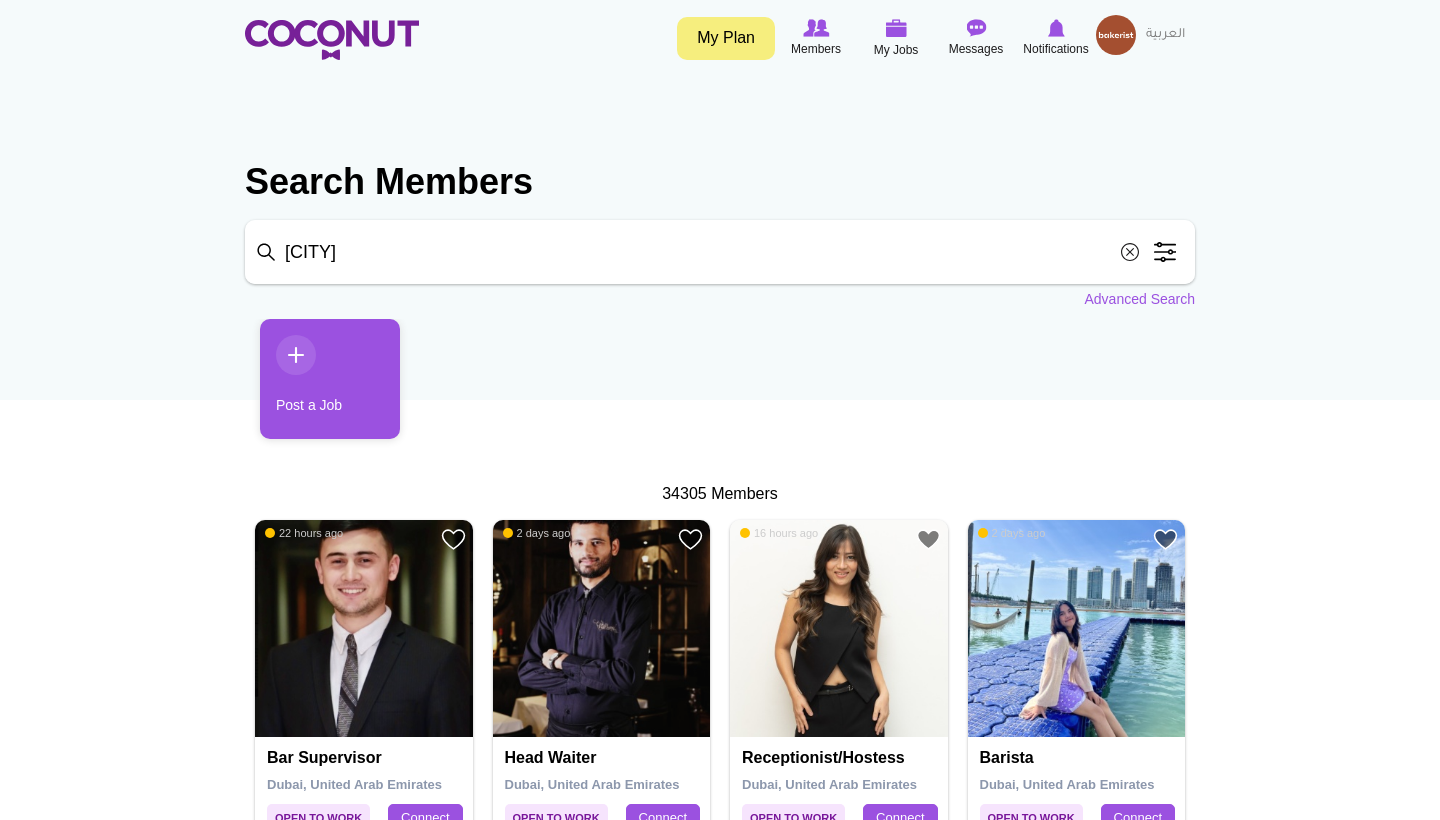scroll, scrollTop: 0, scrollLeft: 0, axis: both 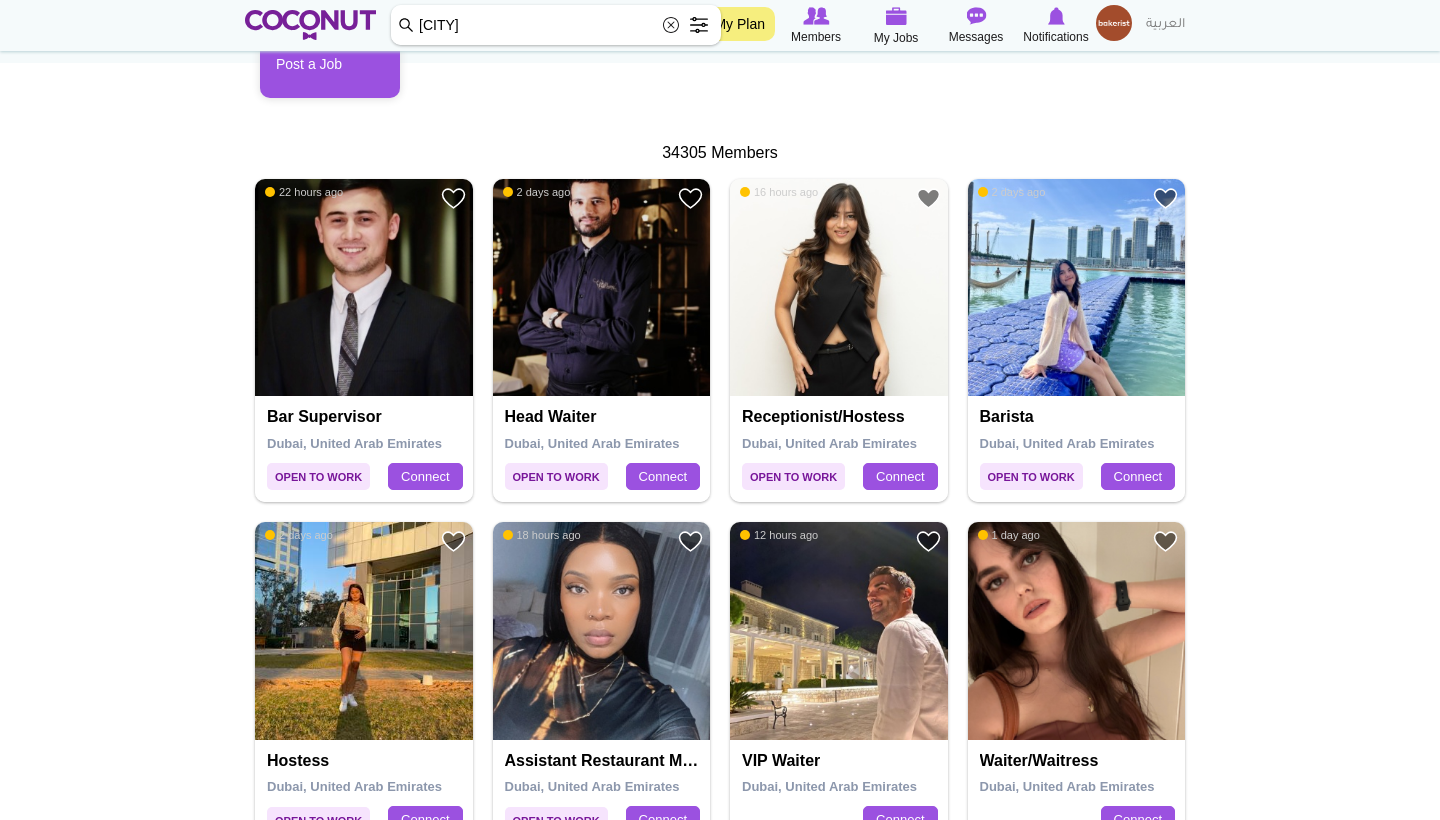 click at bounding box center (1077, 288) 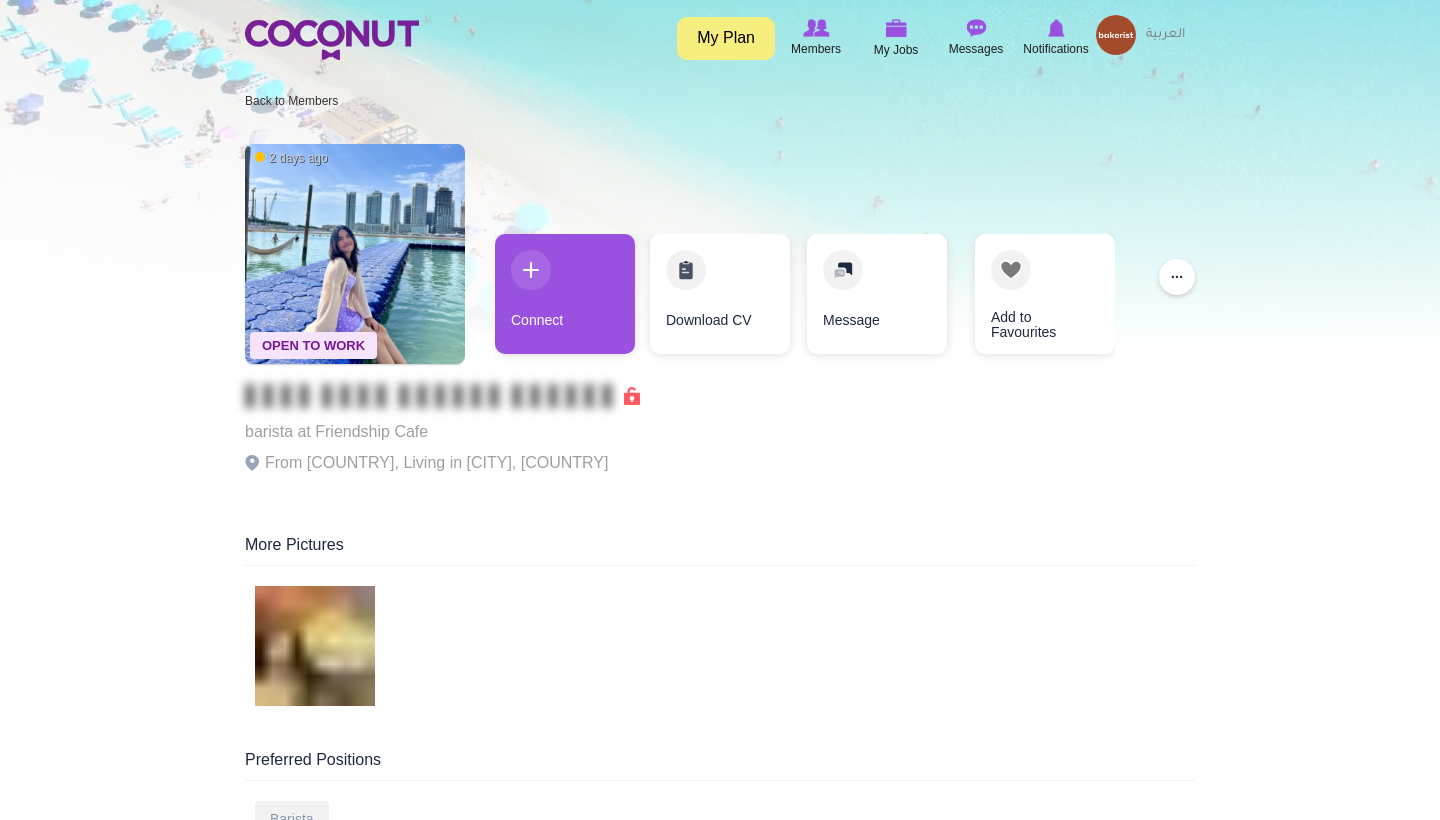 scroll, scrollTop: 0, scrollLeft: 0, axis: both 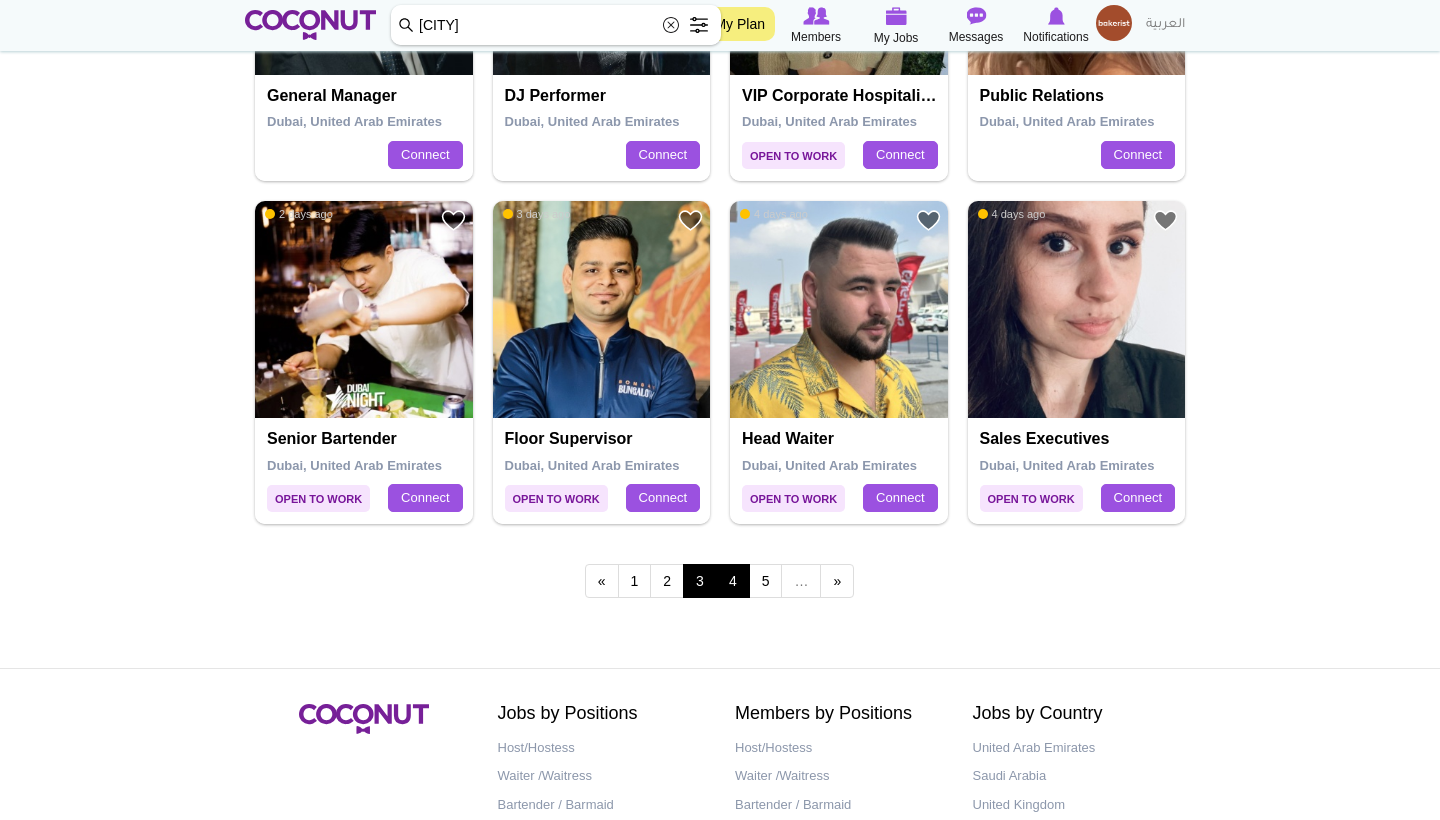 click on "4" at bounding box center (733, 581) 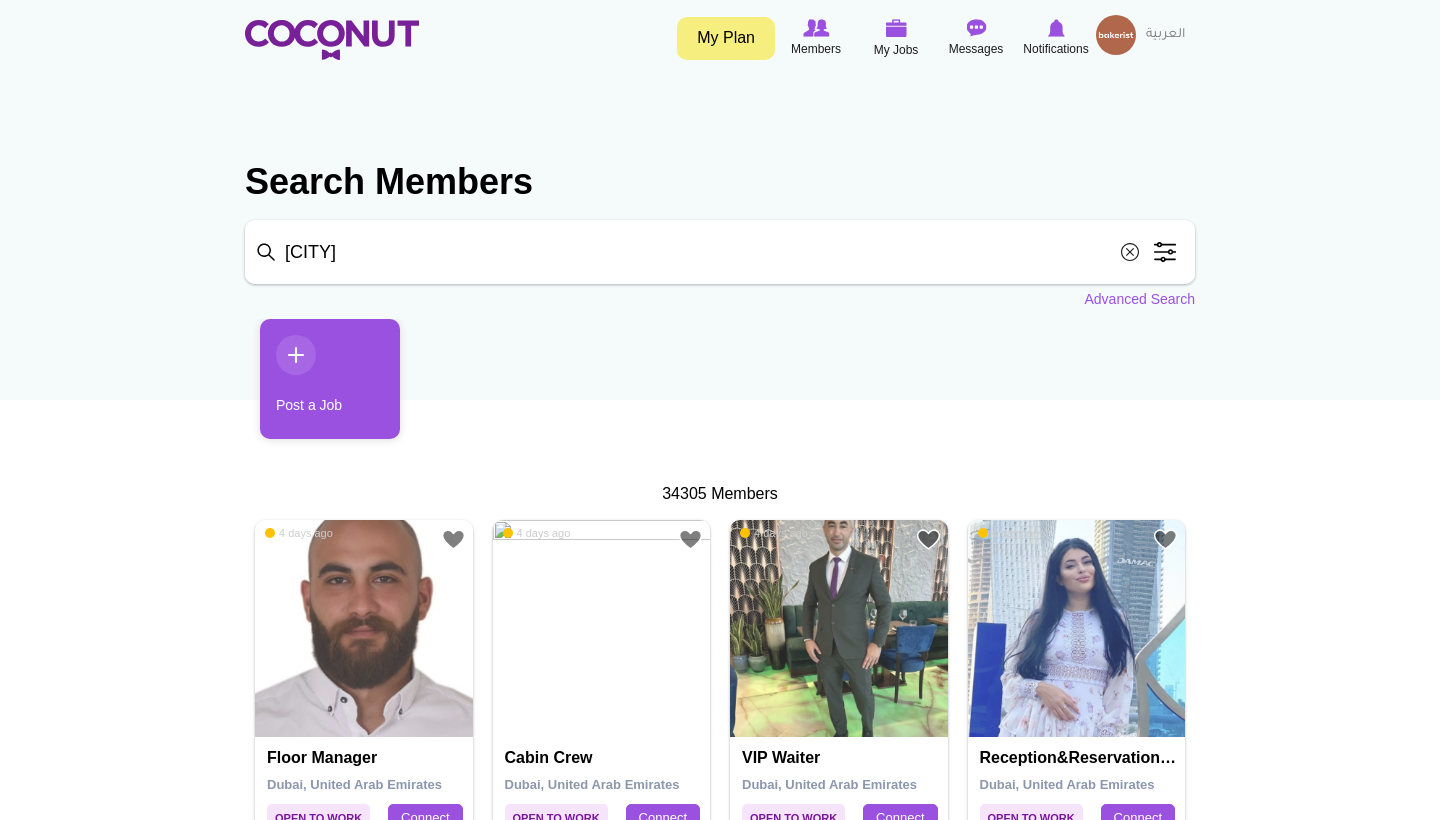 scroll, scrollTop: 0, scrollLeft: 0, axis: both 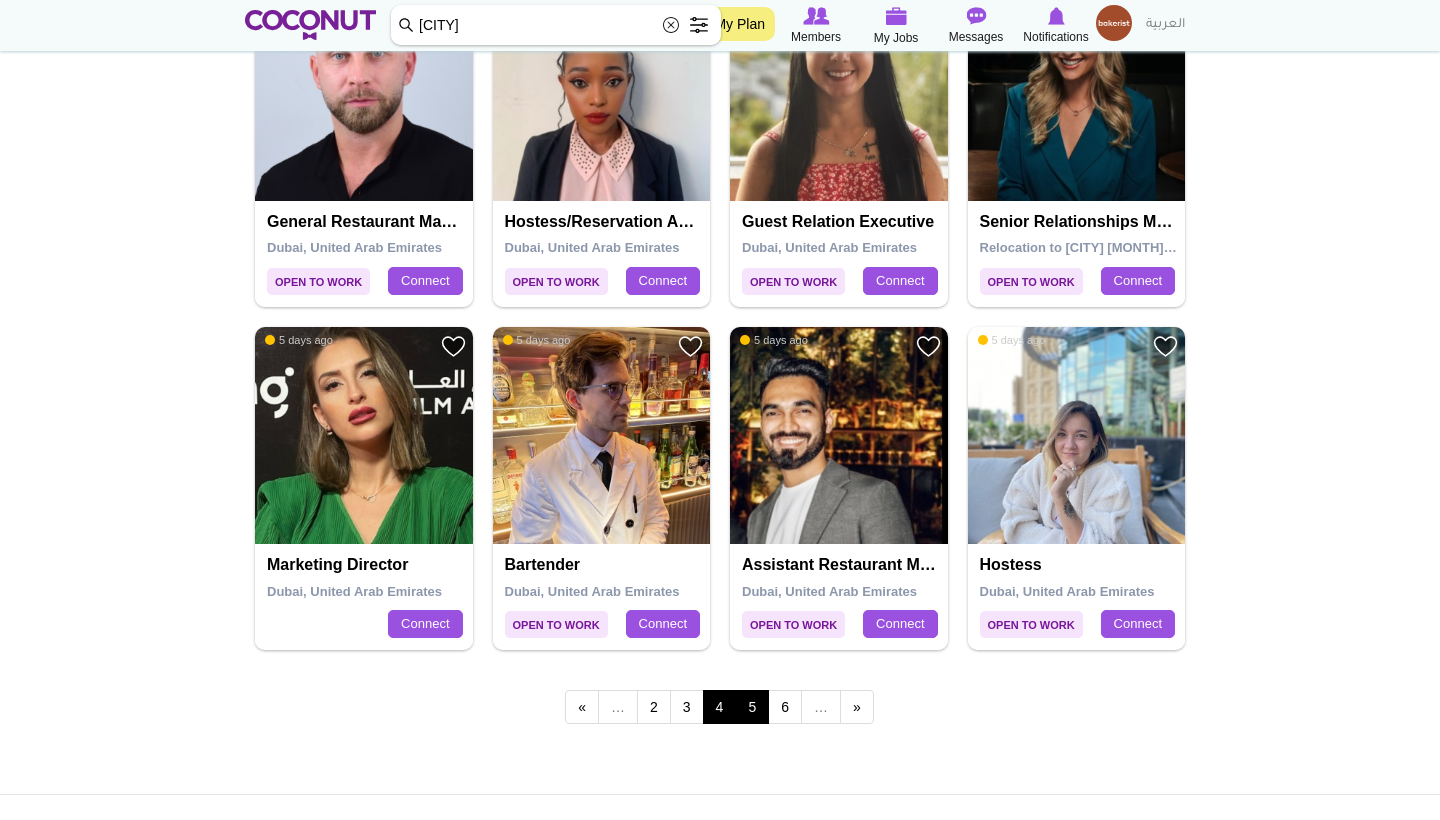 click on "5" at bounding box center [752, 707] 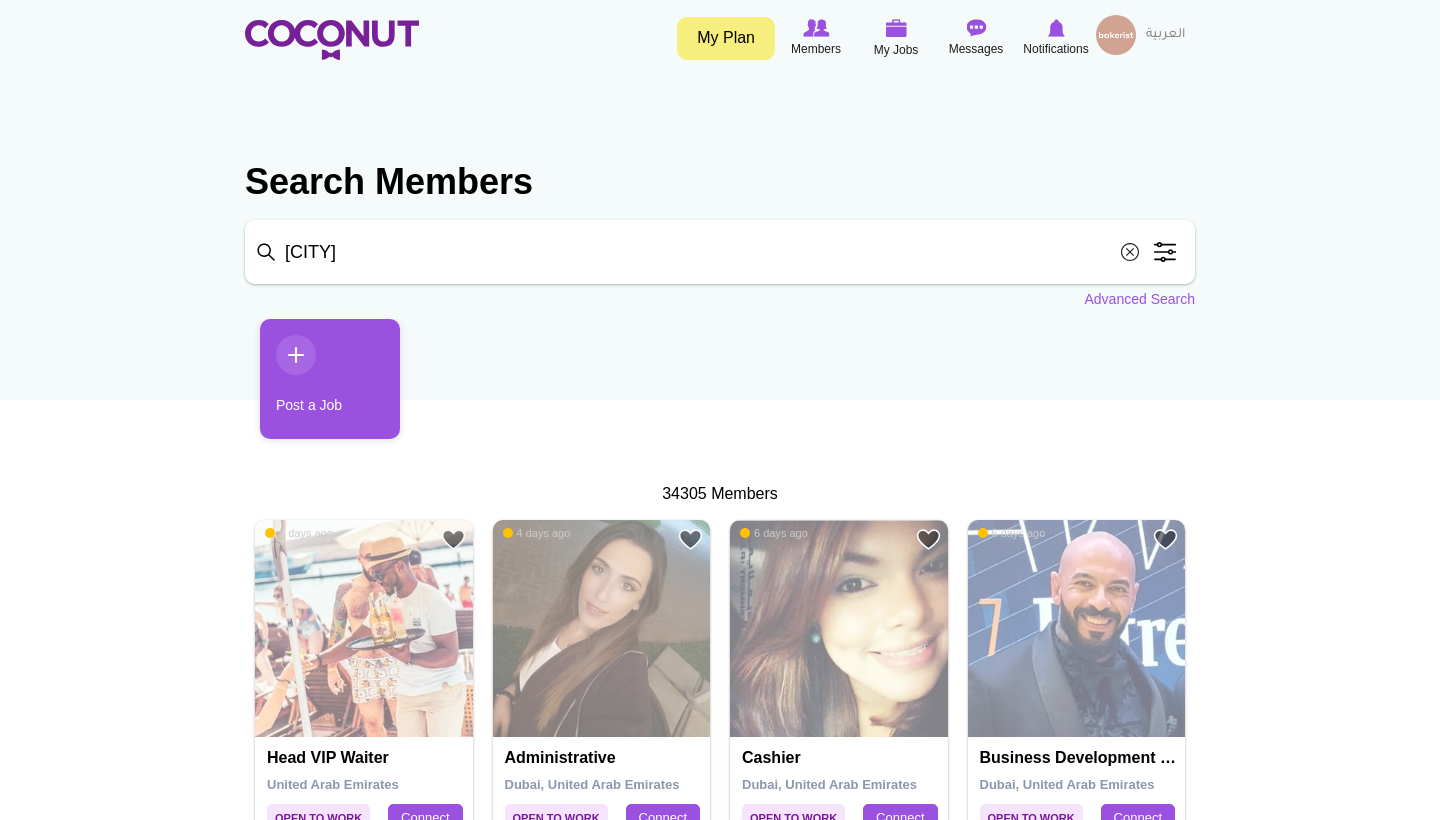 scroll, scrollTop: 0, scrollLeft: 0, axis: both 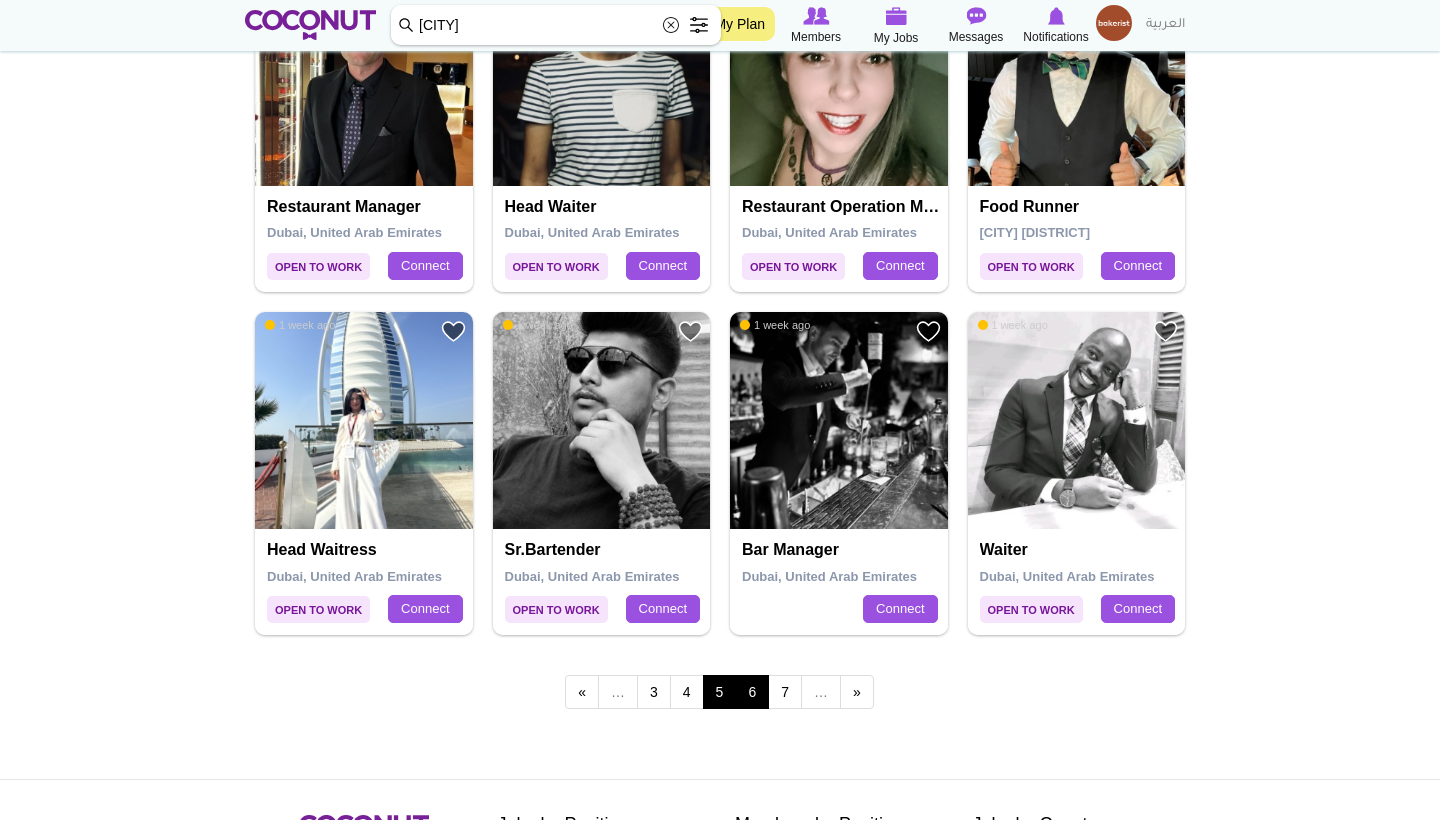 click on "6" at bounding box center [752, 692] 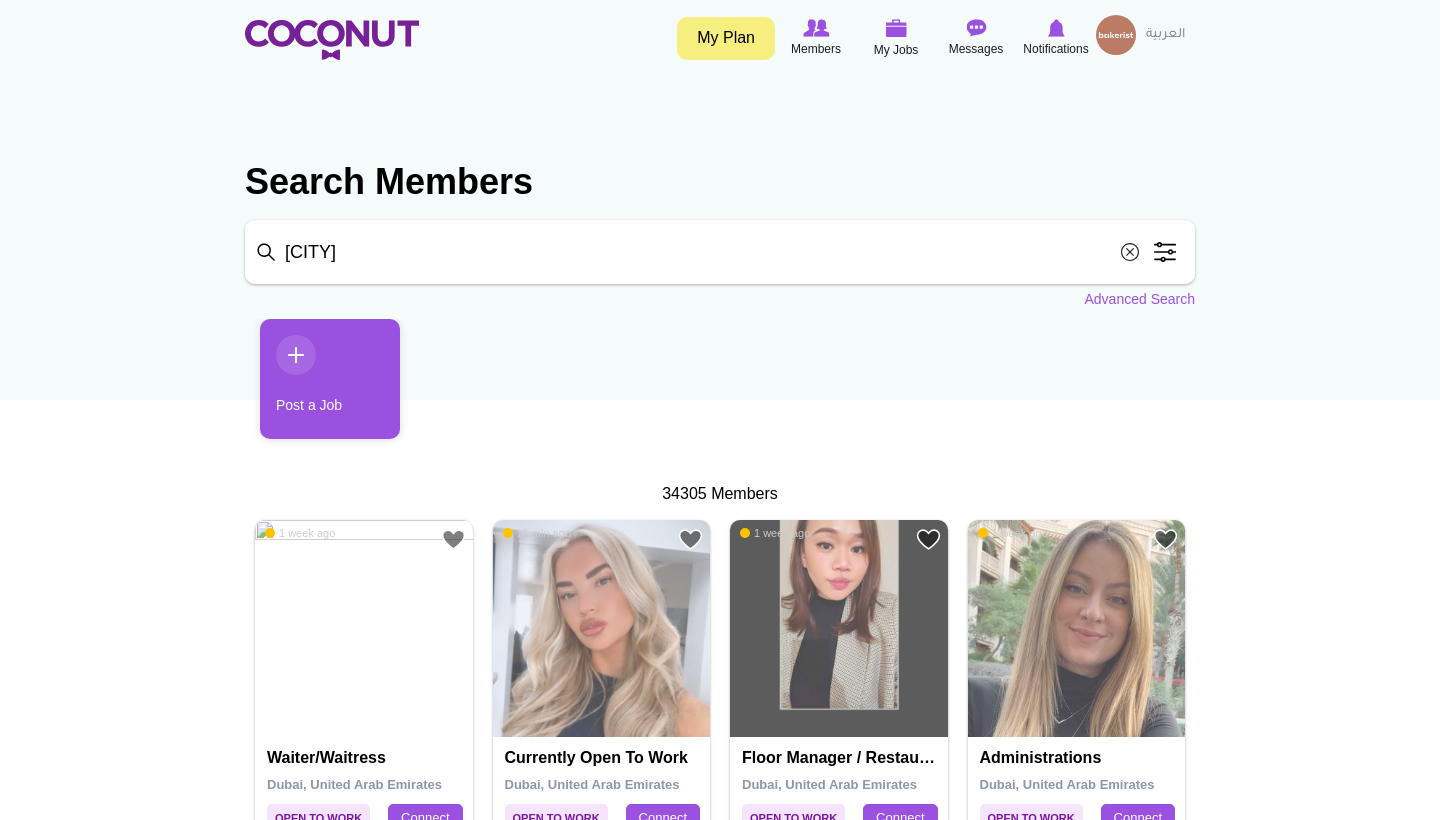 scroll, scrollTop: 0, scrollLeft: 0, axis: both 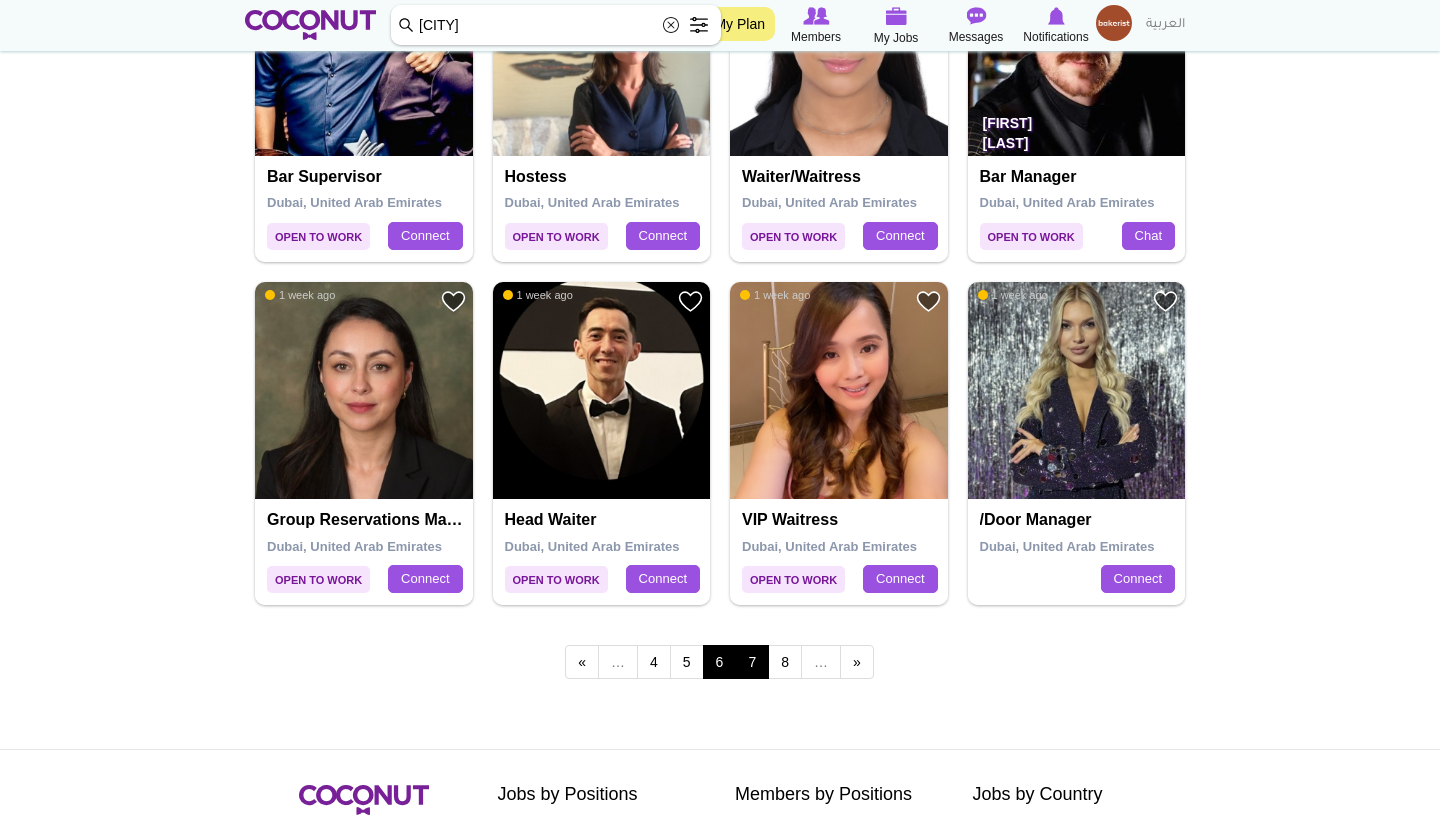 click on "7" at bounding box center (752, 662) 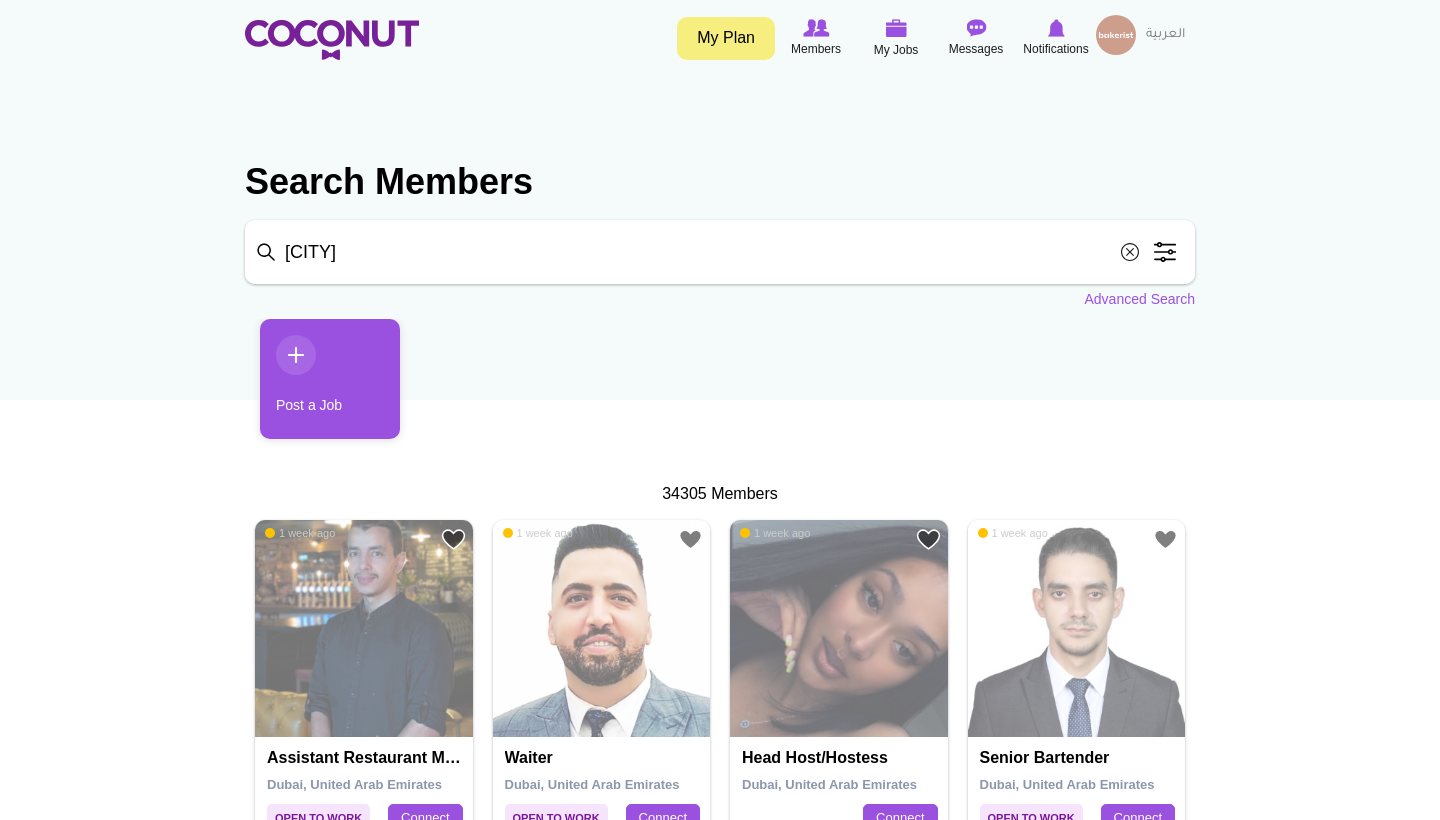 scroll, scrollTop: 0, scrollLeft: 0, axis: both 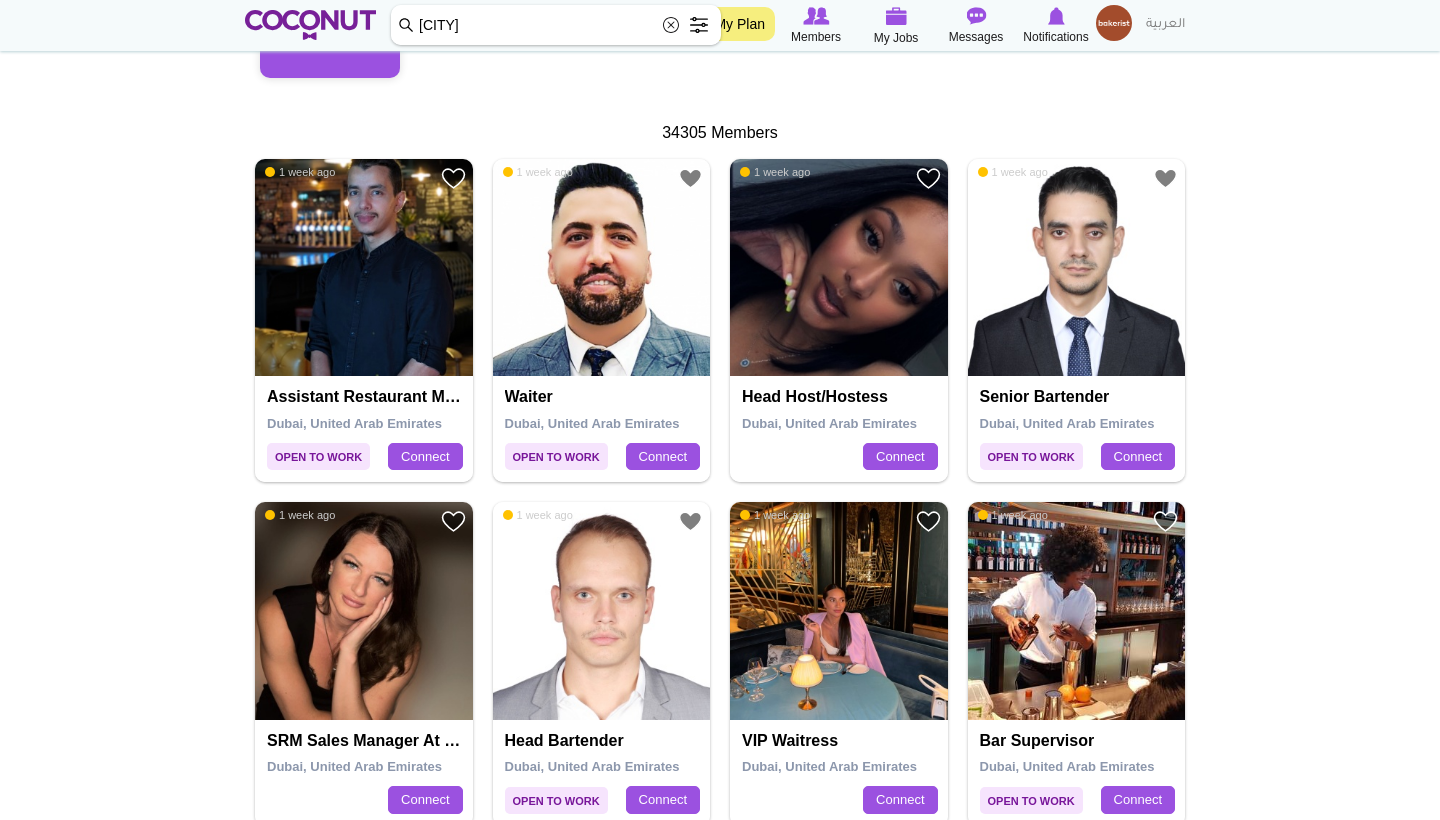 click at bounding box center (364, 268) 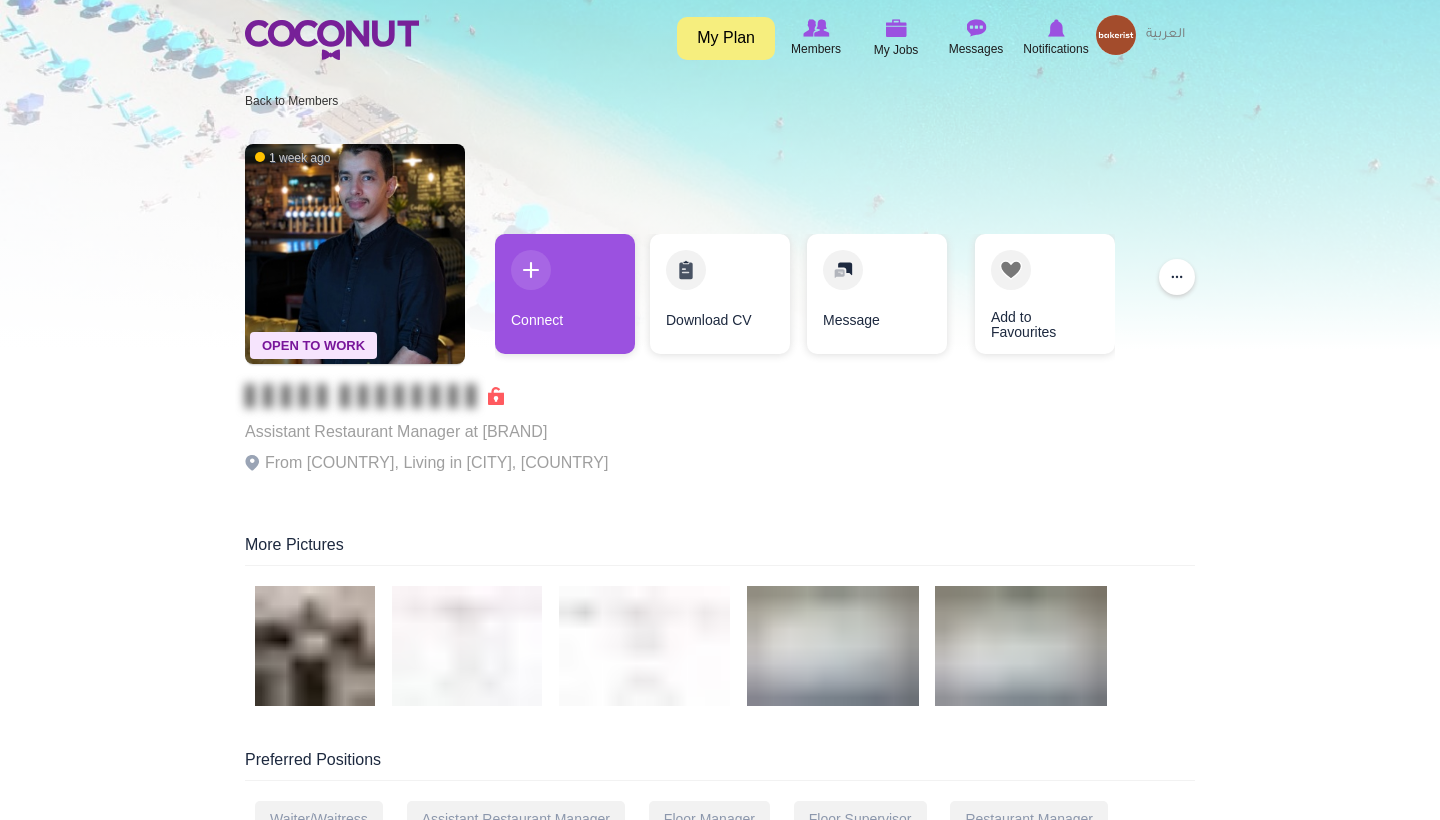 scroll, scrollTop: 0, scrollLeft: 0, axis: both 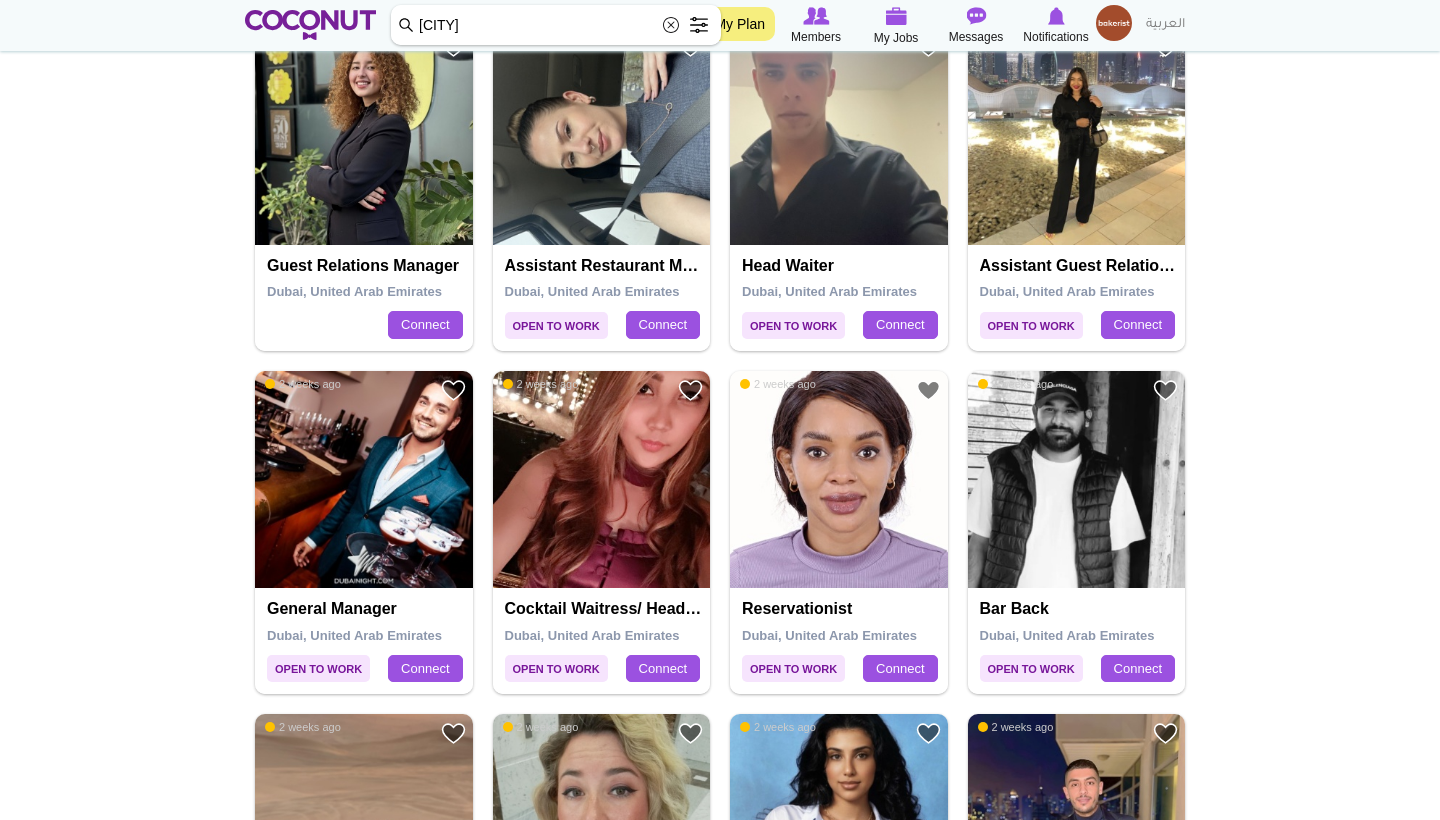 click at bounding box center (602, 136) 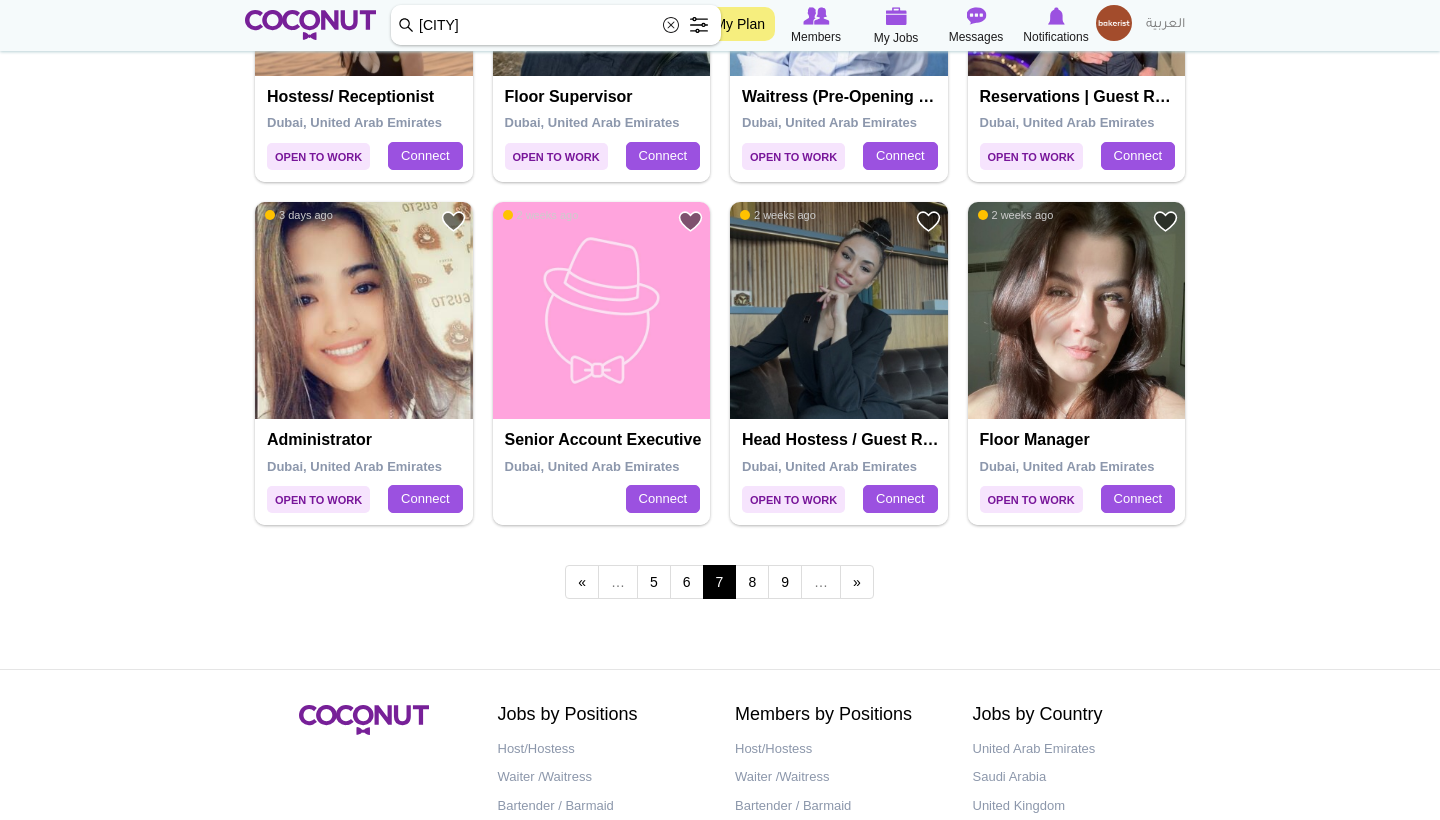 scroll, scrollTop: 3406, scrollLeft: 0, axis: vertical 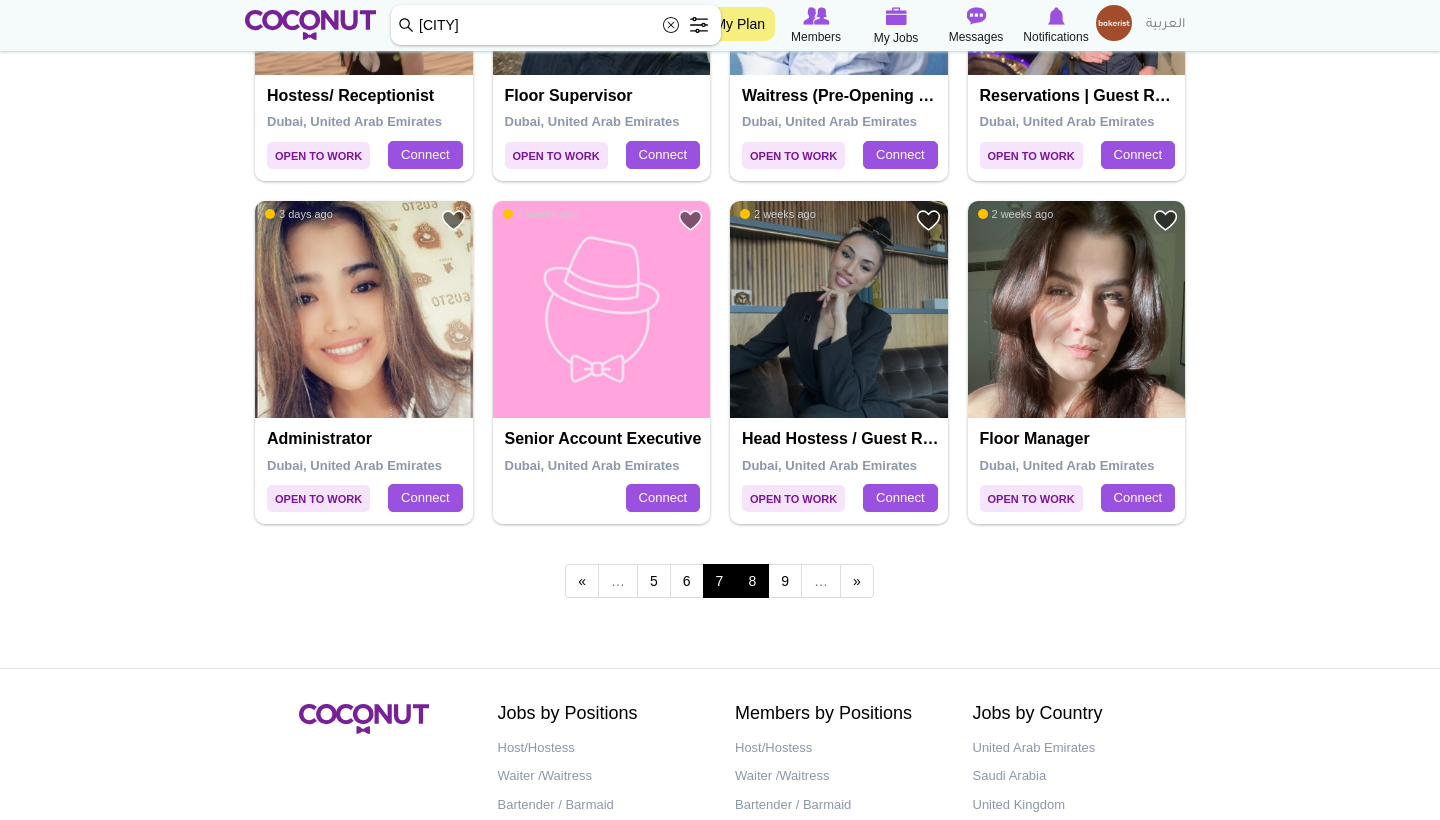 click on "8" at bounding box center (752, 581) 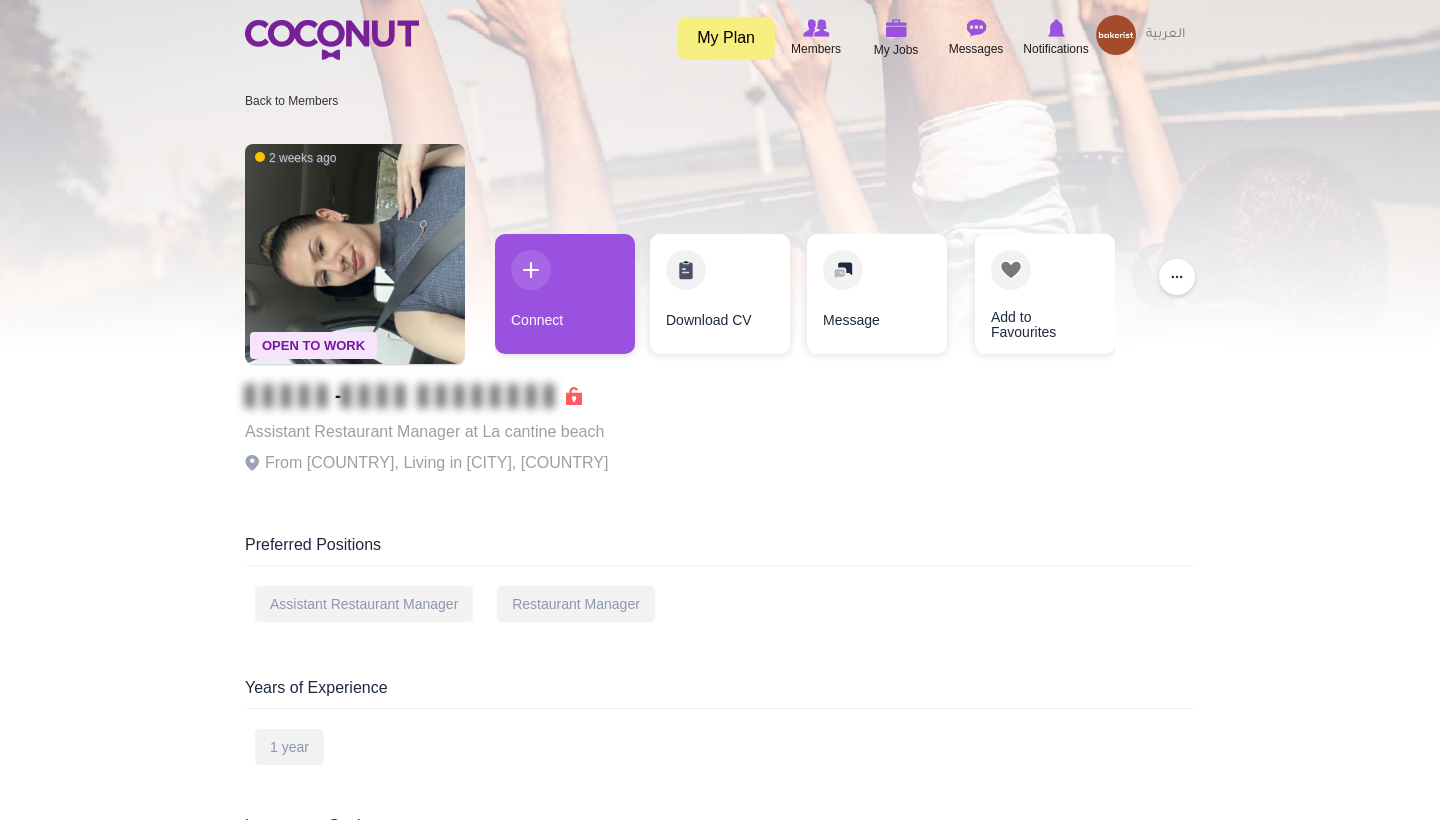 scroll, scrollTop: 0, scrollLeft: 0, axis: both 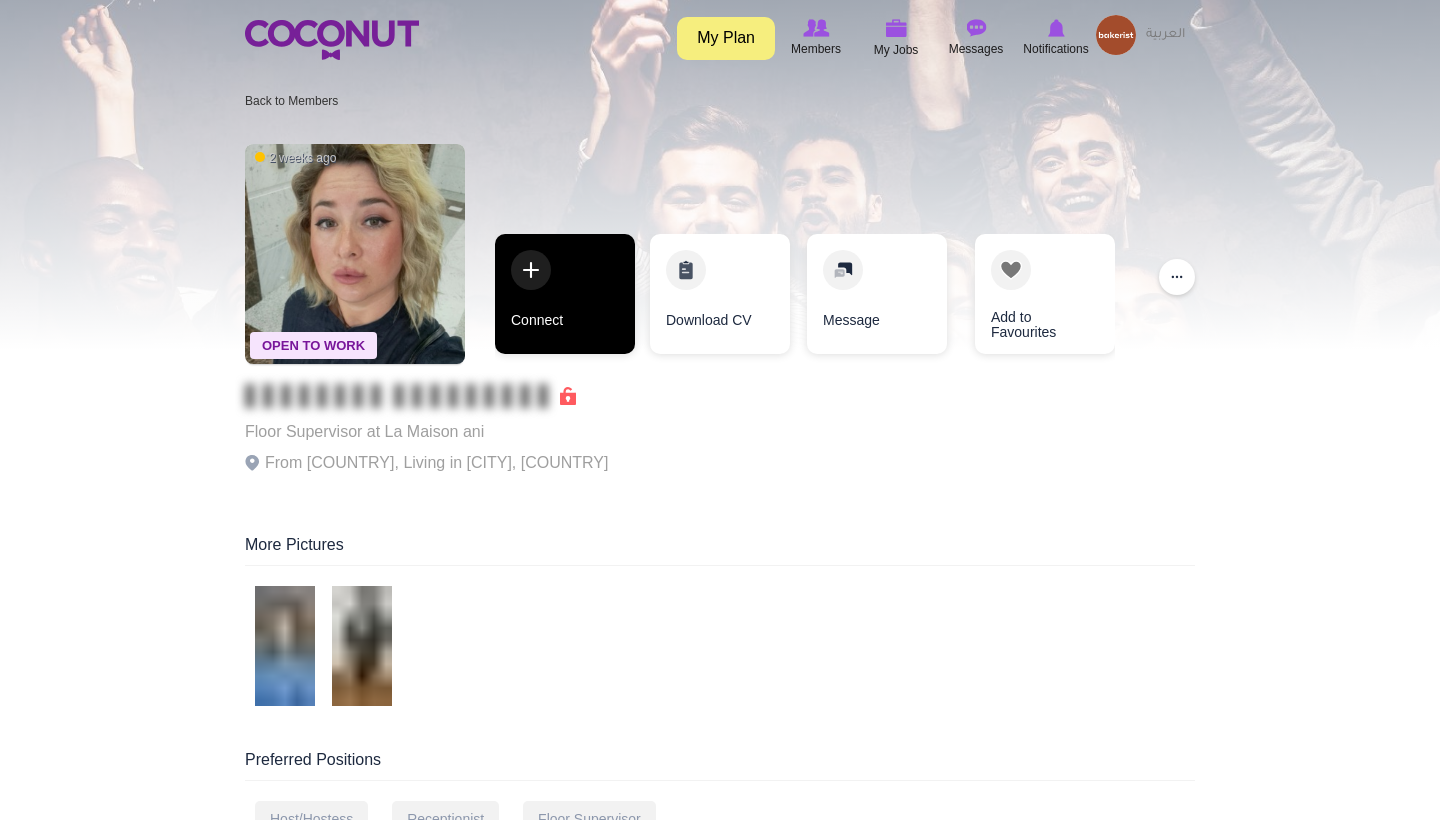 click on "Connect" at bounding box center (565, 294) 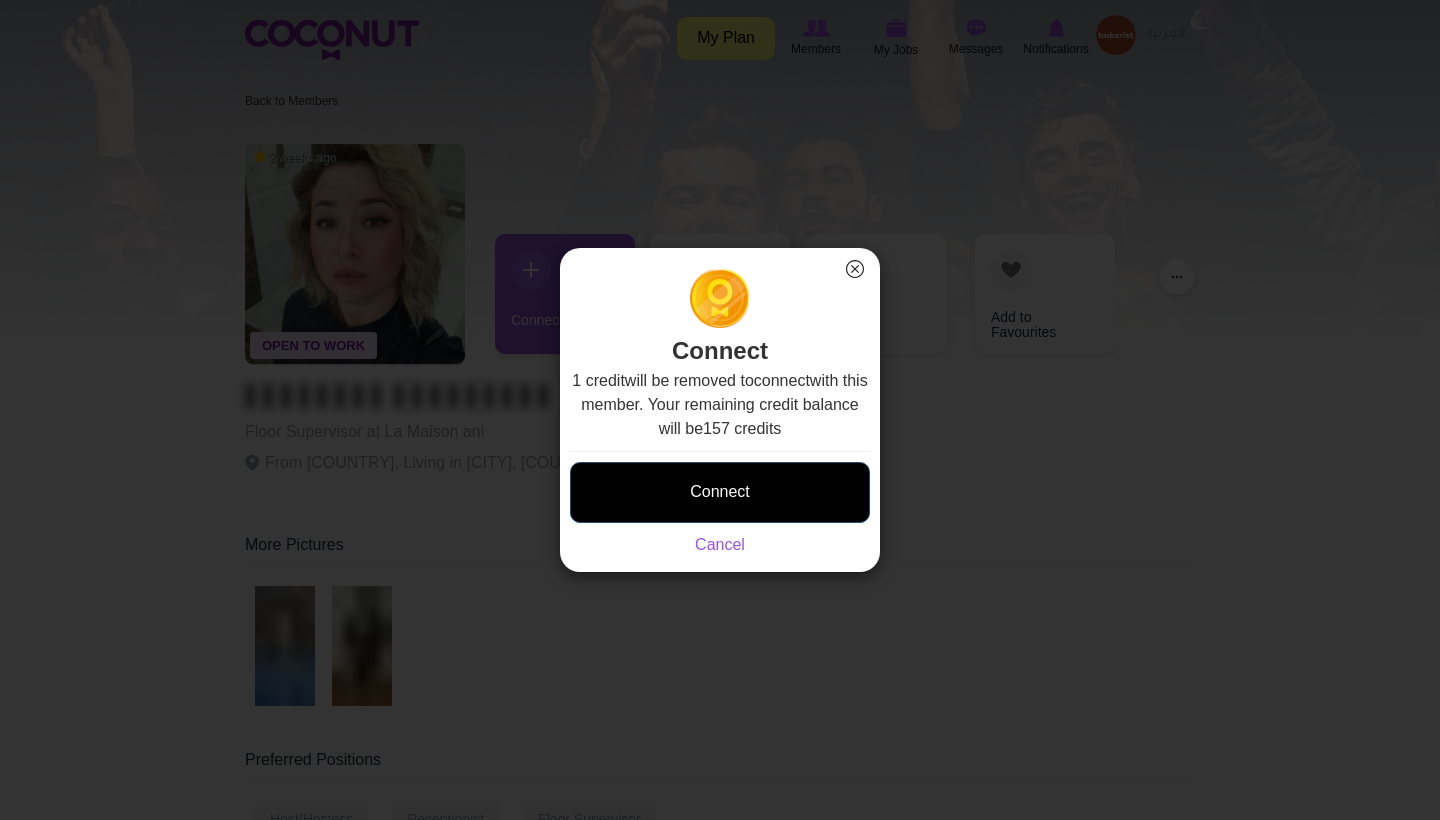 click on "Connect" at bounding box center [720, 492] 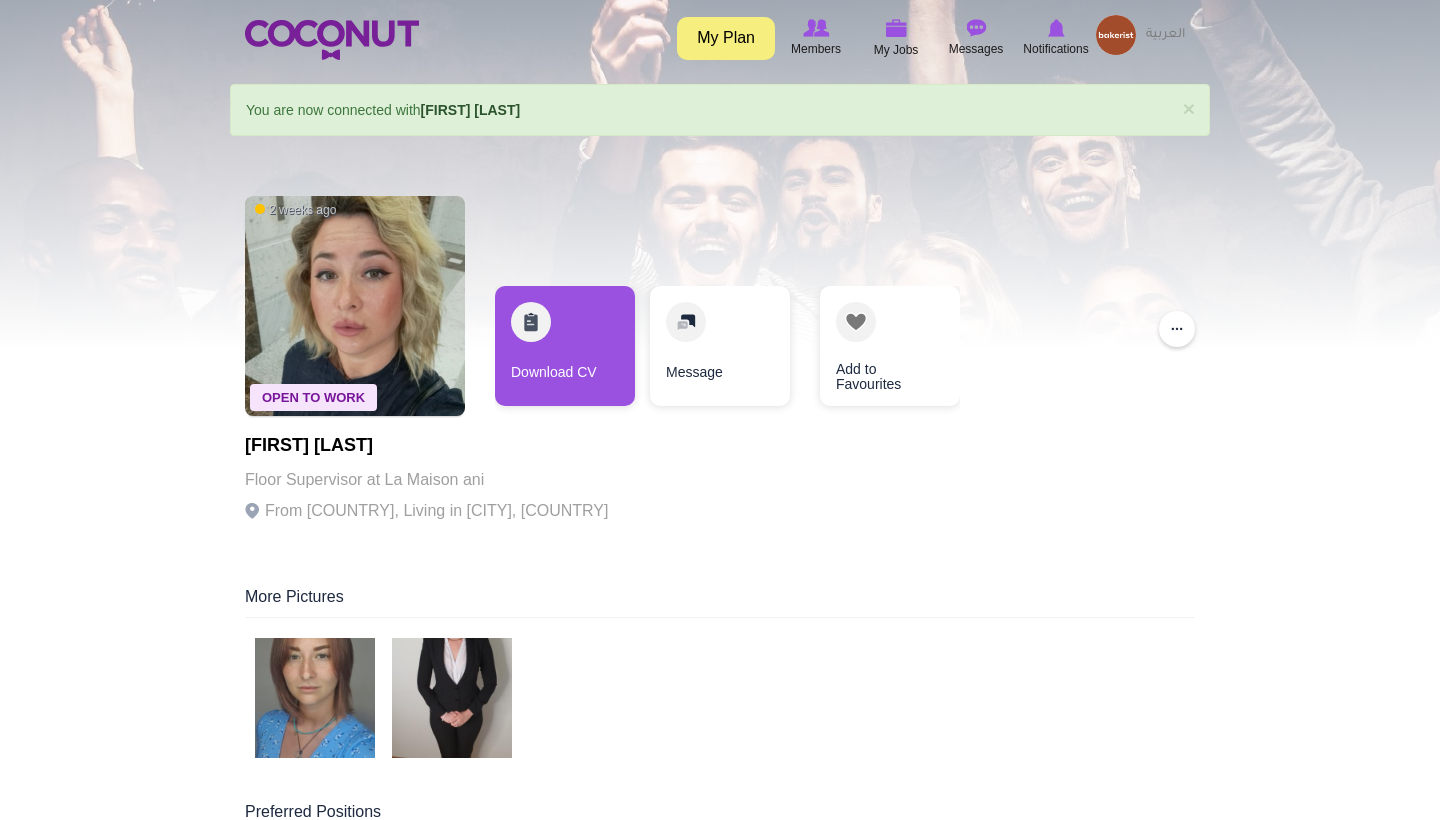 scroll, scrollTop: 0, scrollLeft: 0, axis: both 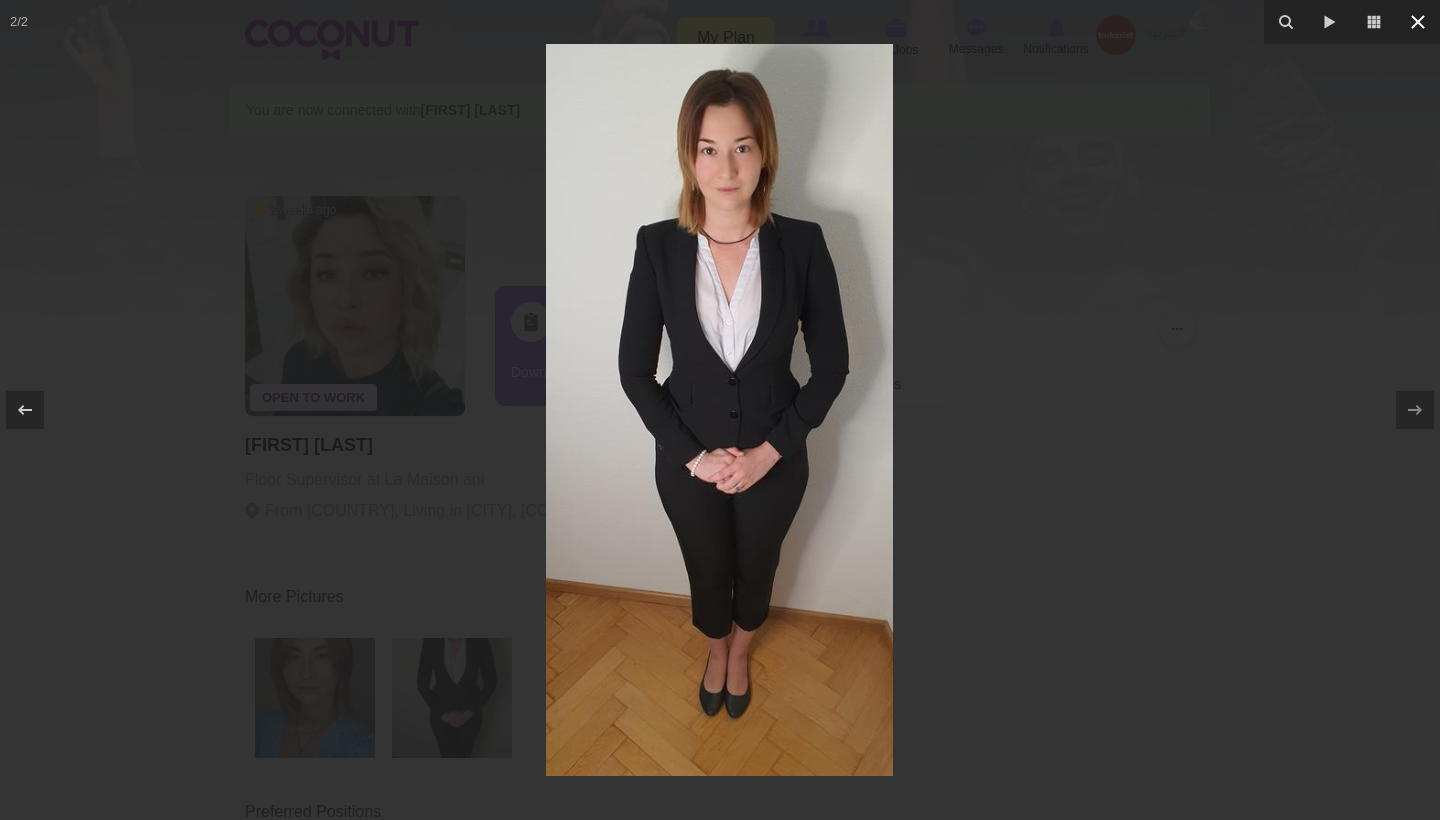 click at bounding box center (1418, 22) 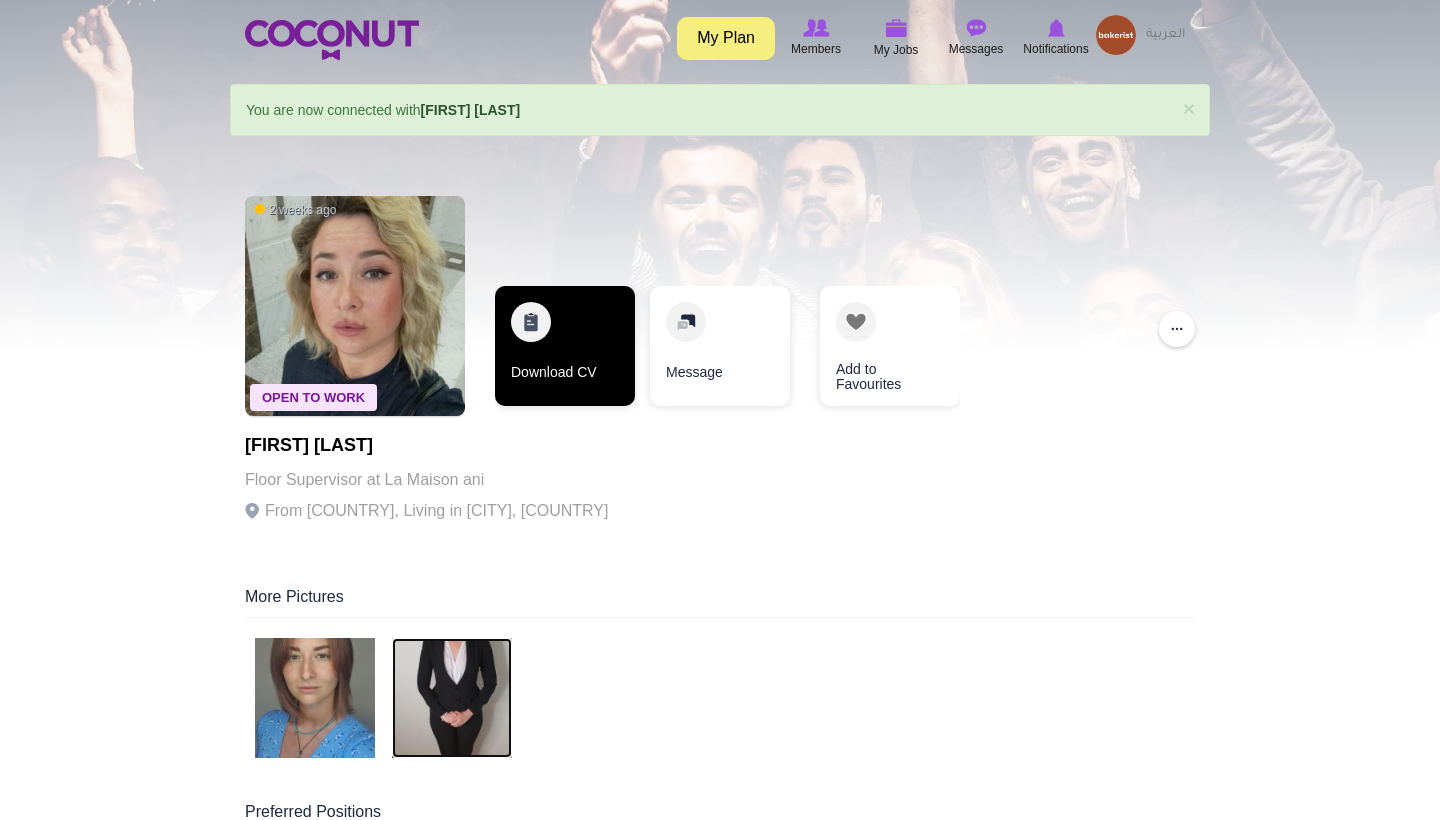 click on "Download CV" at bounding box center [565, 346] 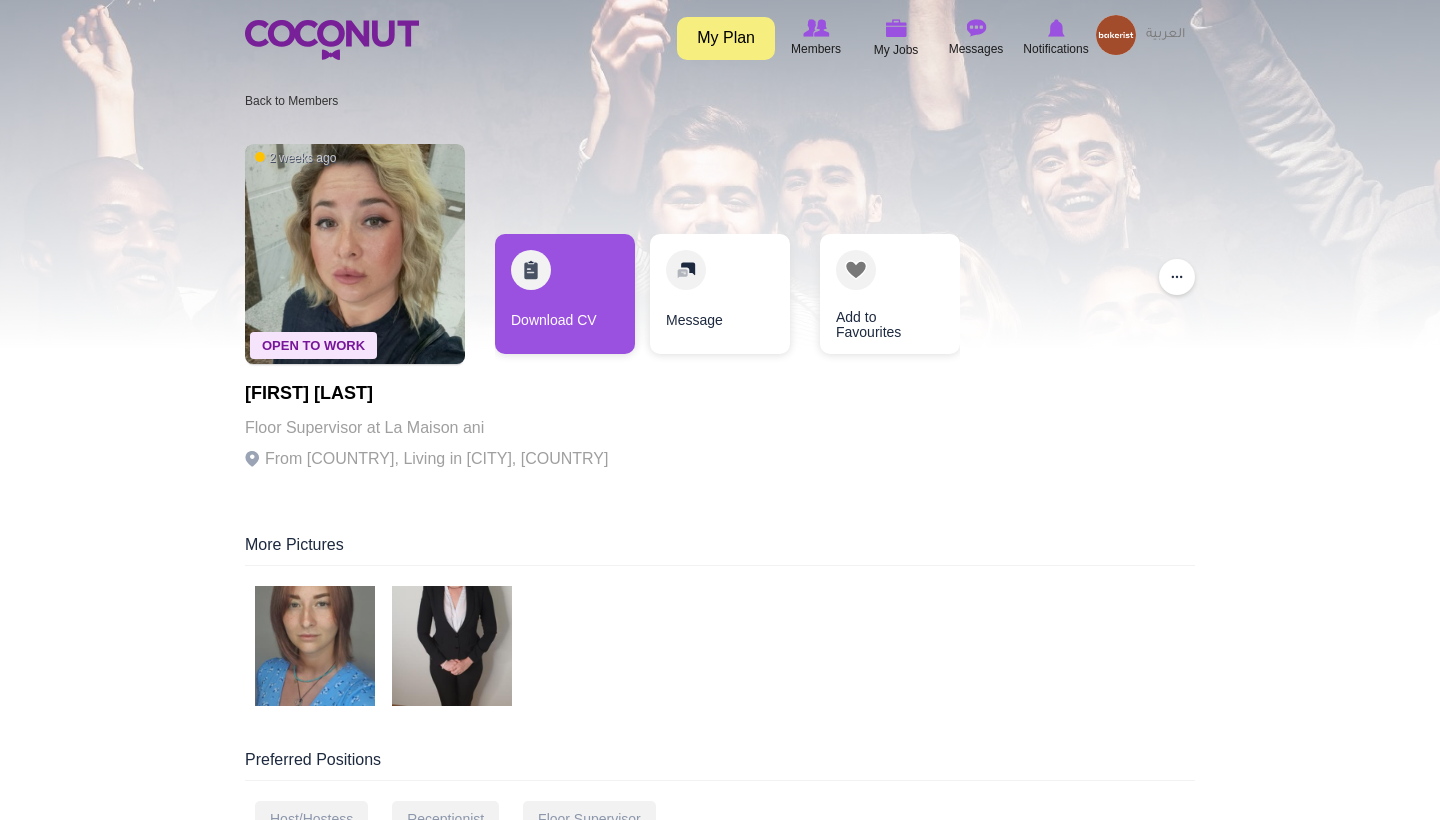 scroll, scrollTop: 0, scrollLeft: 0, axis: both 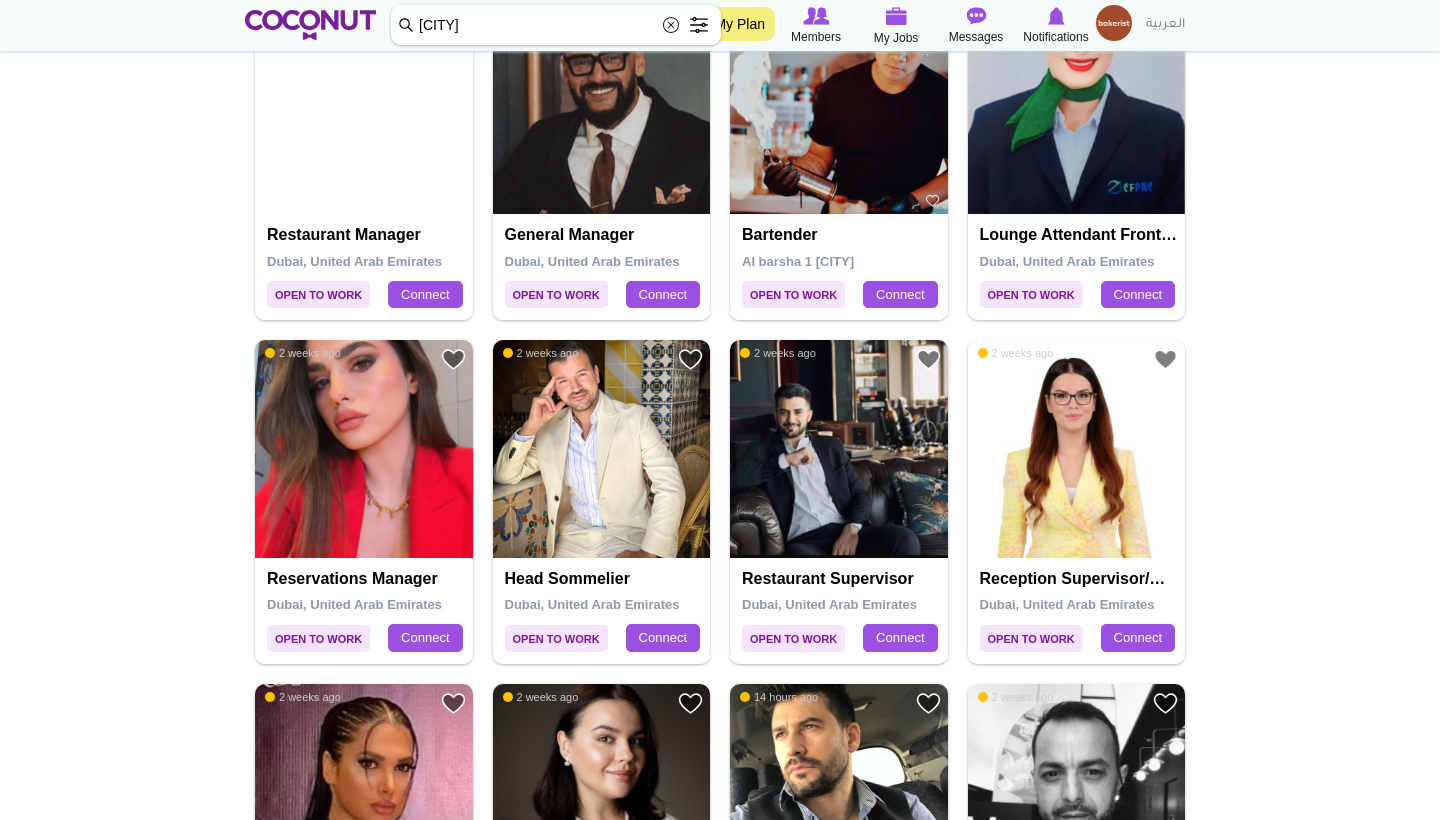 click at bounding box center [839, 449] 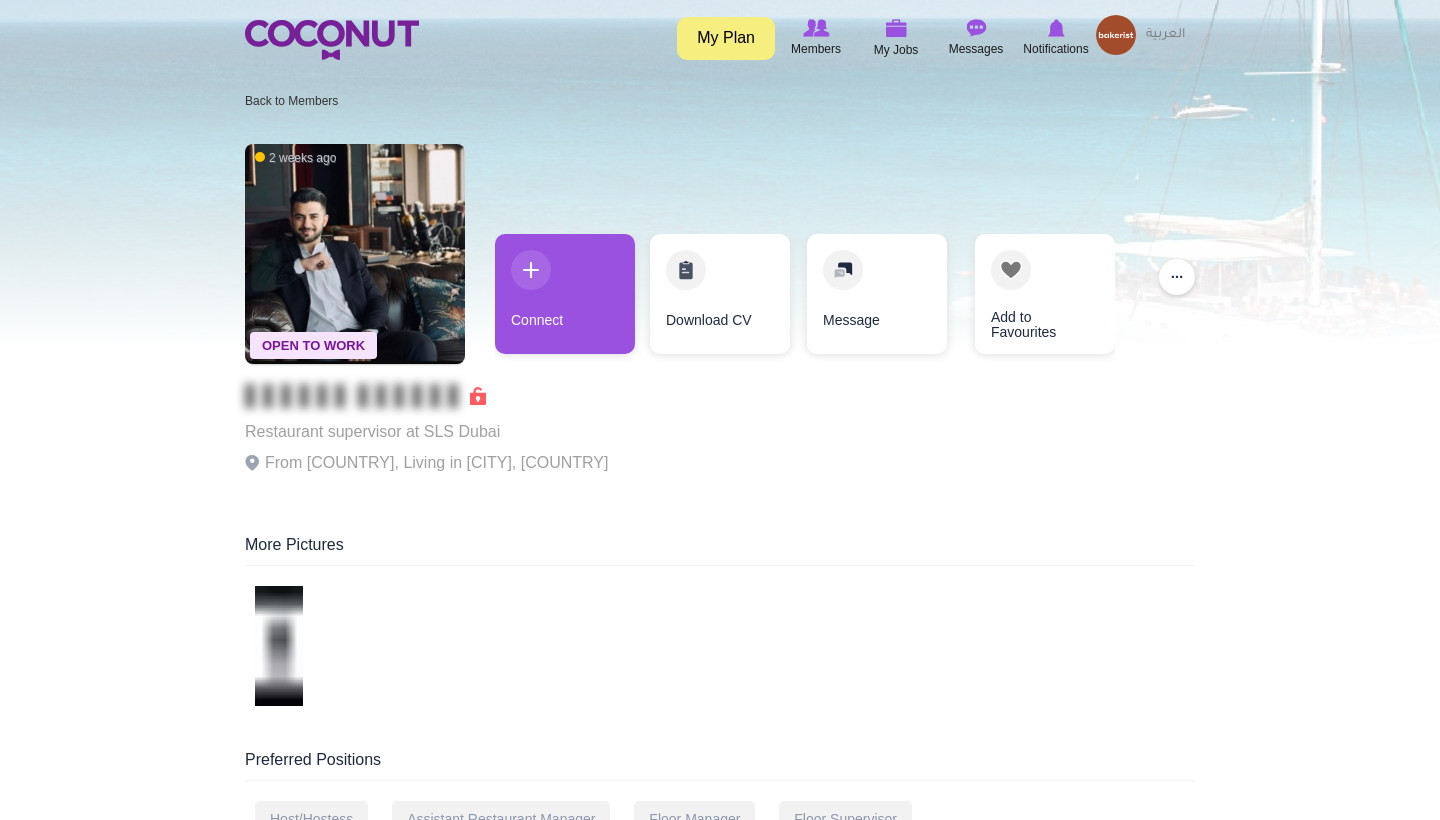 scroll, scrollTop: 0, scrollLeft: 0, axis: both 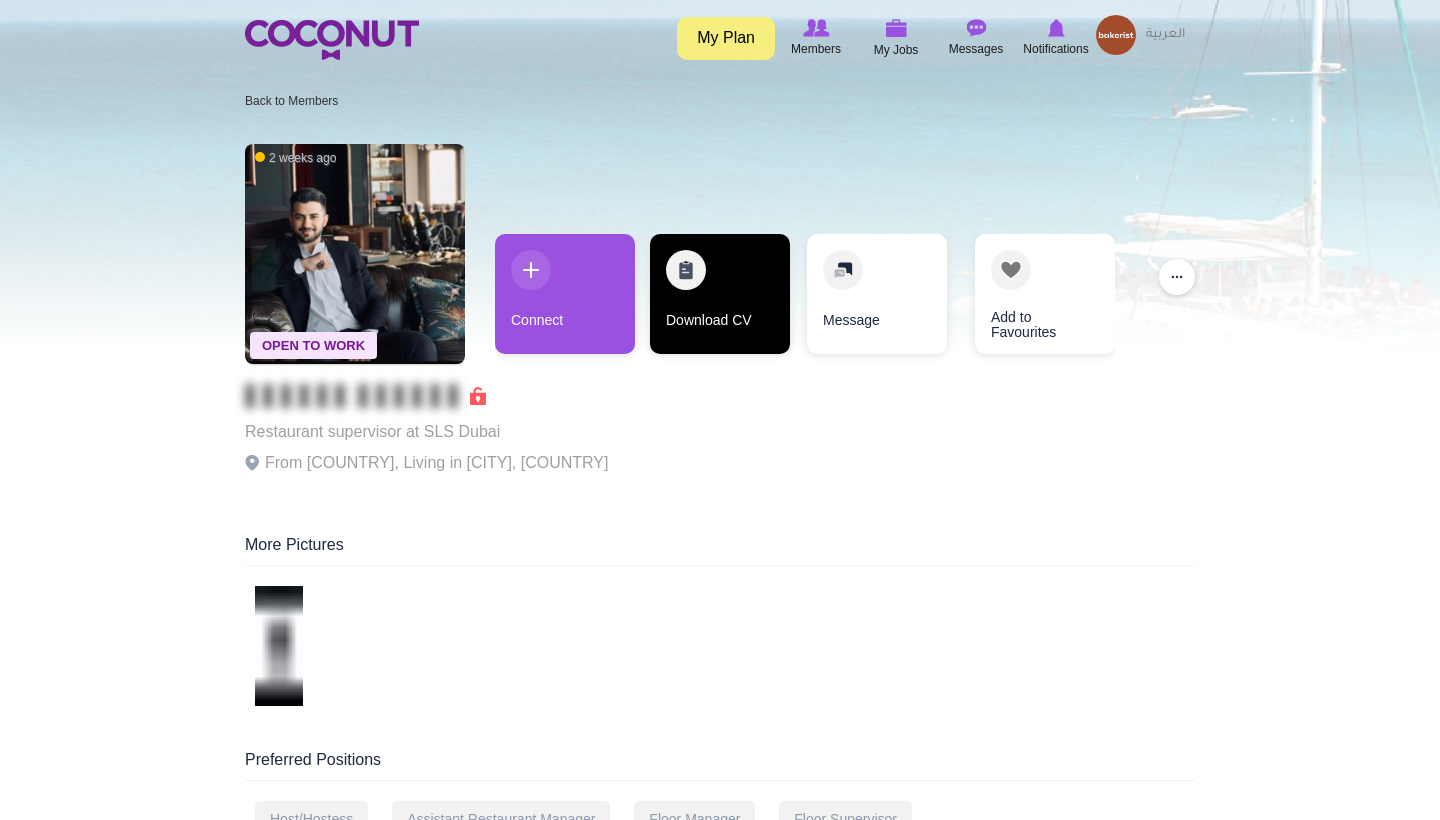 click on "Download CV" at bounding box center (720, 294) 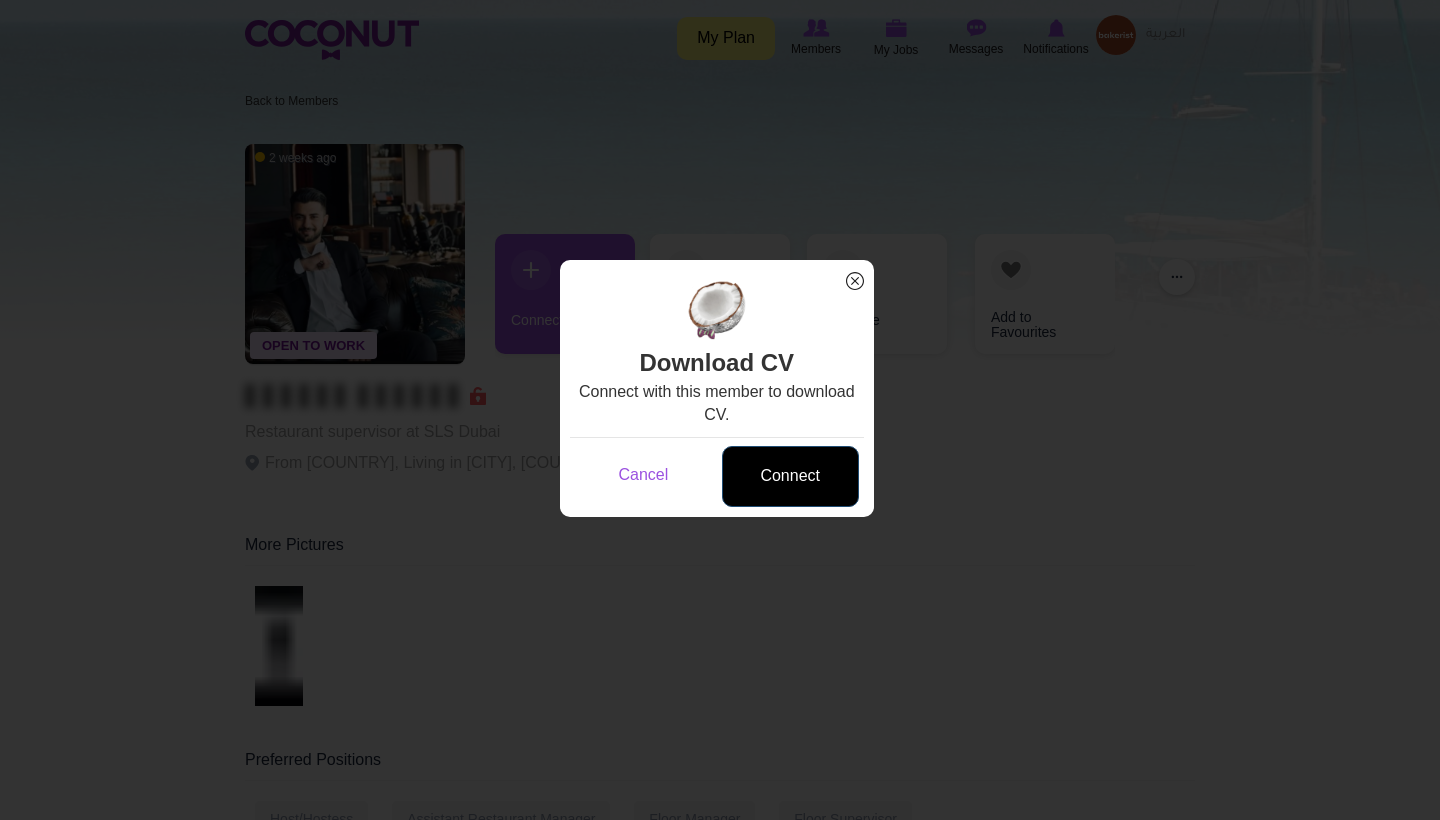 click on "Connect" at bounding box center [790, 476] 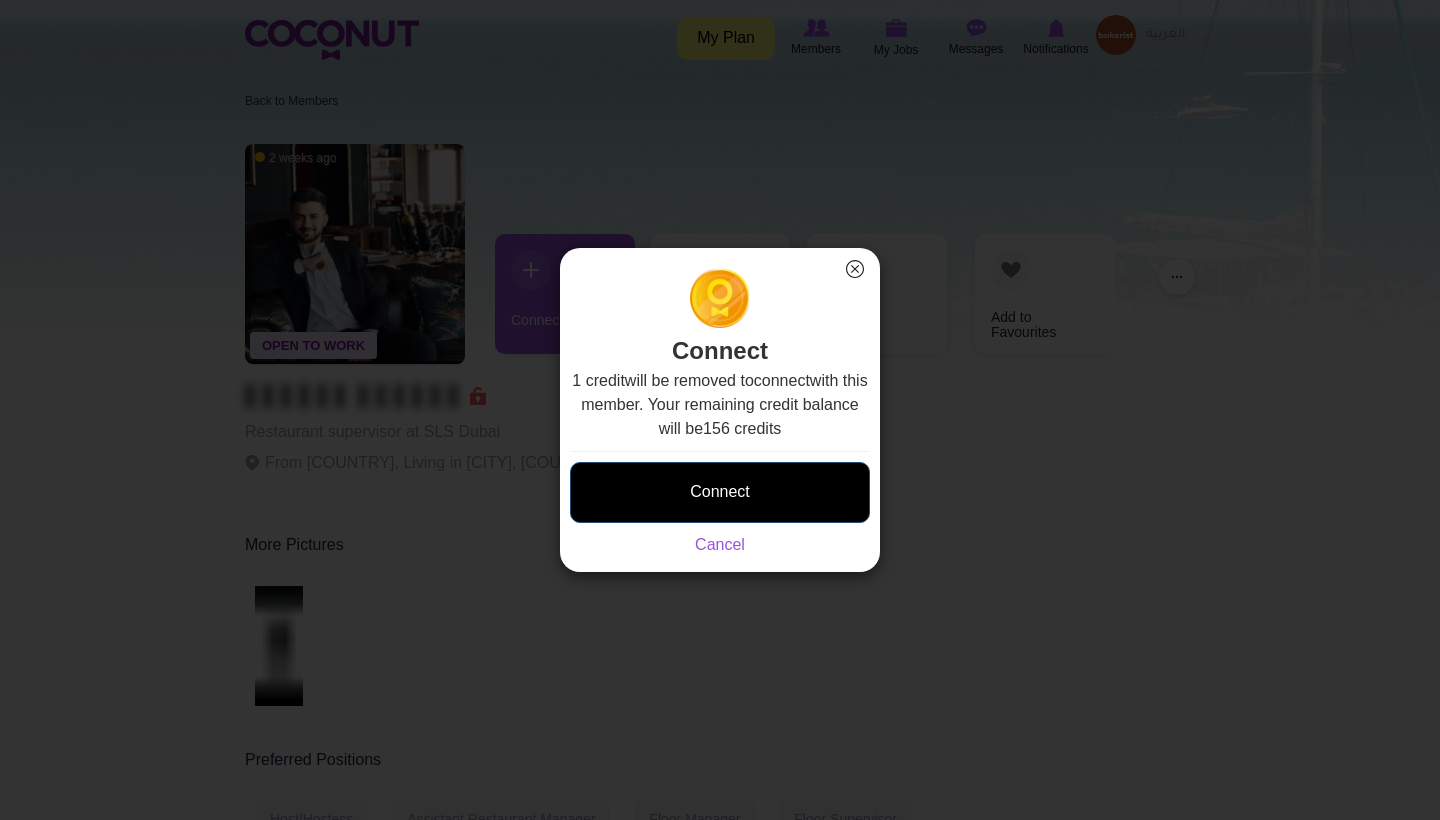 click on "Connect" at bounding box center (720, 492) 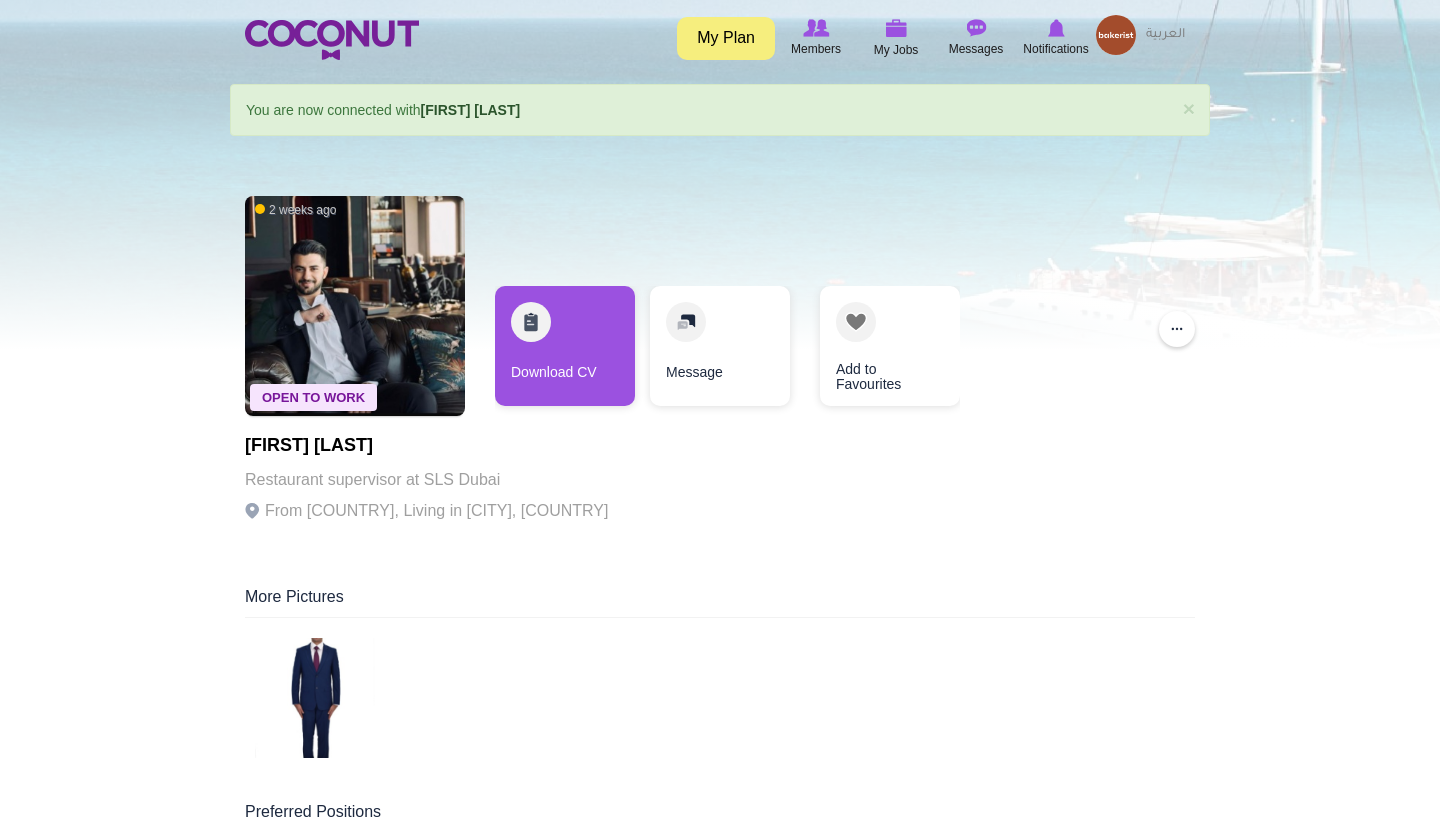 scroll, scrollTop: 0, scrollLeft: 0, axis: both 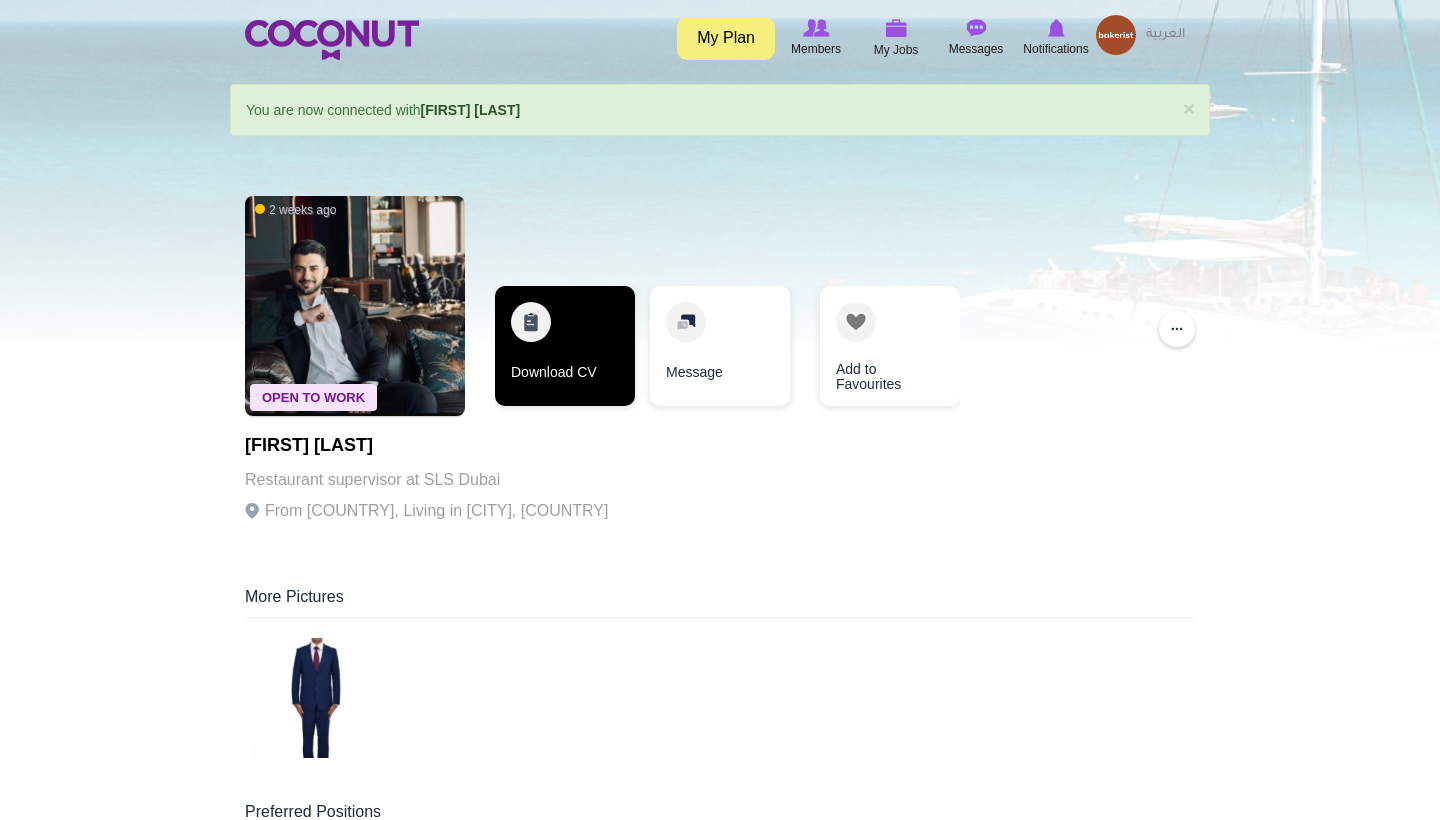 click on "Download CV" at bounding box center [565, 346] 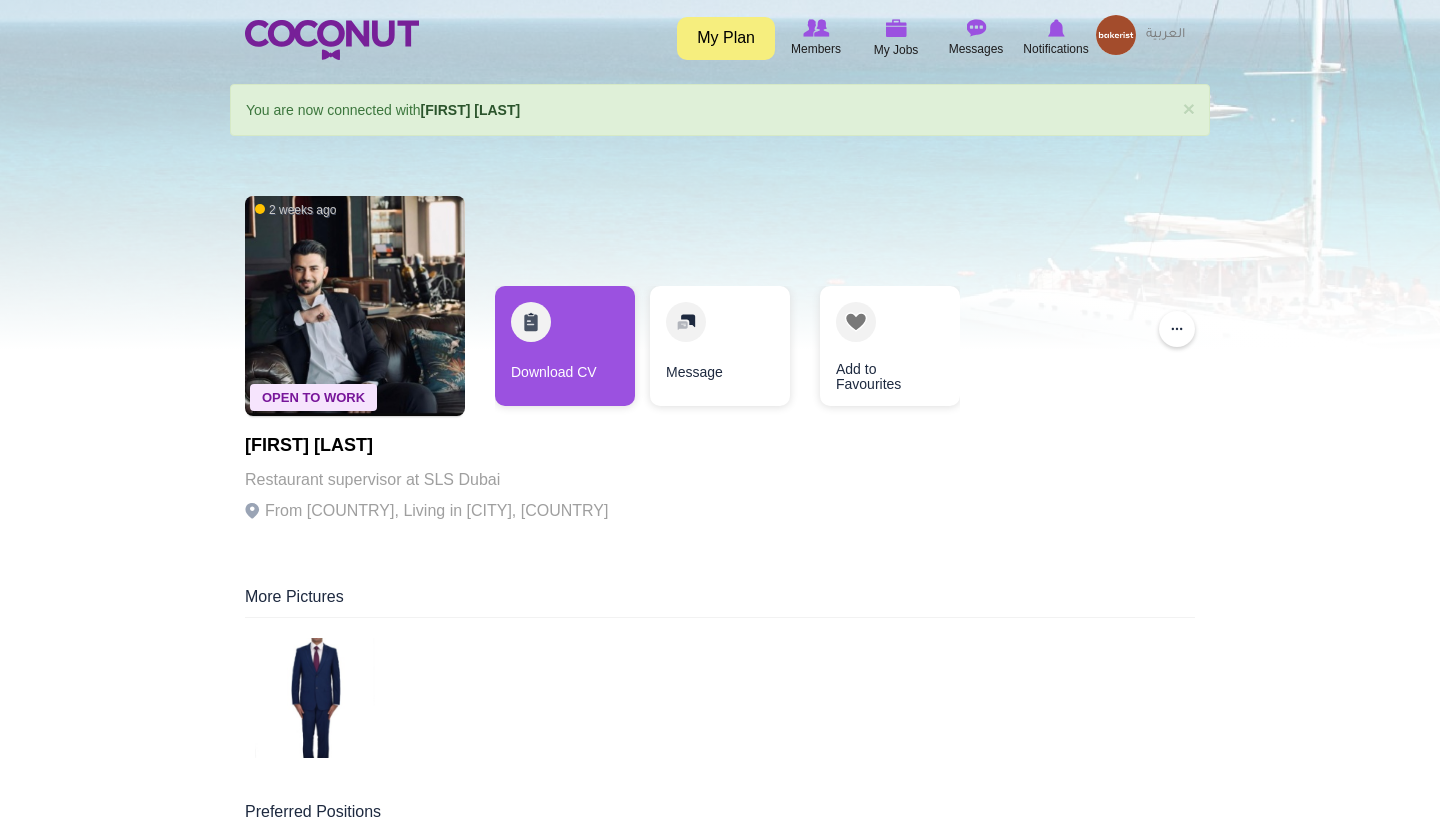 scroll, scrollTop: 0, scrollLeft: 0, axis: both 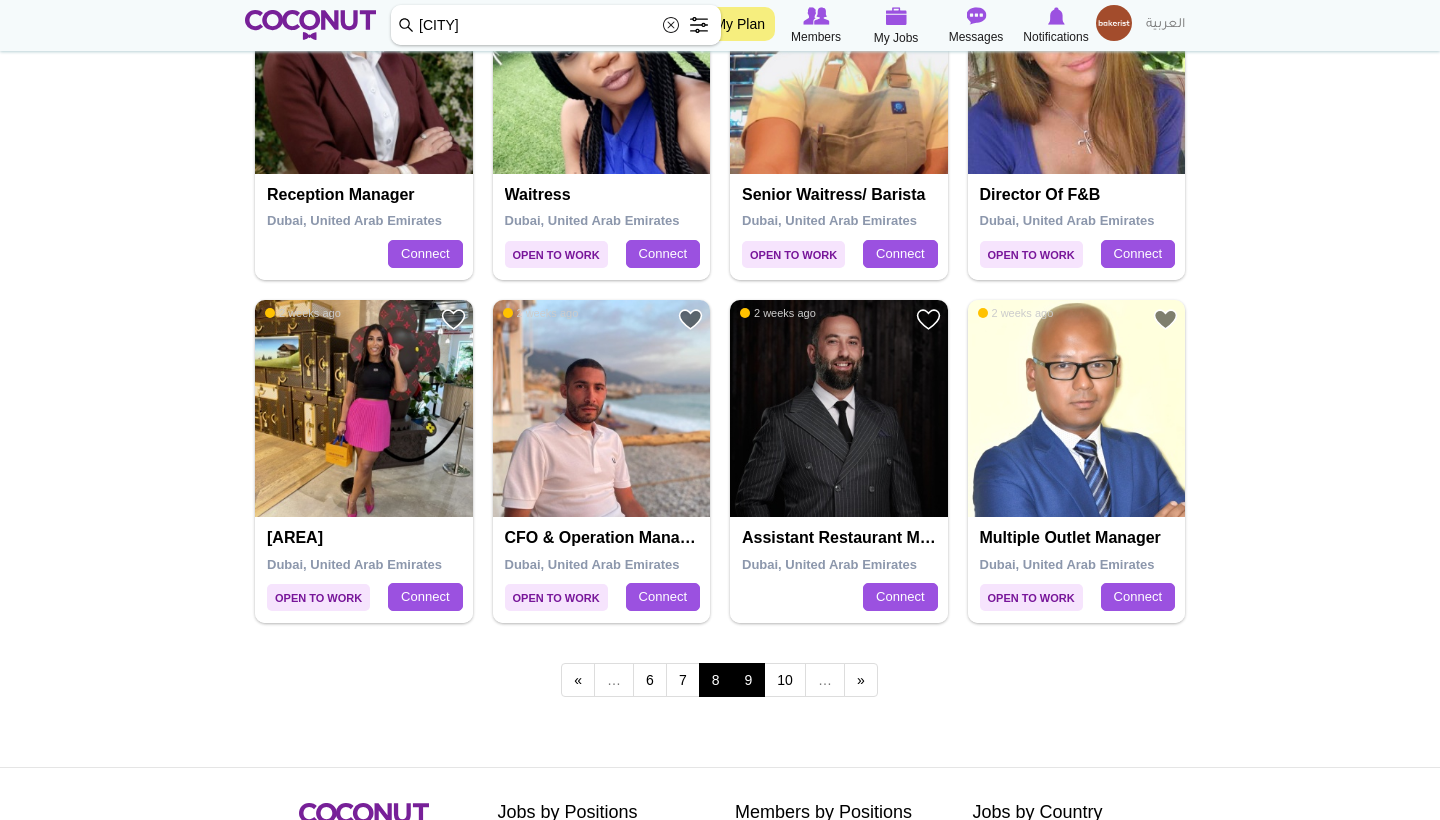 click on "9" at bounding box center (749, 680) 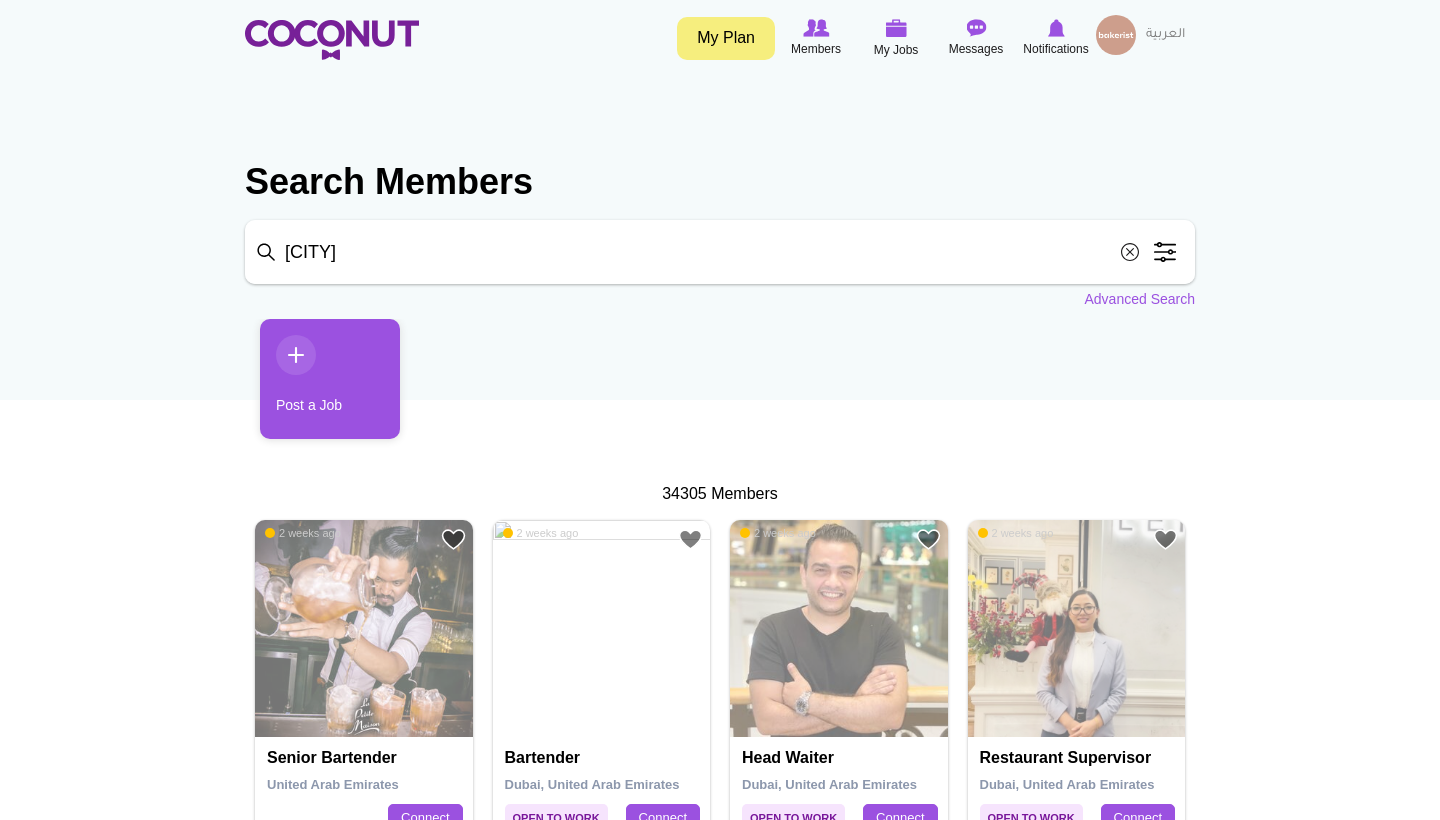 scroll, scrollTop: 0, scrollLeft: 0, axis: both 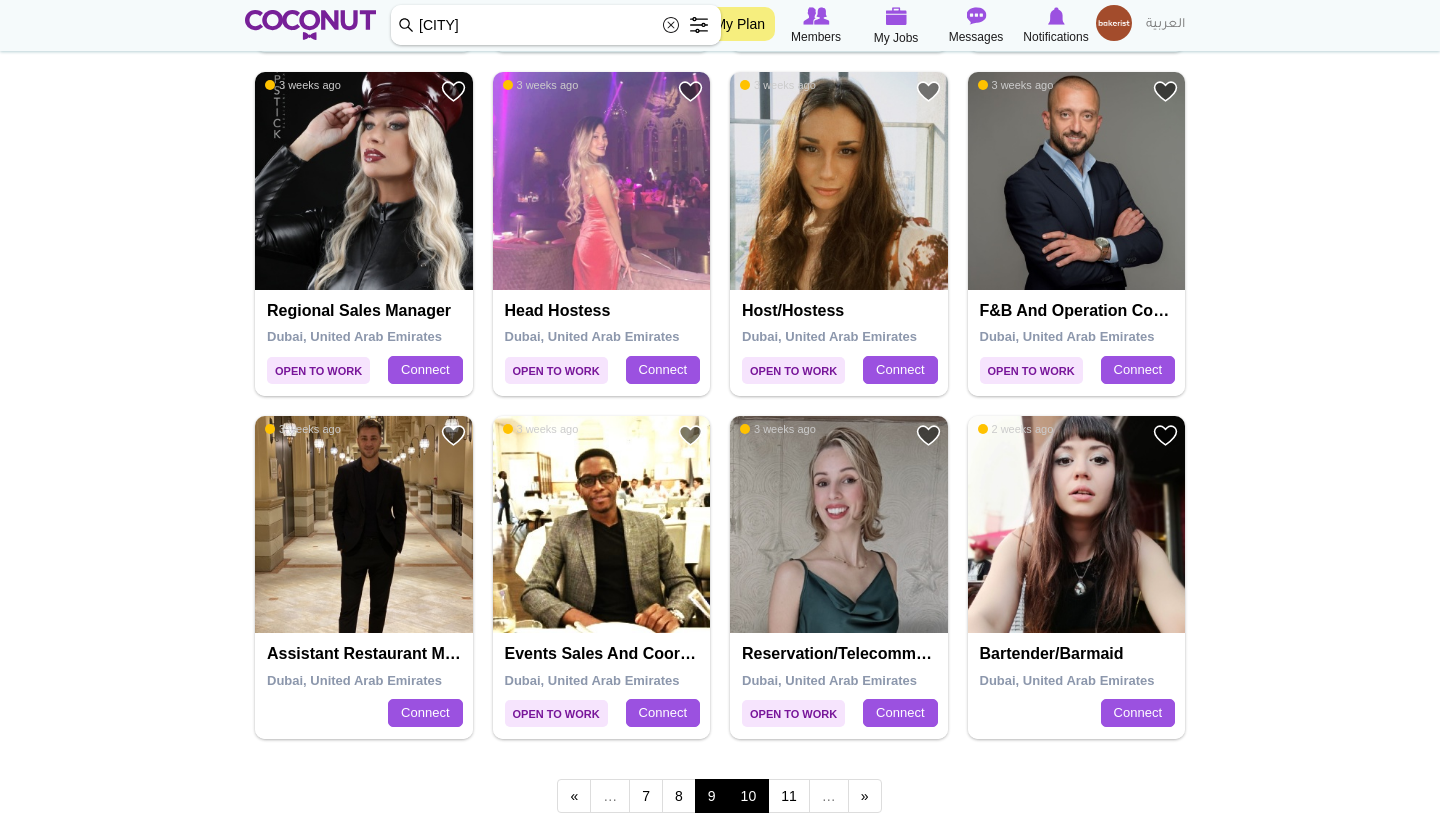 click on "10" at bounding box center [749, 796] 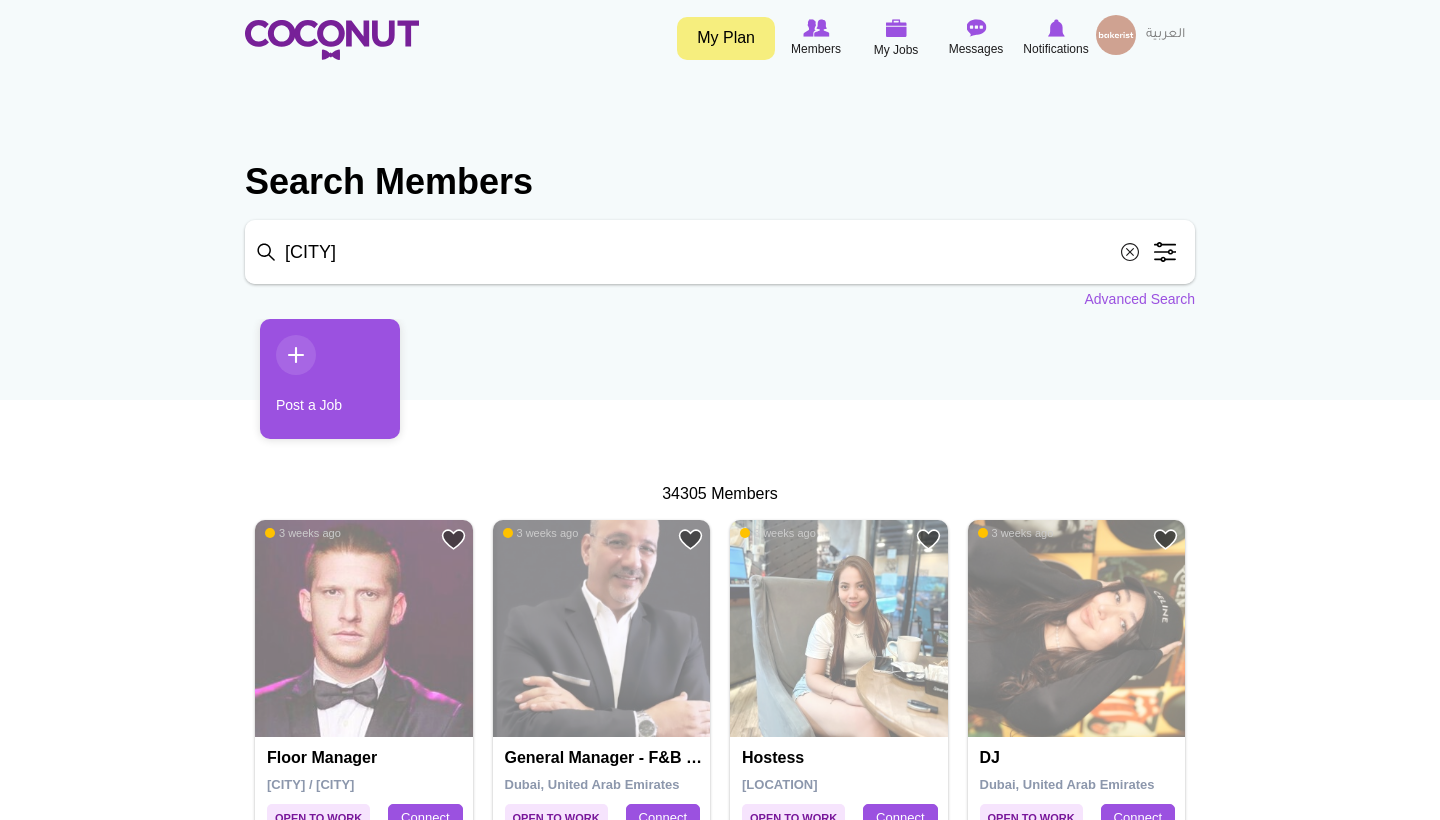 scroll, scrollTop: 0, scrollLeft: 0, axis: both 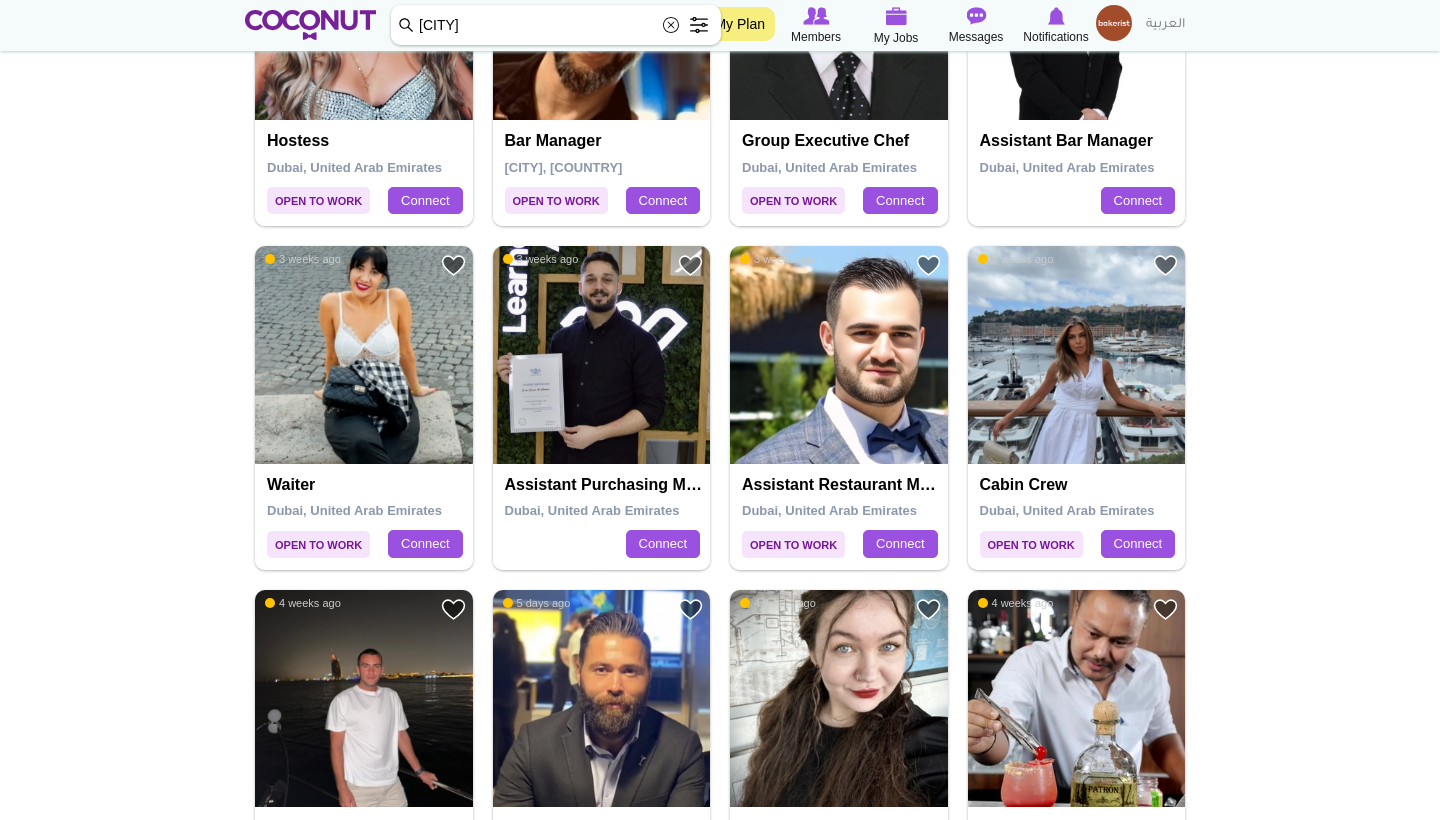 click on "Assistant Restaurant Manager Dubai, United Arab Emirates Connect" at bounding box center [839, 517] 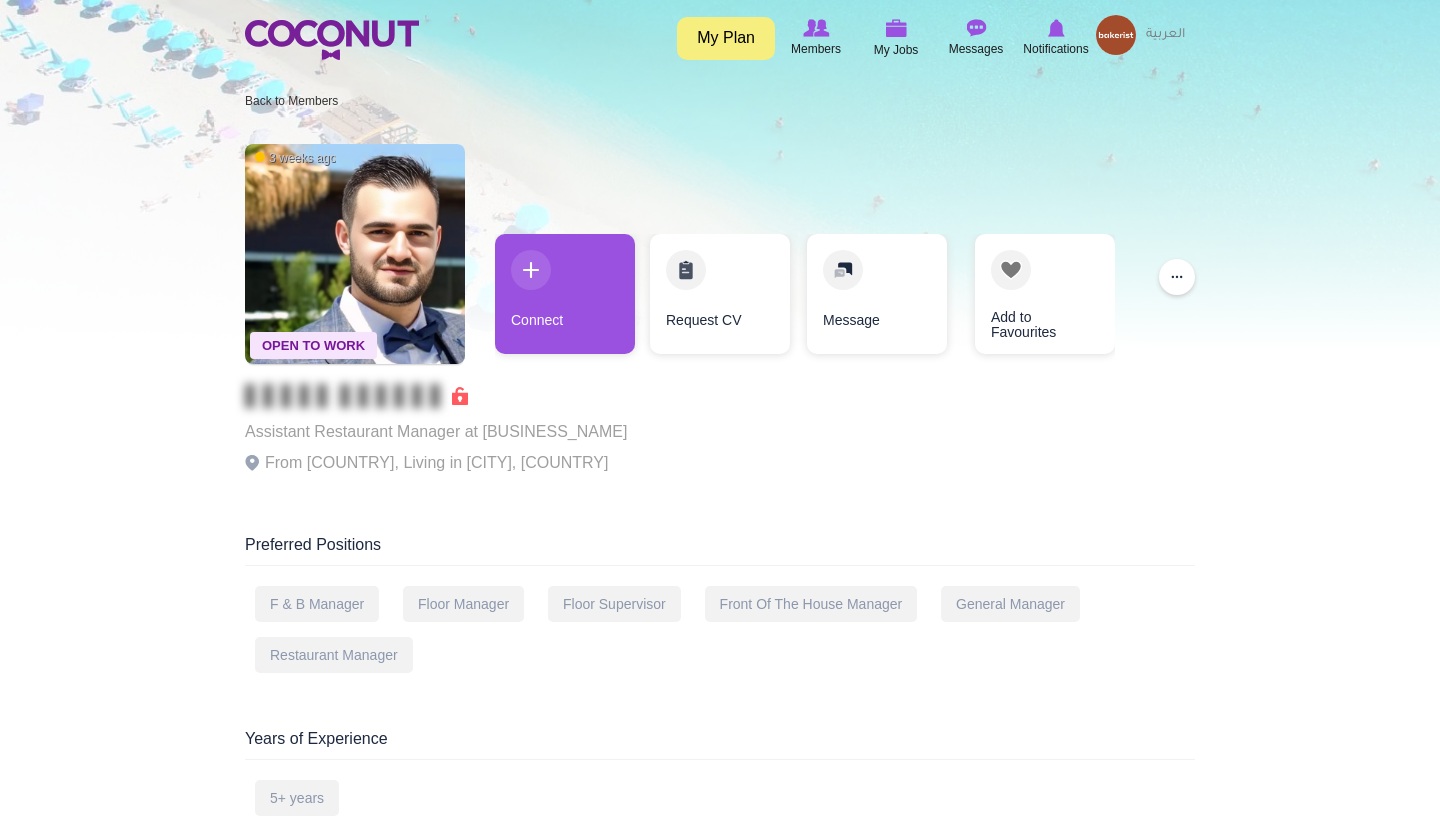 scroll, scrollTop: 0, scrollLeft: 0, axis: both 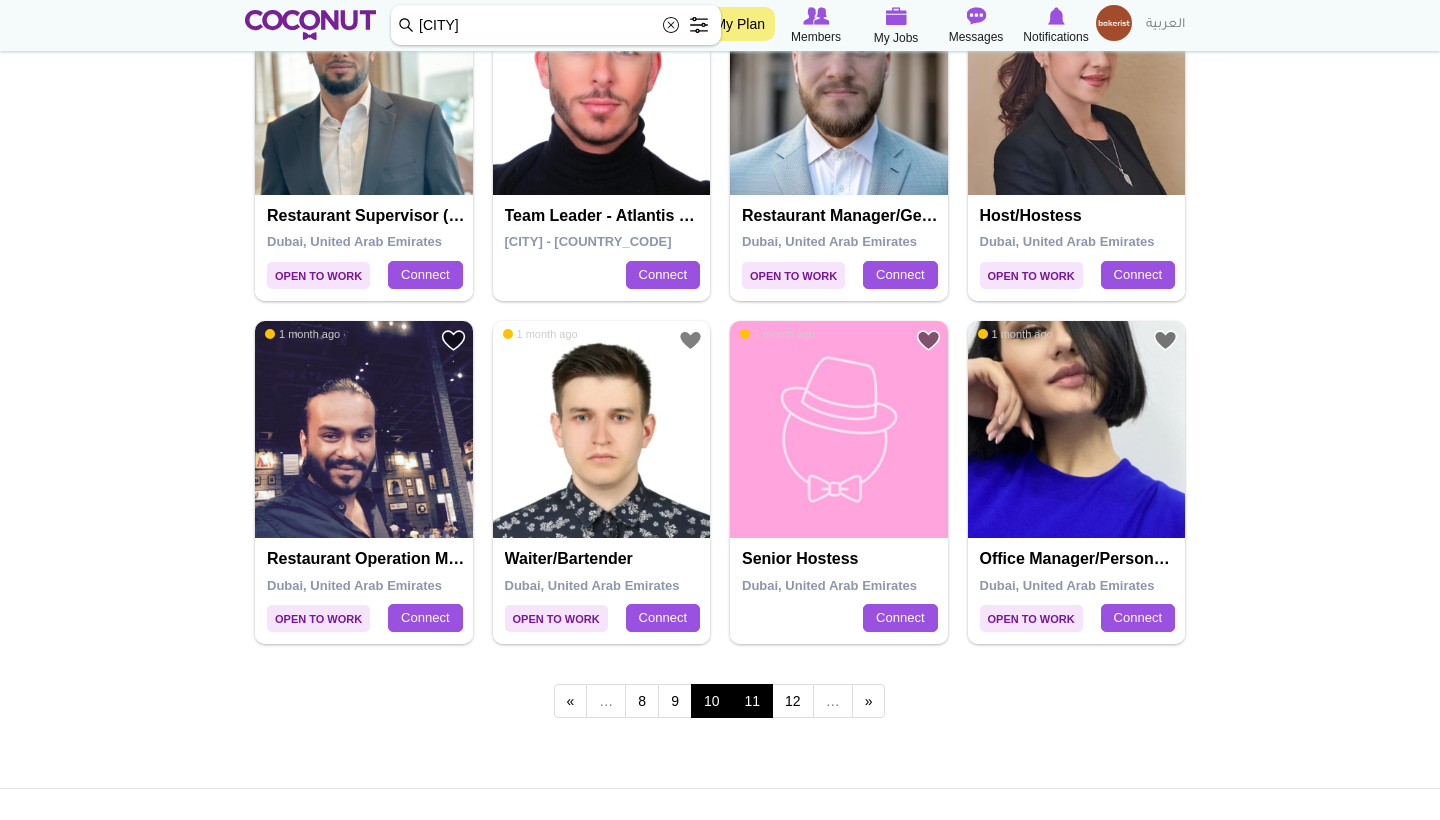 click on "11" at bounding box center (753, 701) 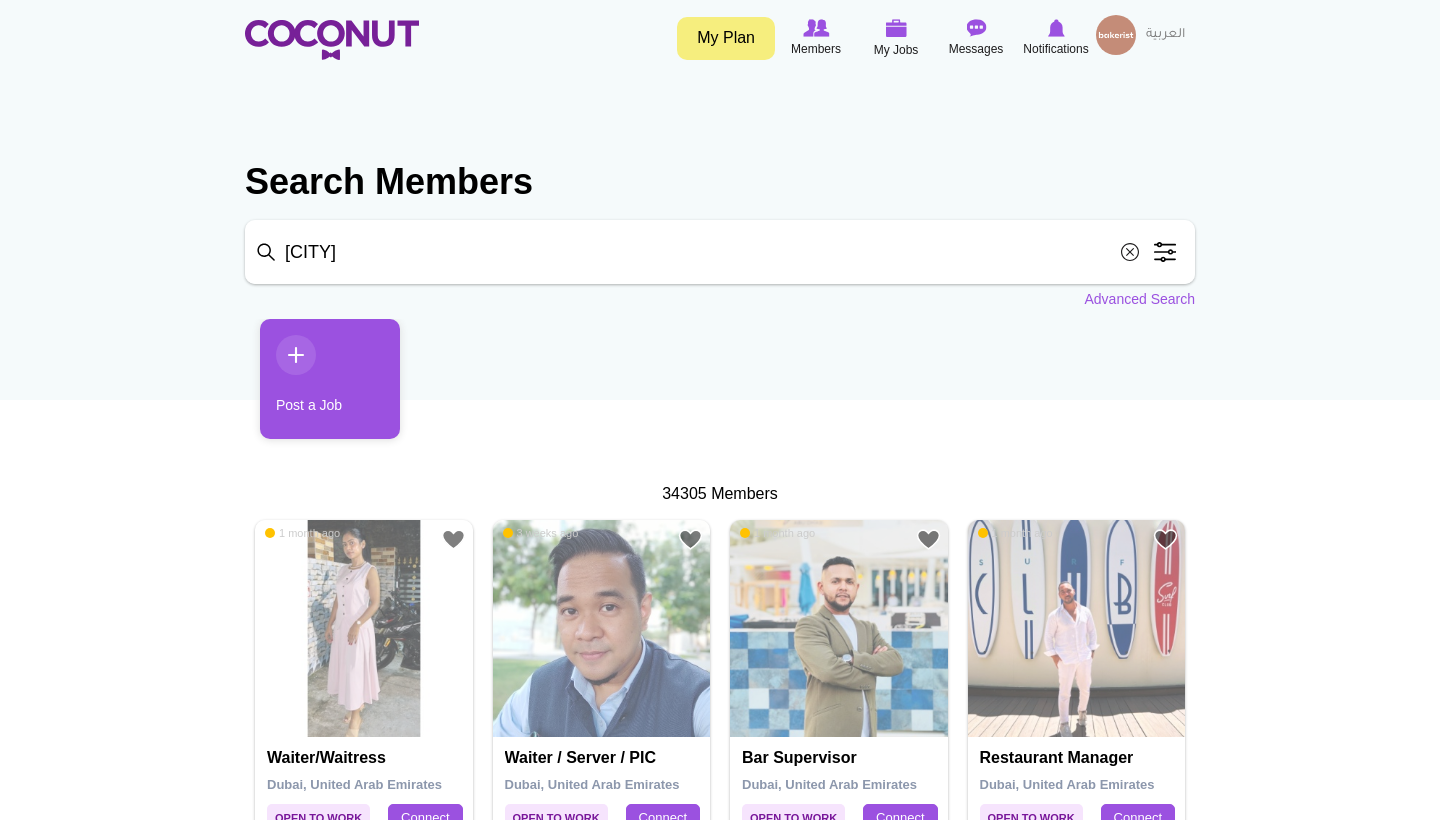 scroll, scrollTop: 0, scrollLeft: 0, axis: both 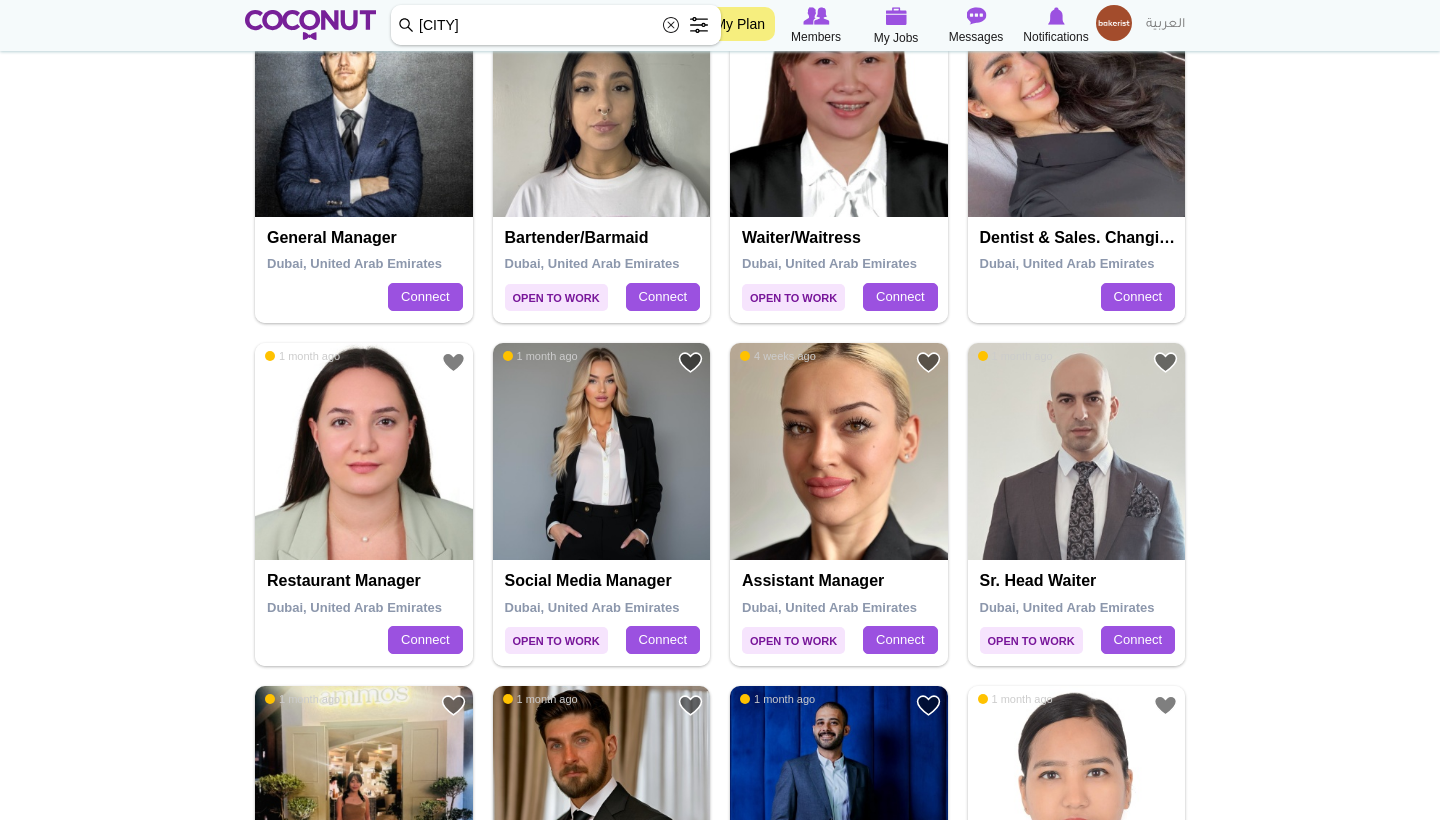 click at bounding box center (839, 452) 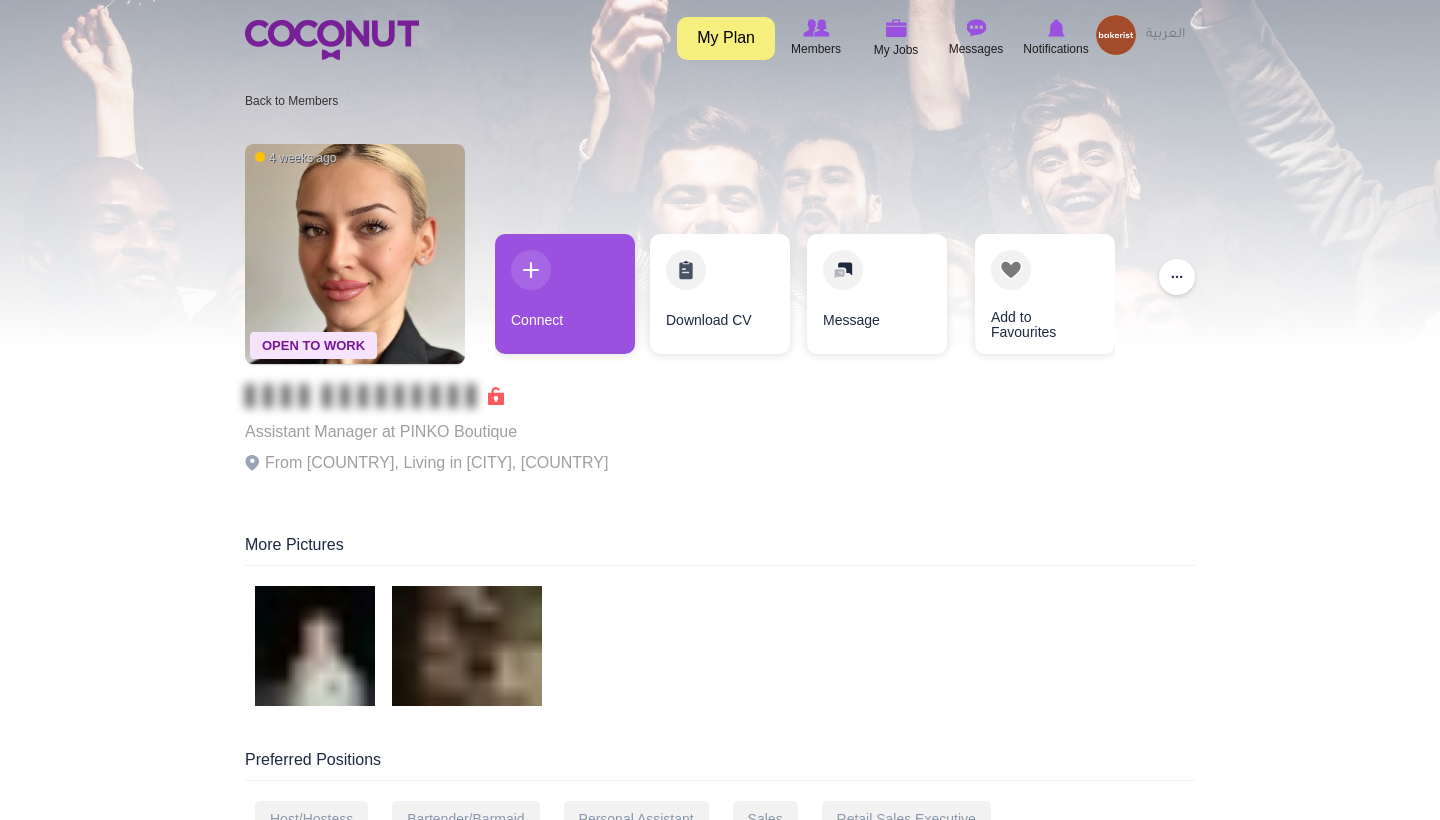 scroll, scrollTop: 0, scrollLeft: 0, axis: both 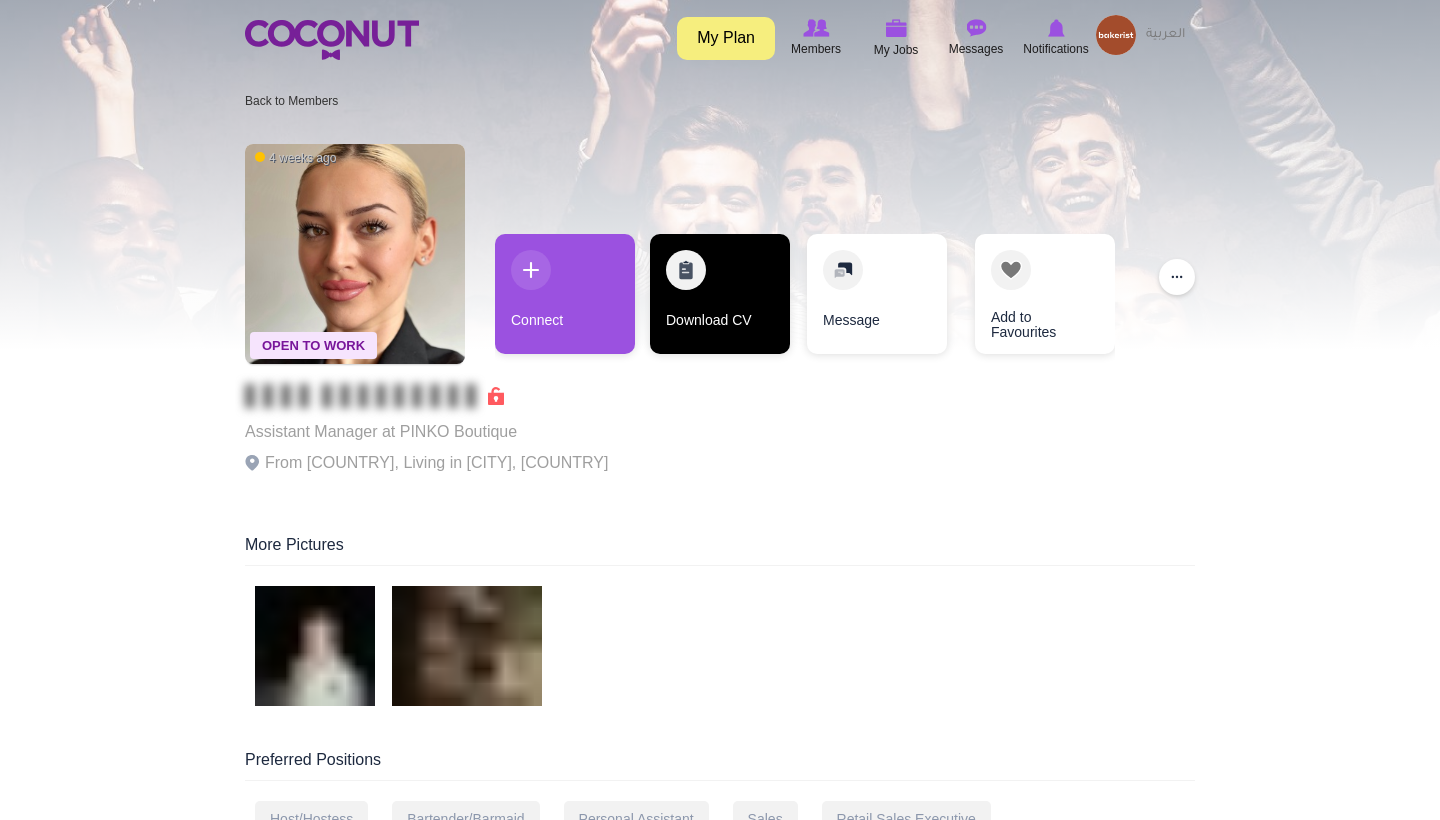 click on "Download CV" at bounding box center (720, 294) 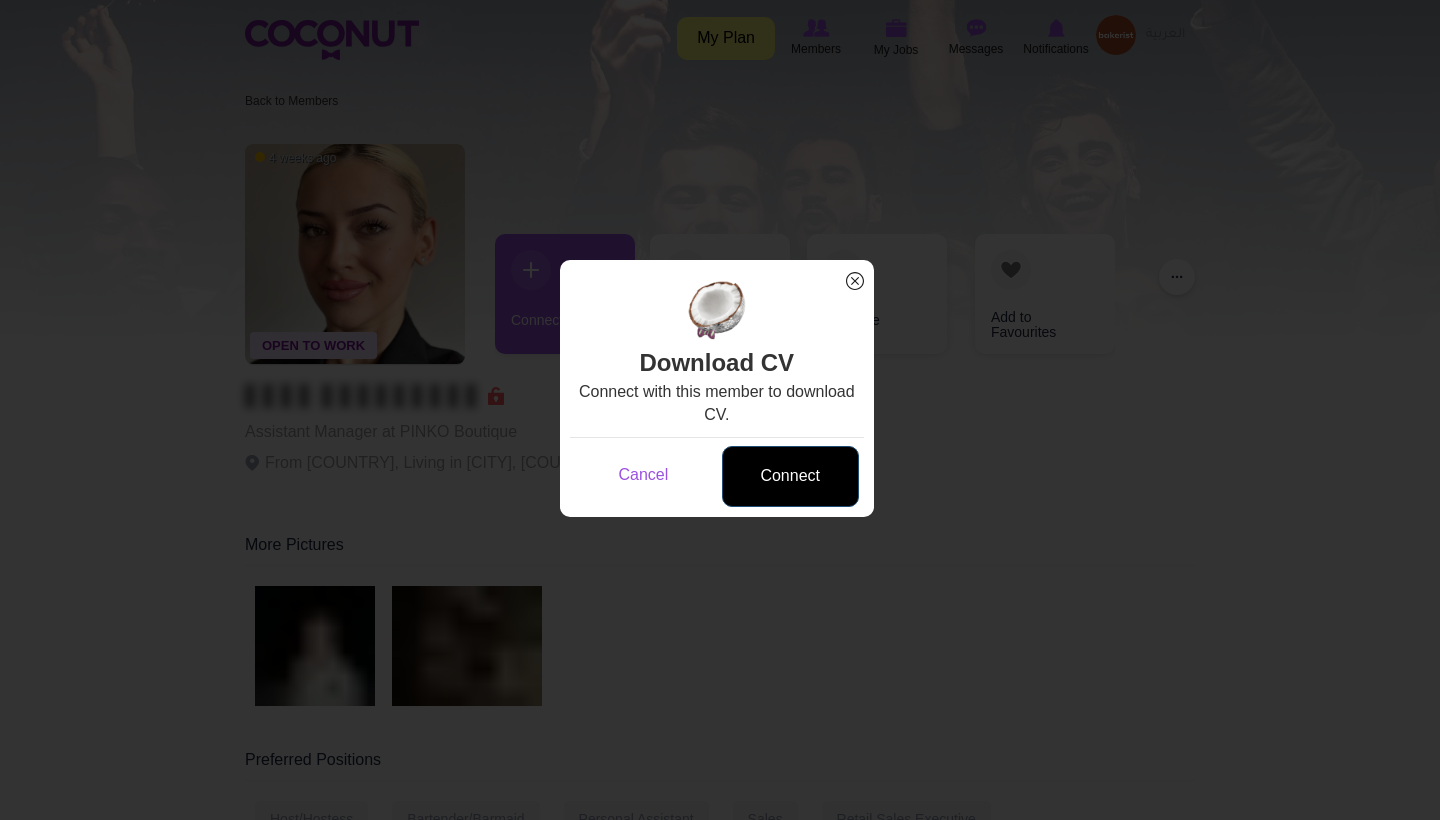 click on "Connect" at bounding box center [790, 476] 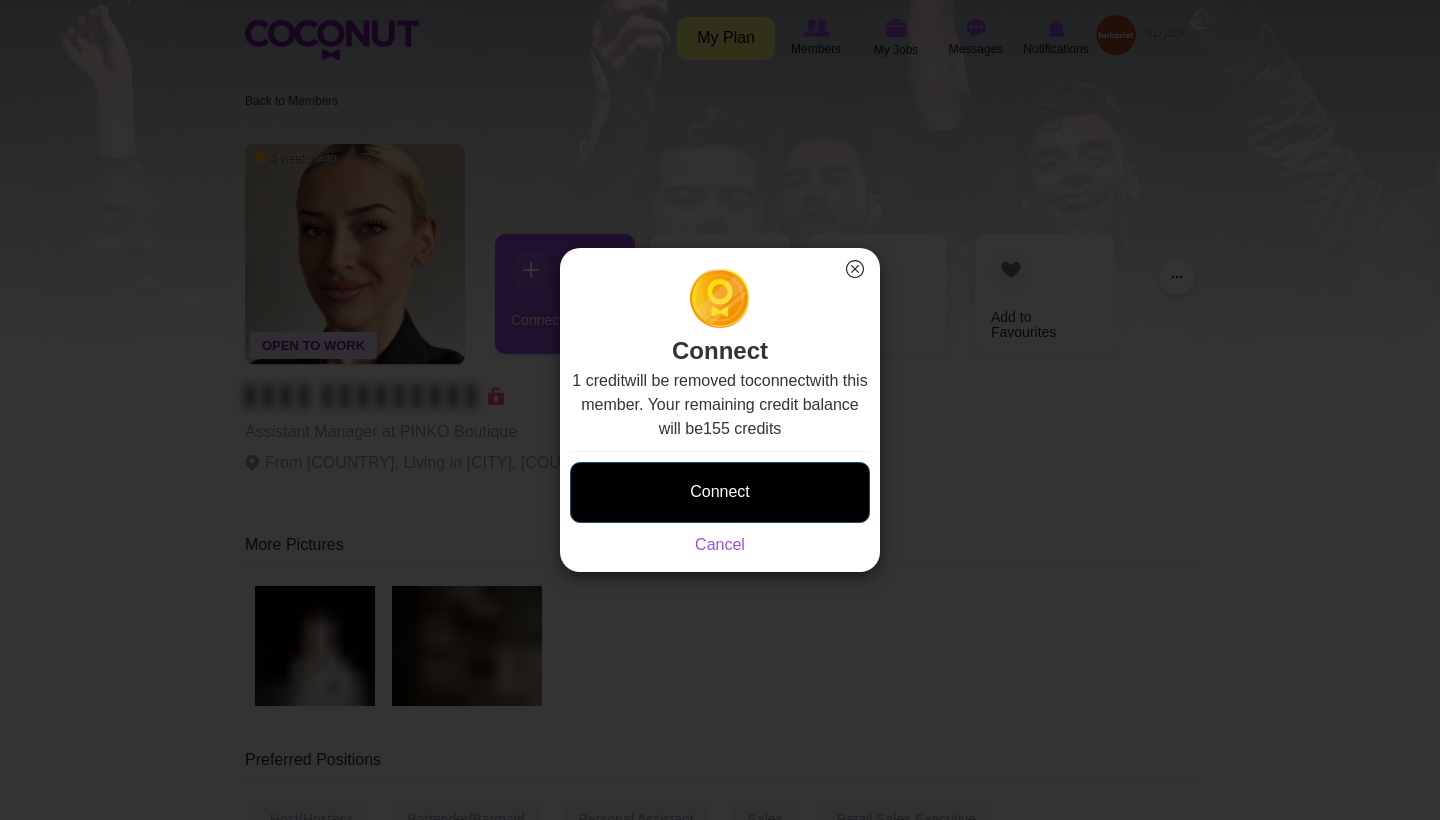 click on "Connect" at bounding box center [720, 492] 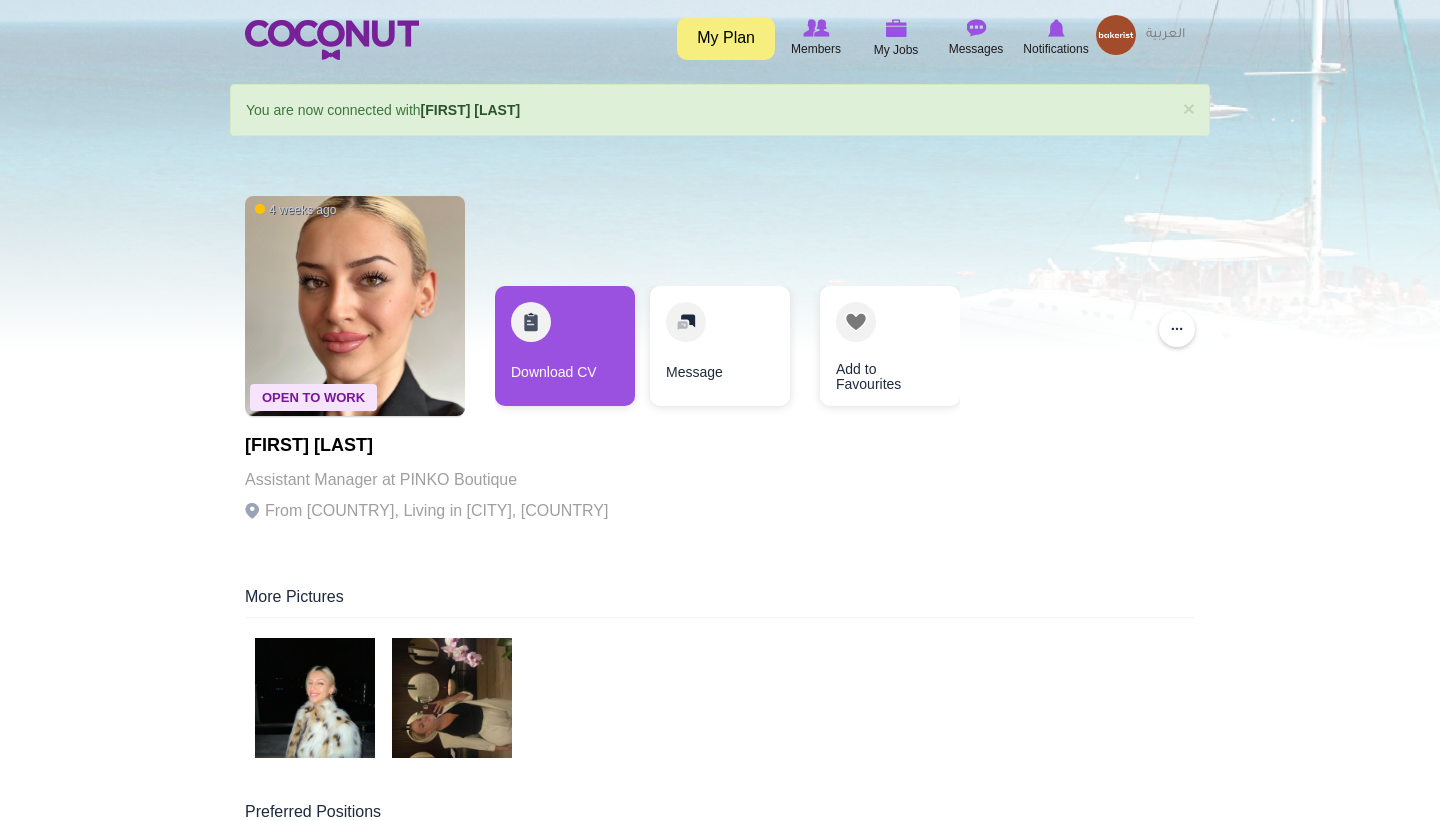 scroll, scrollTop: 0, scrollLeft: 0, axis: both 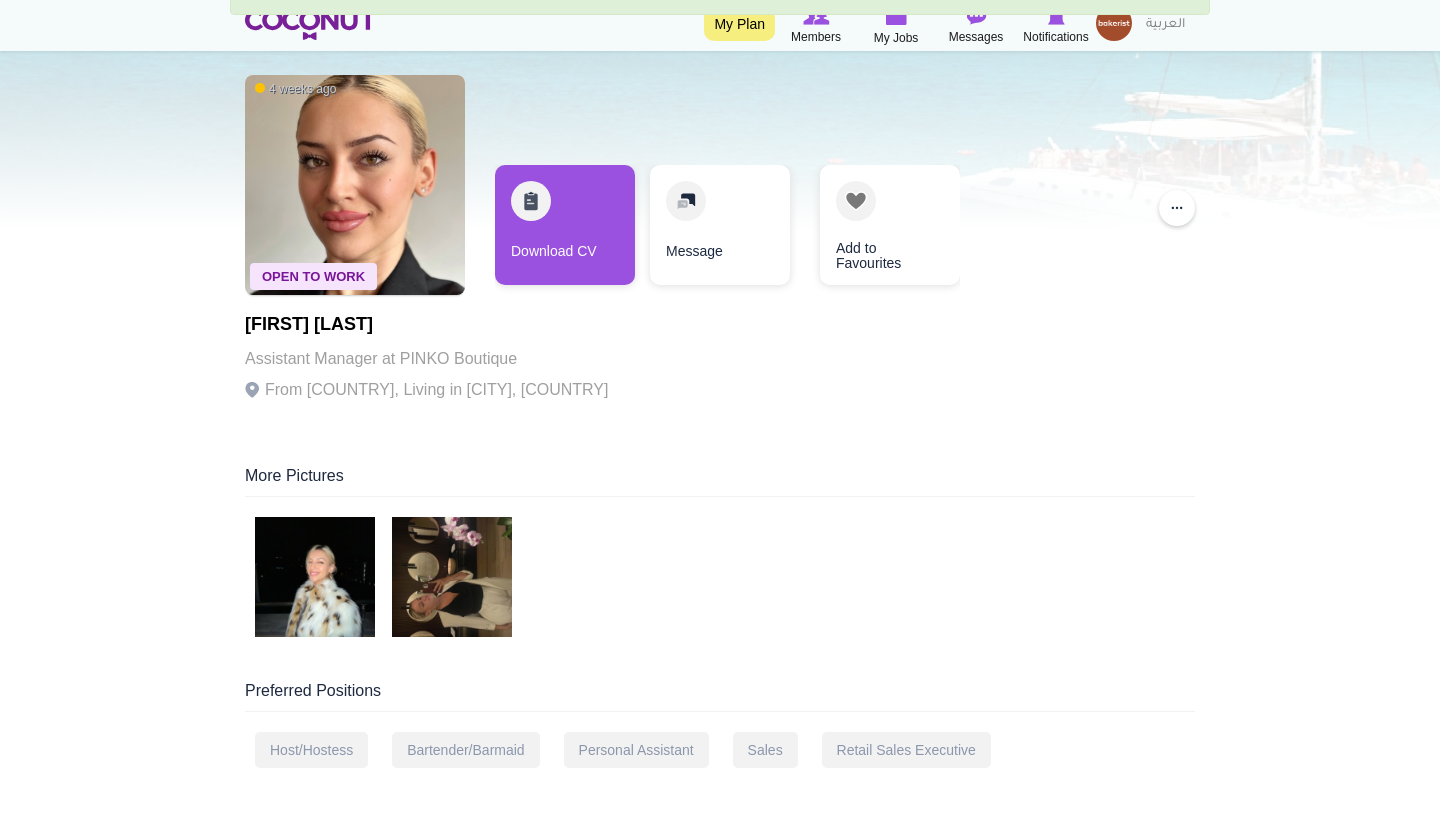 click at bounding box center (315, 577) 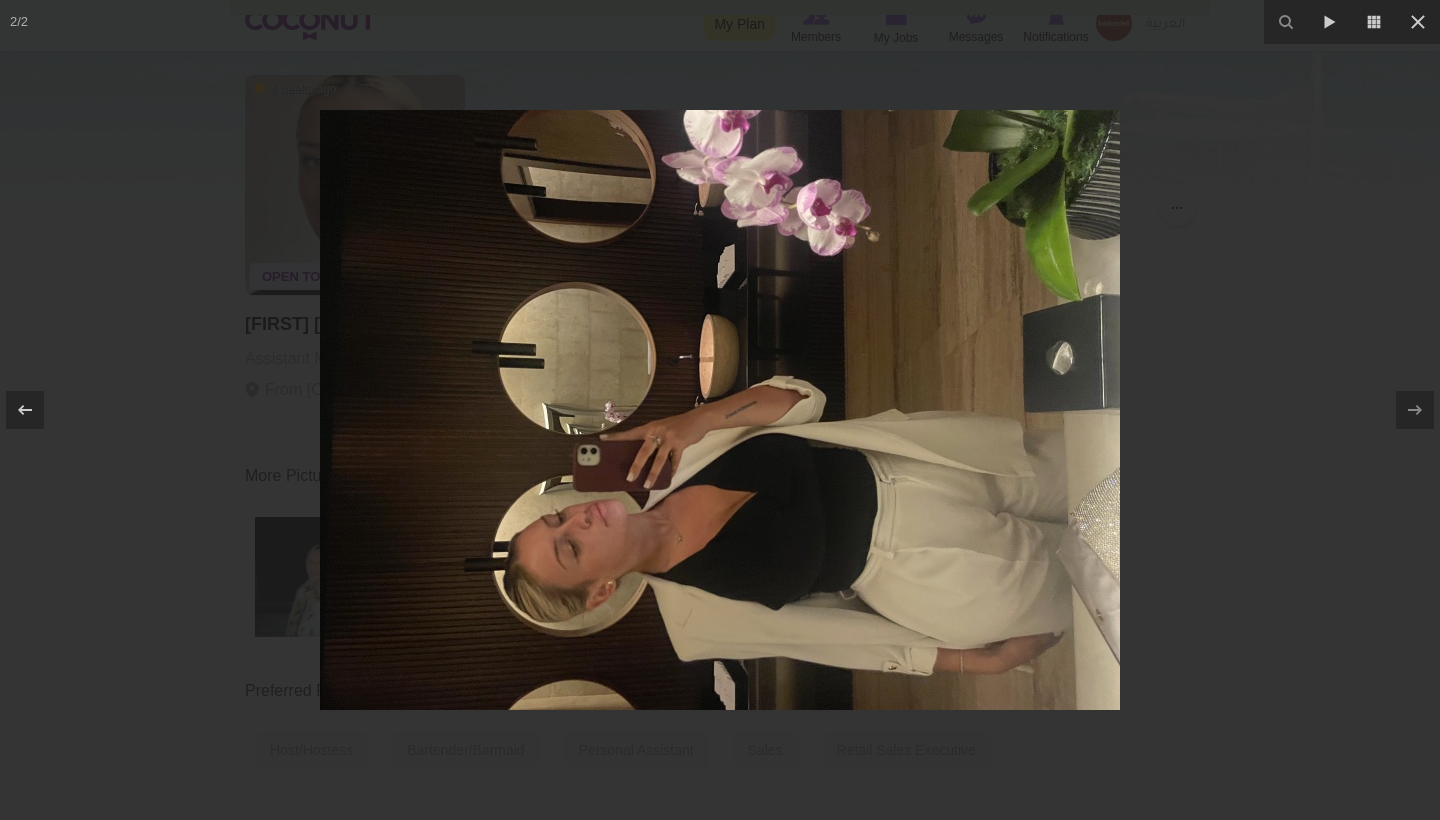 click at bounding box center (720, 410) 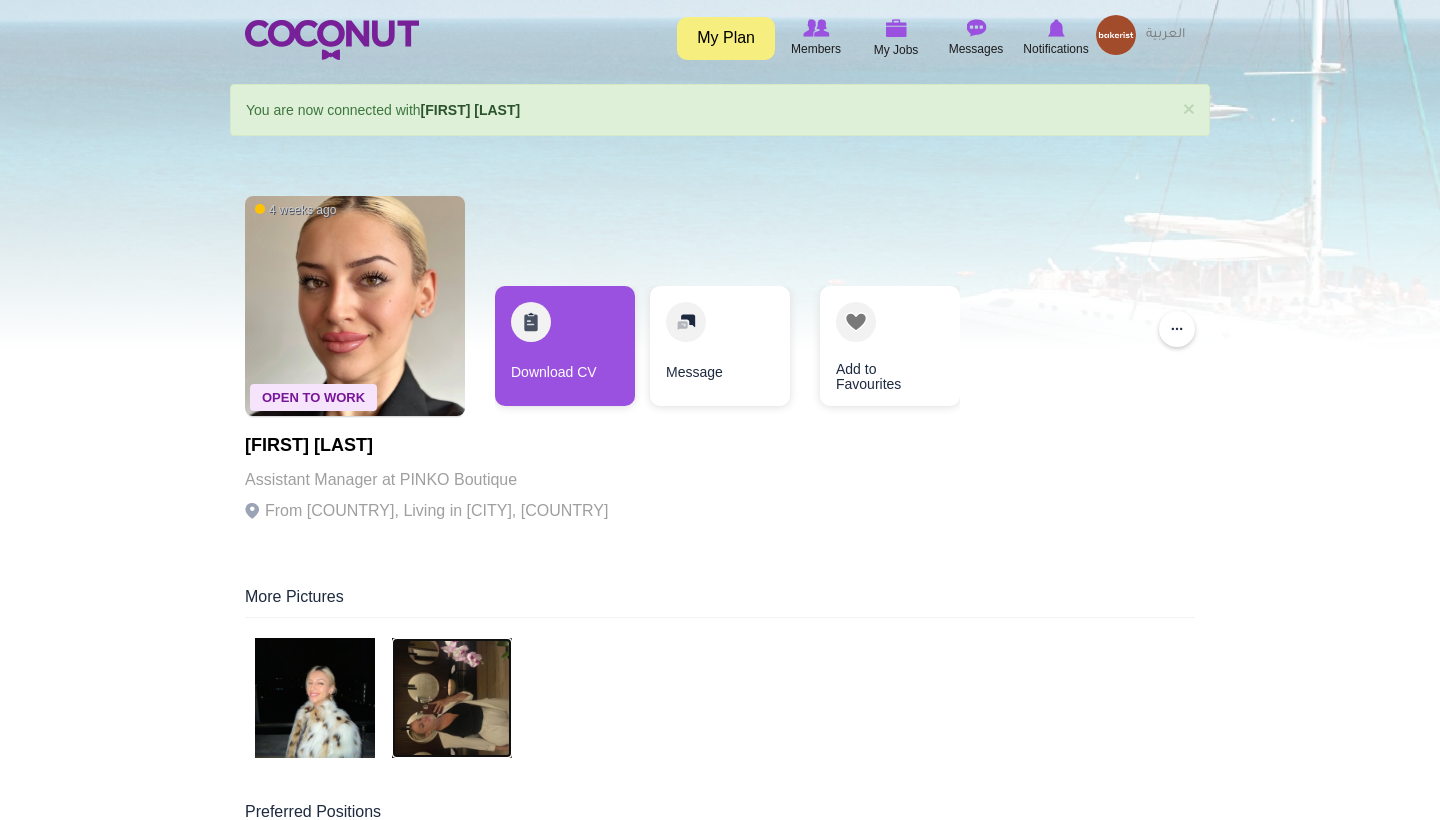 scroll, scrollTop: 0, scrollLeft: 0, axis: both 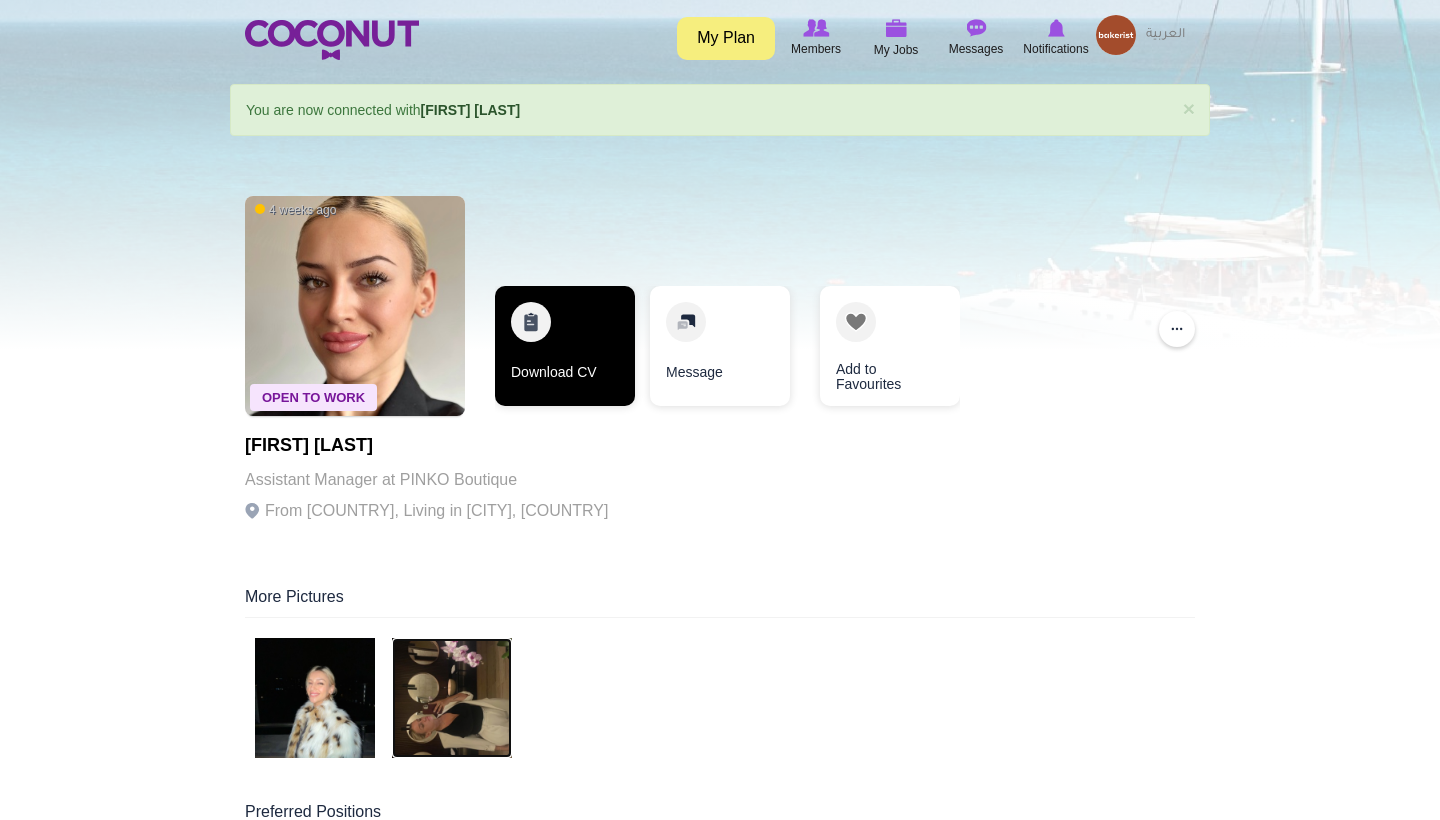 click on "Download CV" at bounding box center (565, 346) 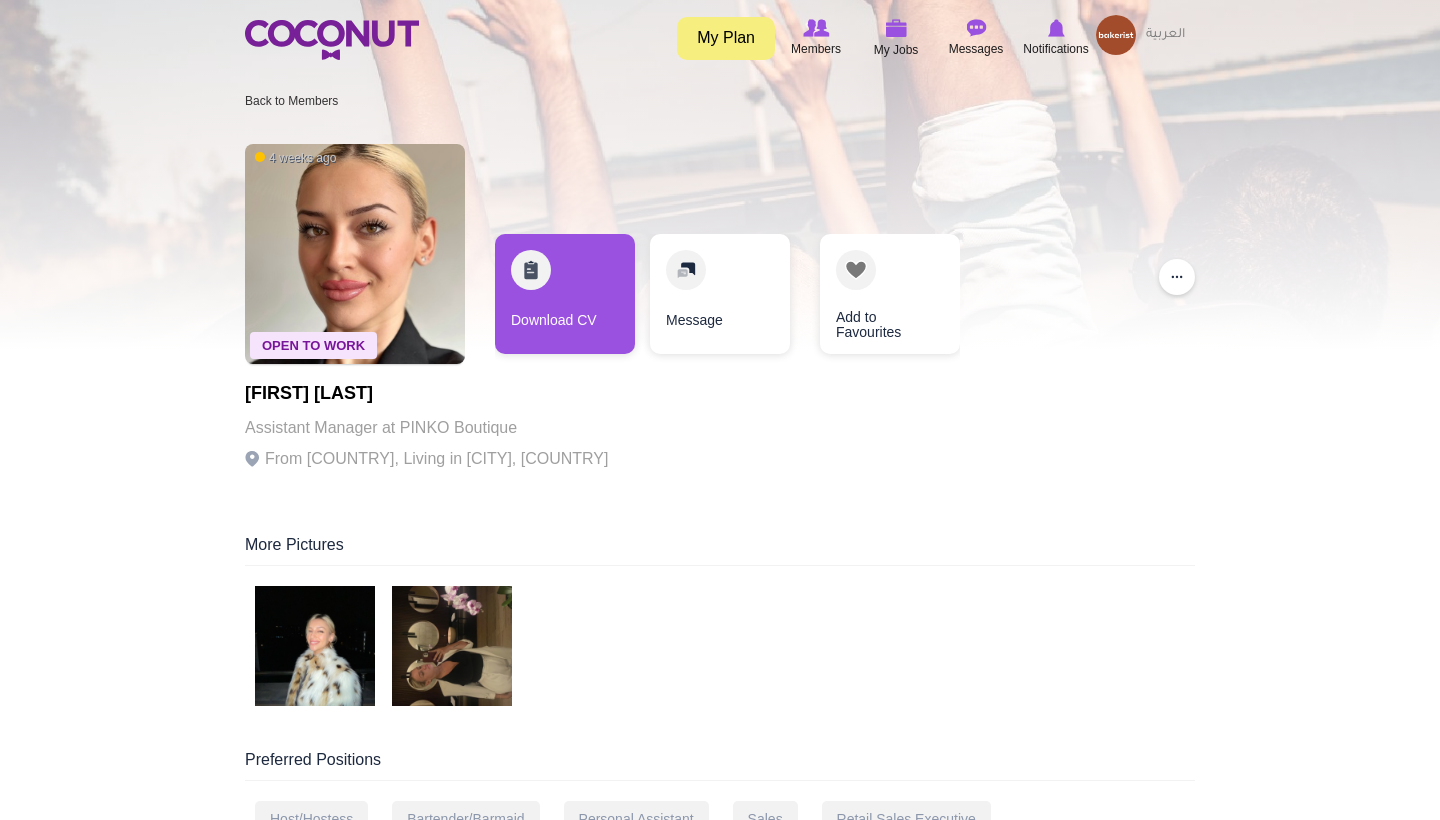 scroll, scrollTop: 0, scrollLeft: 0, axis: both 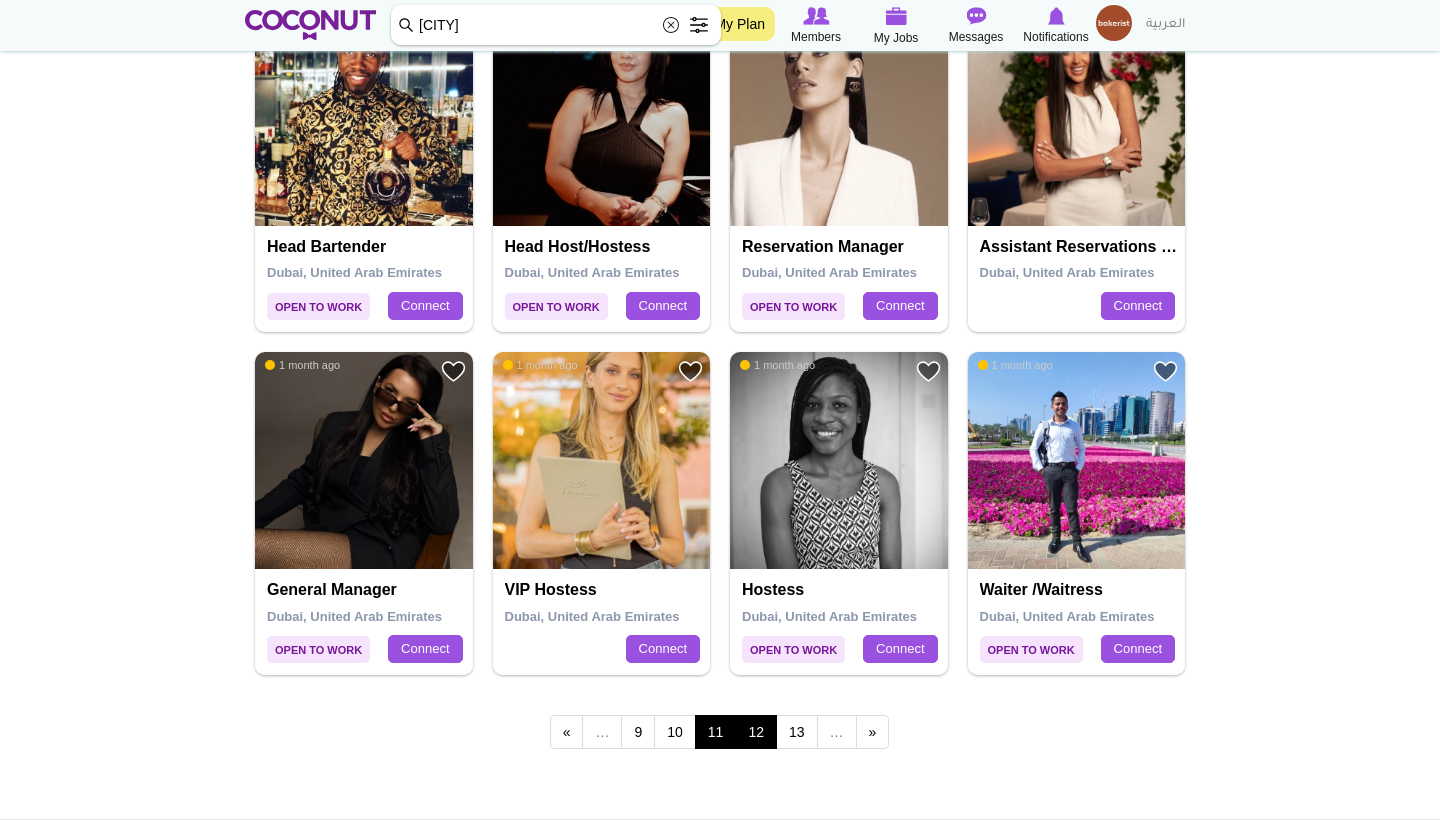 click on "12" at bounding box center (756, 732) 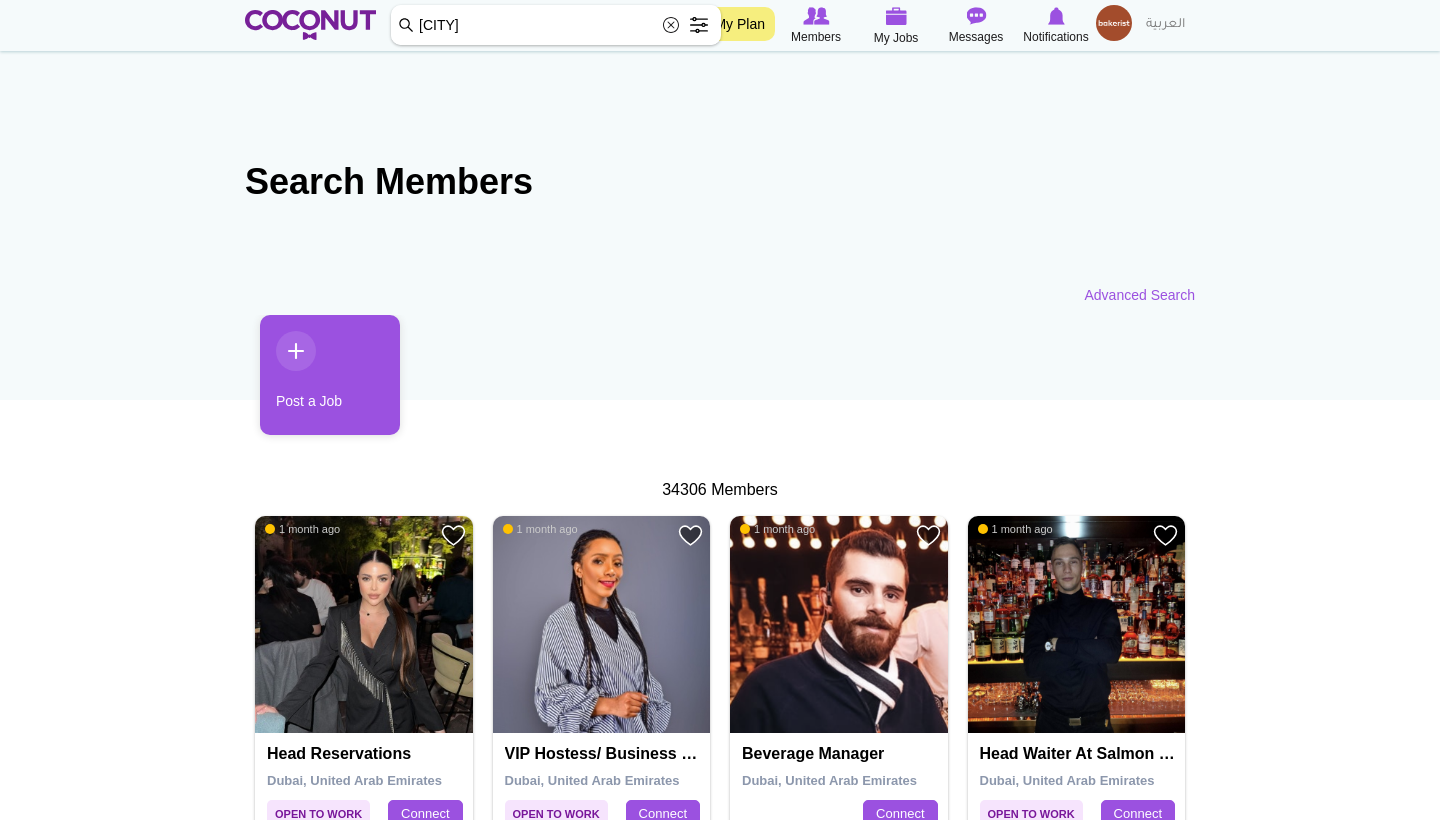 scroll, scrollTop: 409, scrollLeft: 0, axis: vertical 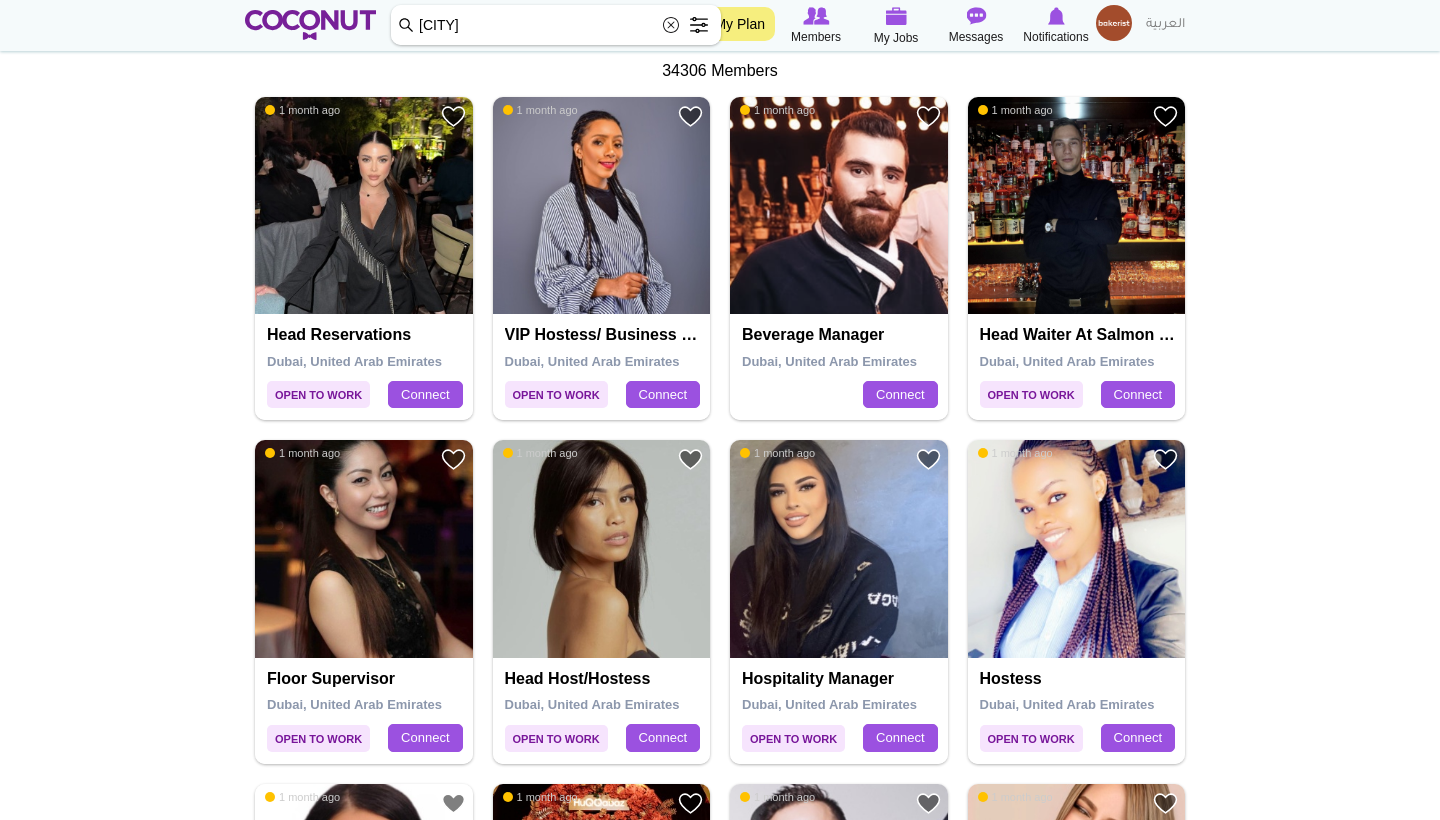click at bounding box center (364, 549) 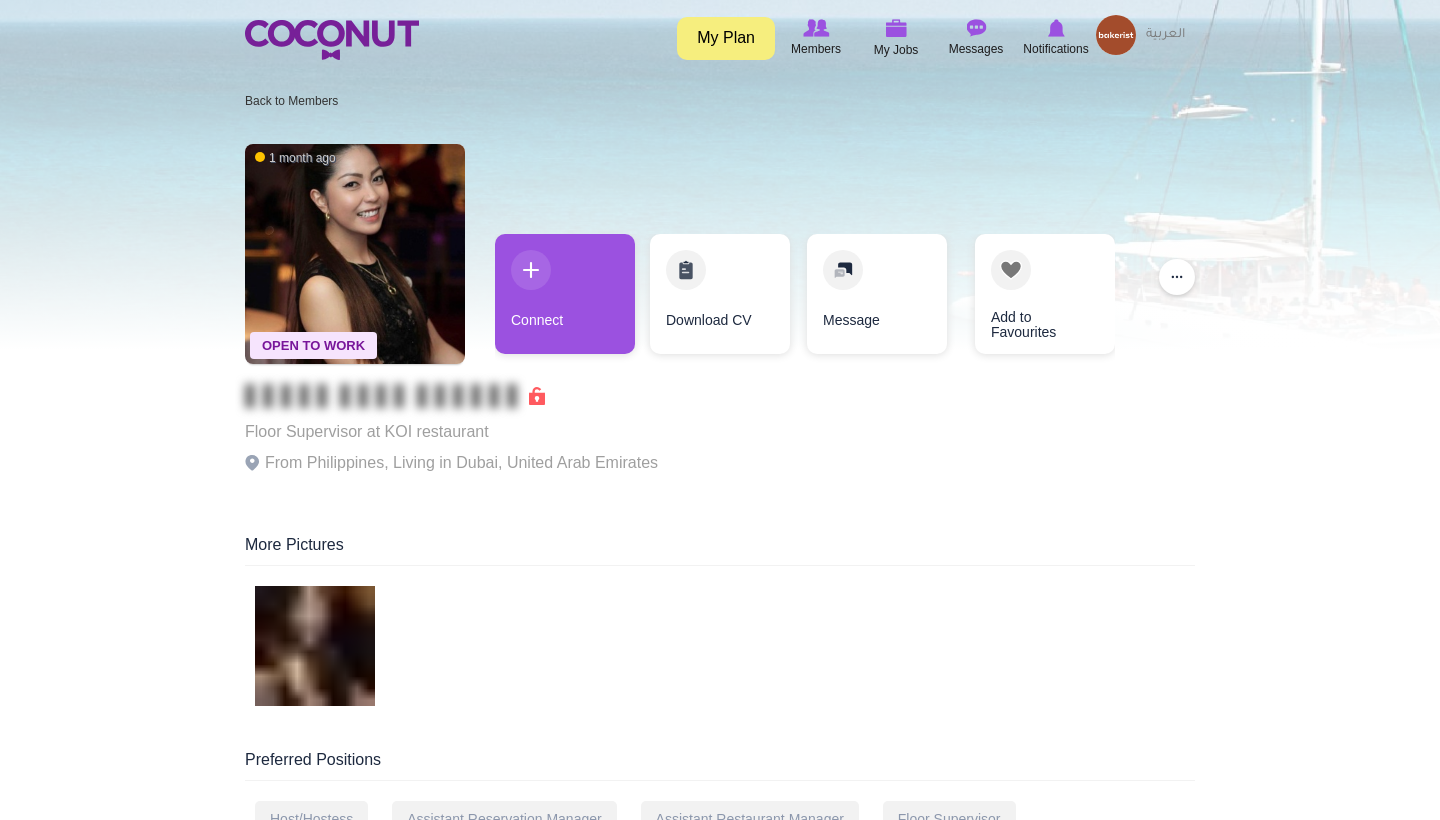 scroll, scrollTop: 0, scrollLeft: 0, axis: both 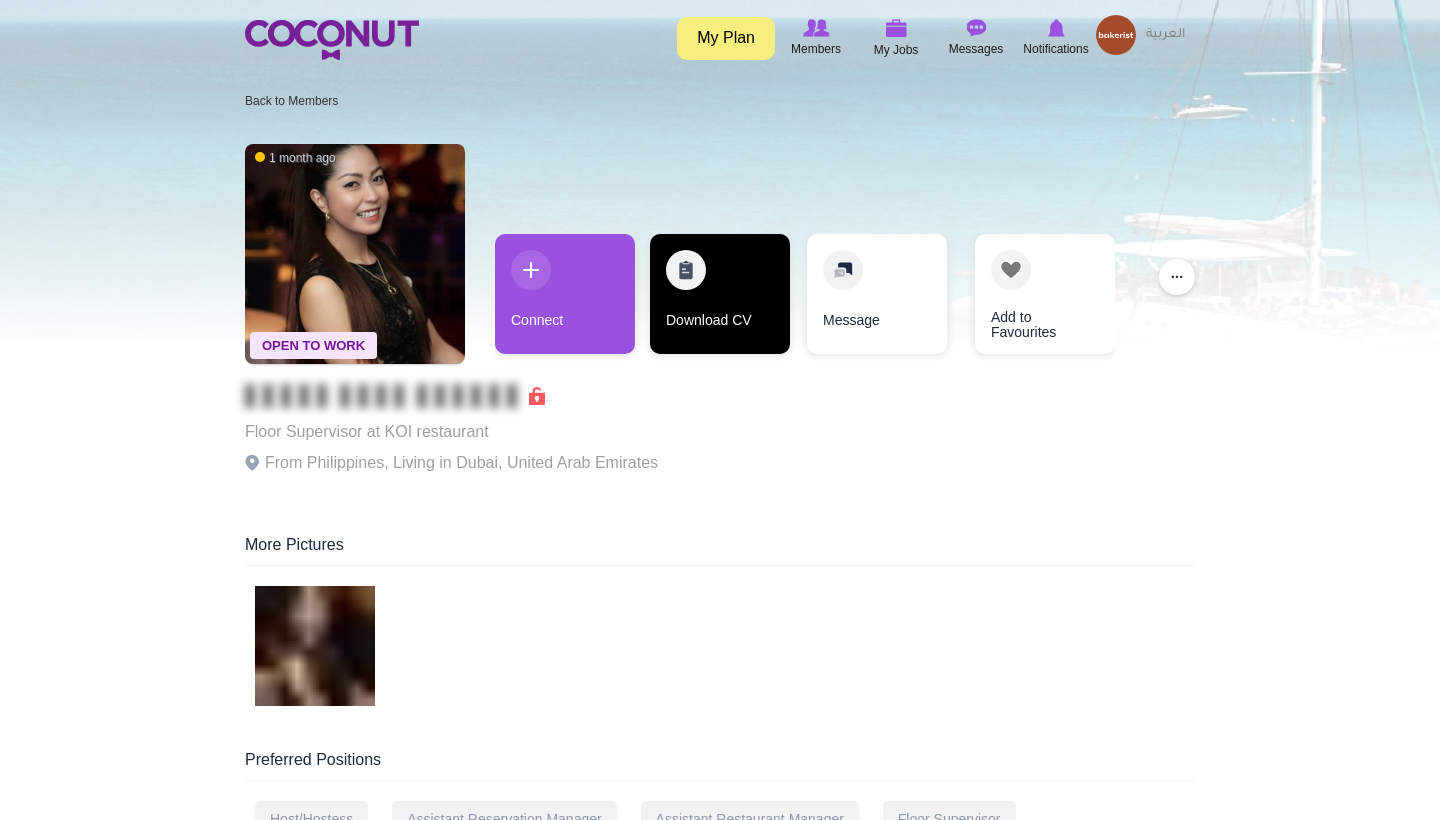 click on "Download CV" at bounding box center [720, 294] 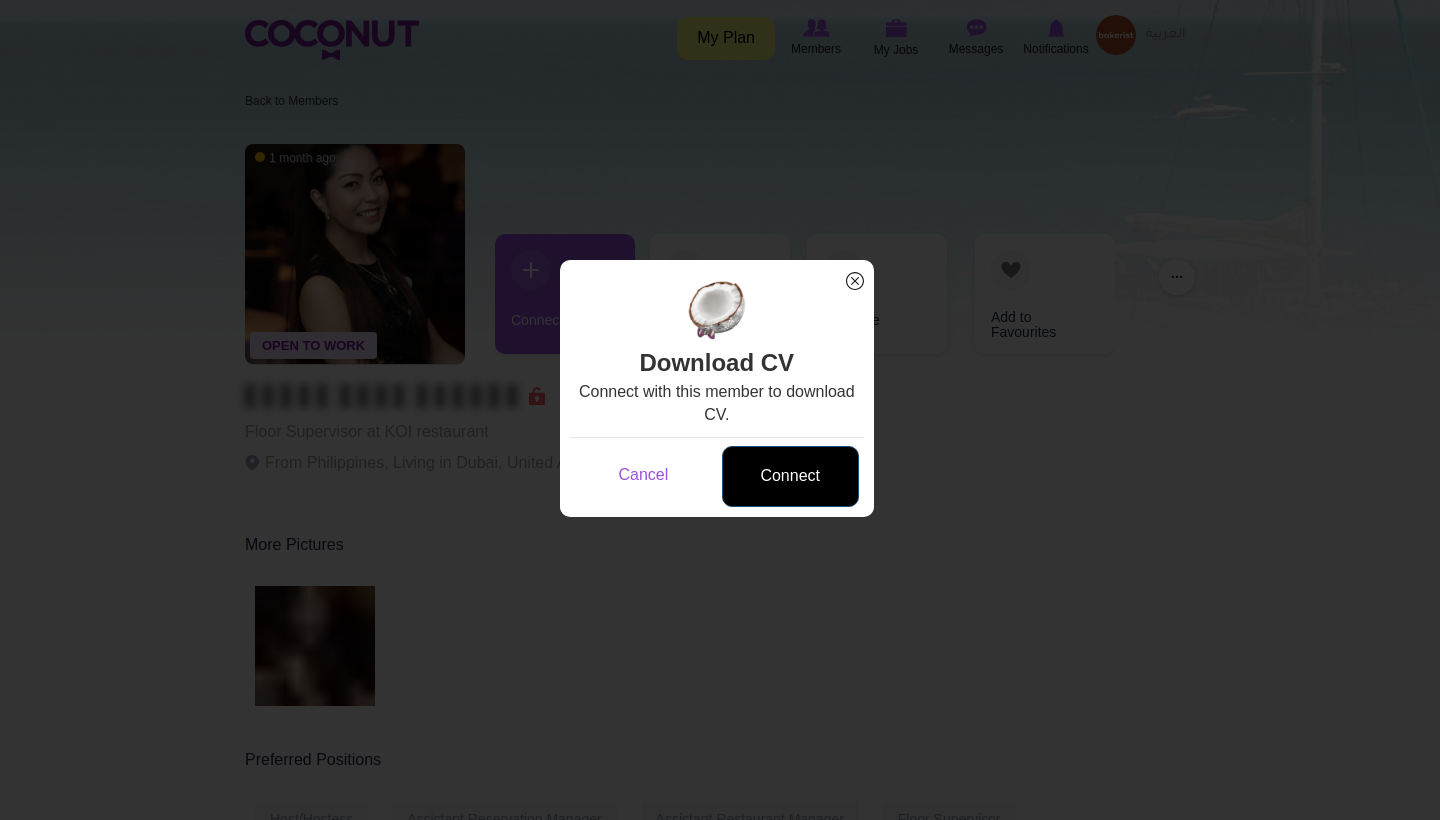 click on "Connect" at bounding box center (790, 476) 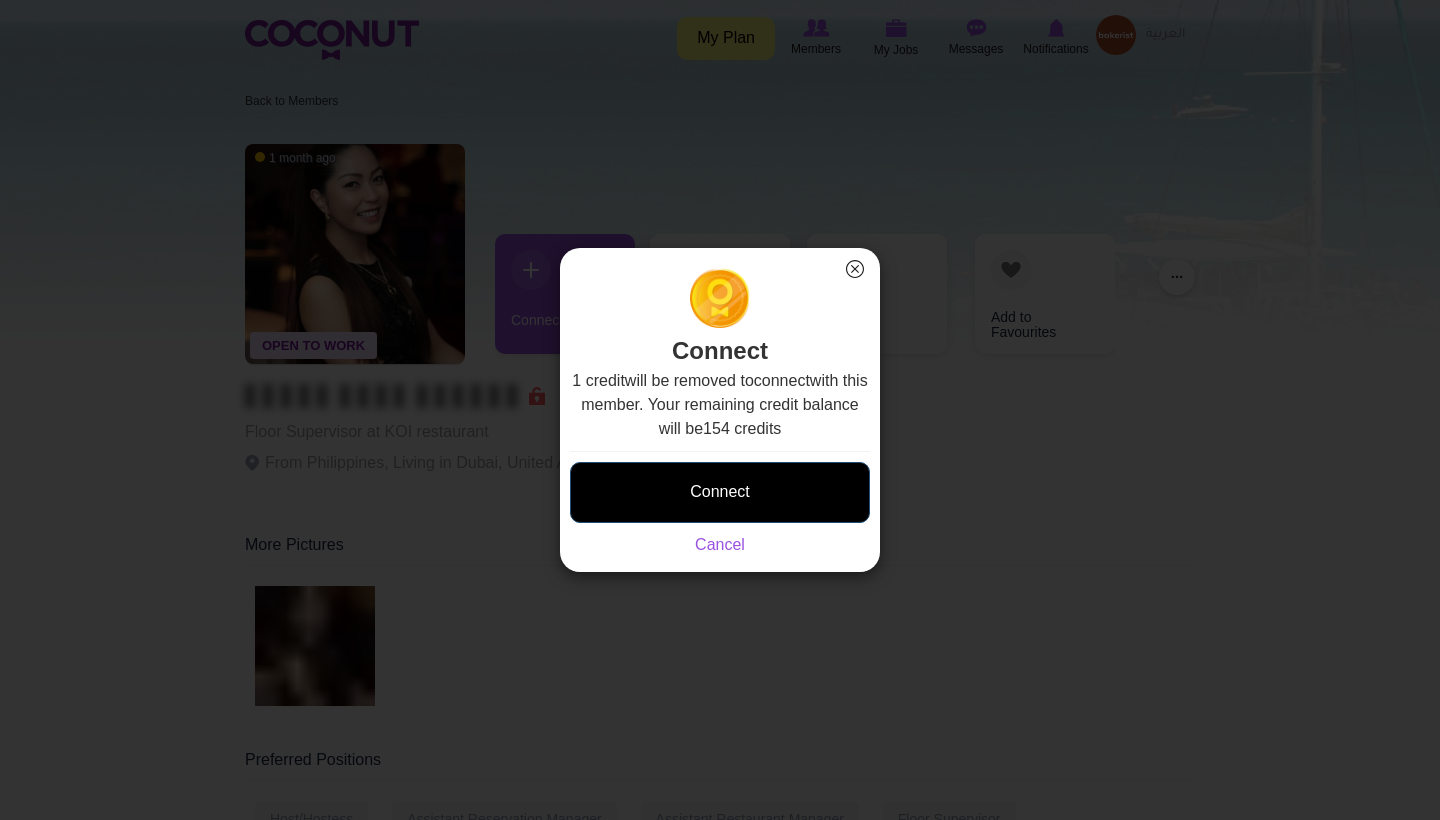 click on "Connect" at bounding box center [720, 492] 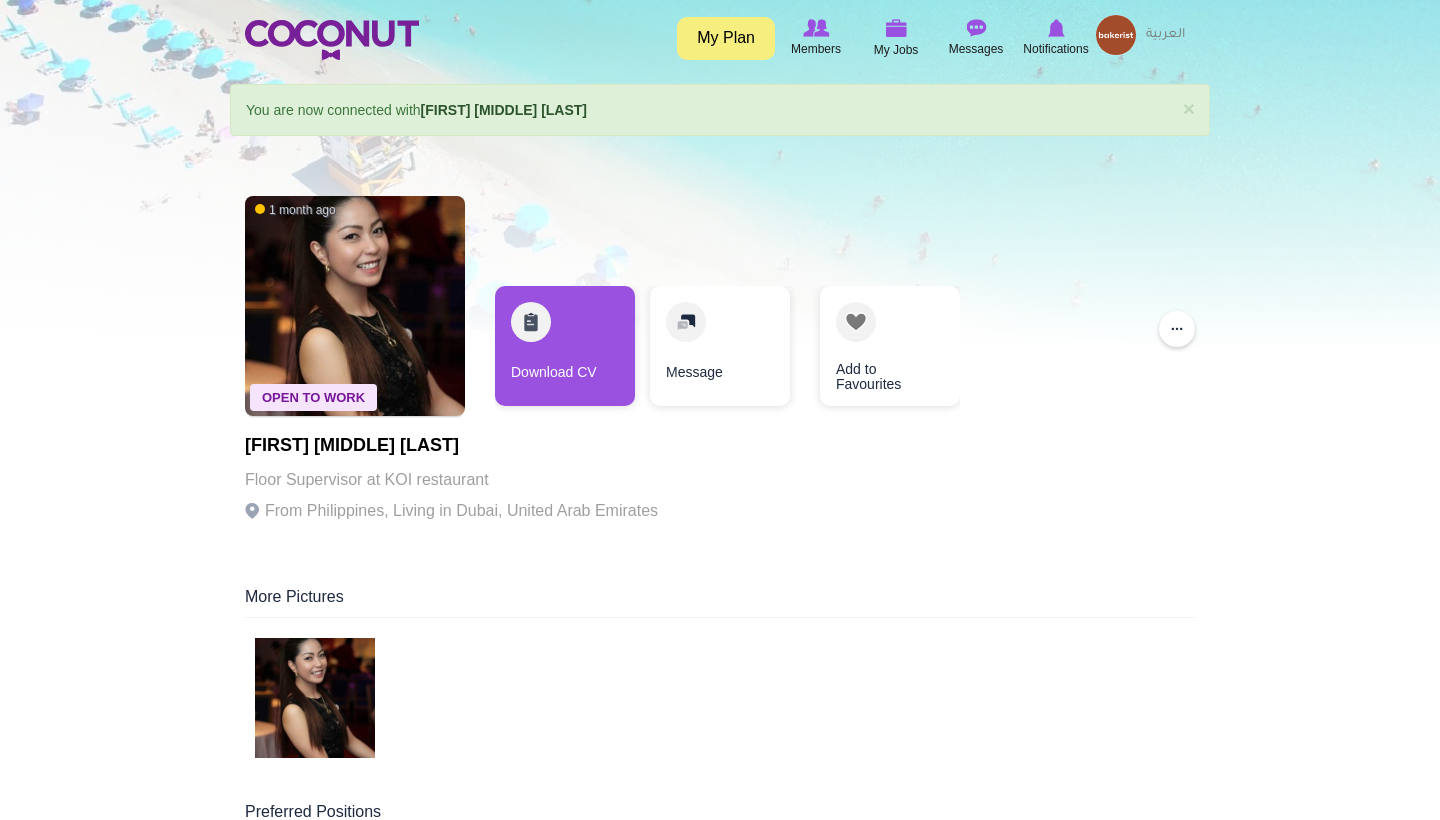 scroll, scrollTop: 0, scrollLeft: 0, axis: both 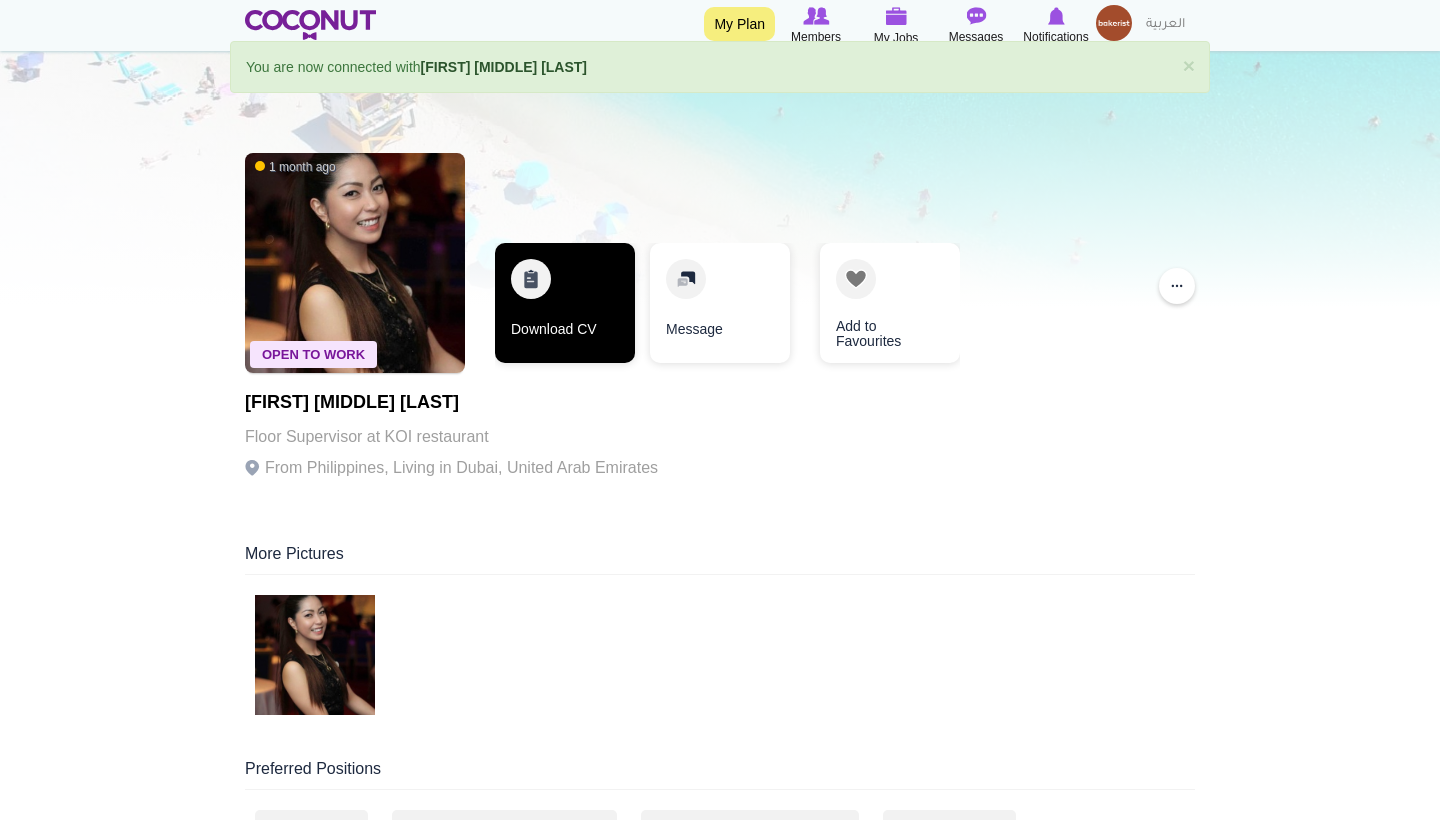 click on "Download CV" at bounding box center [565, 303] 